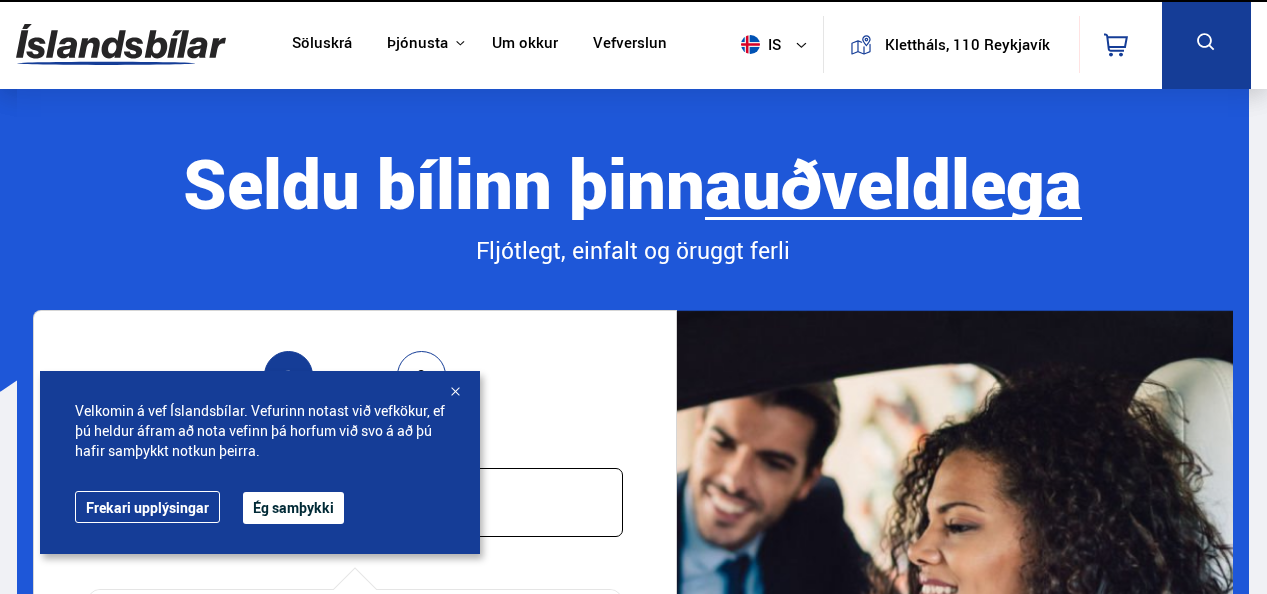 scroll, scrollTop: 0, scrollLeft: 0, axis: both 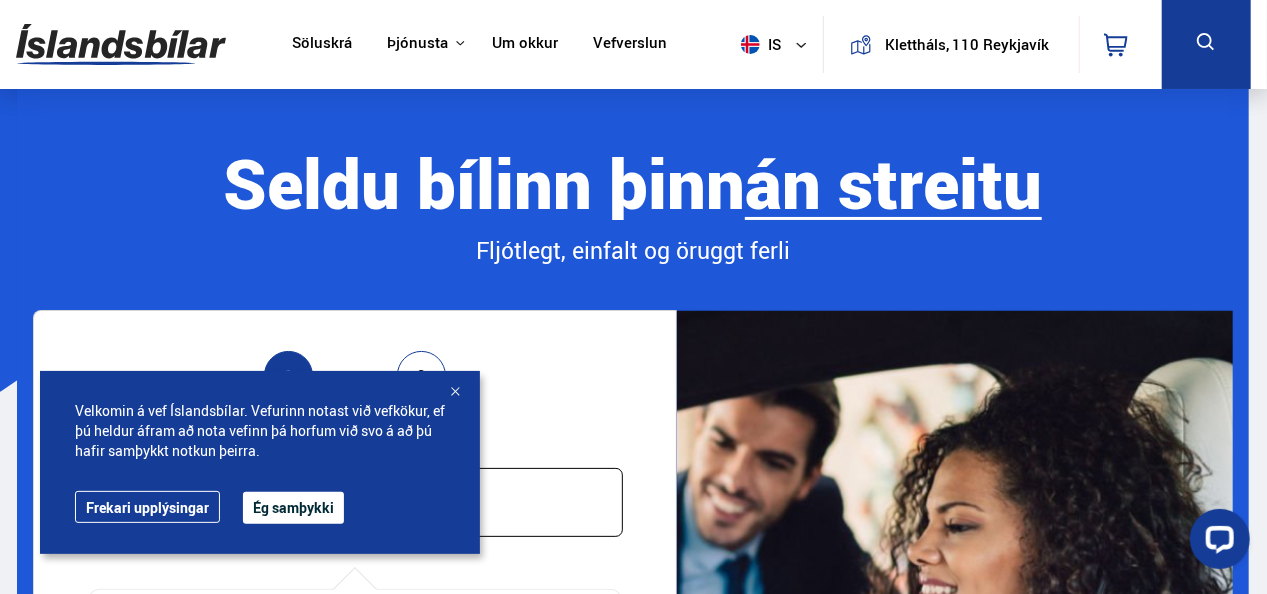 click on "Ég samþykki" at bounding box center [293, 508] 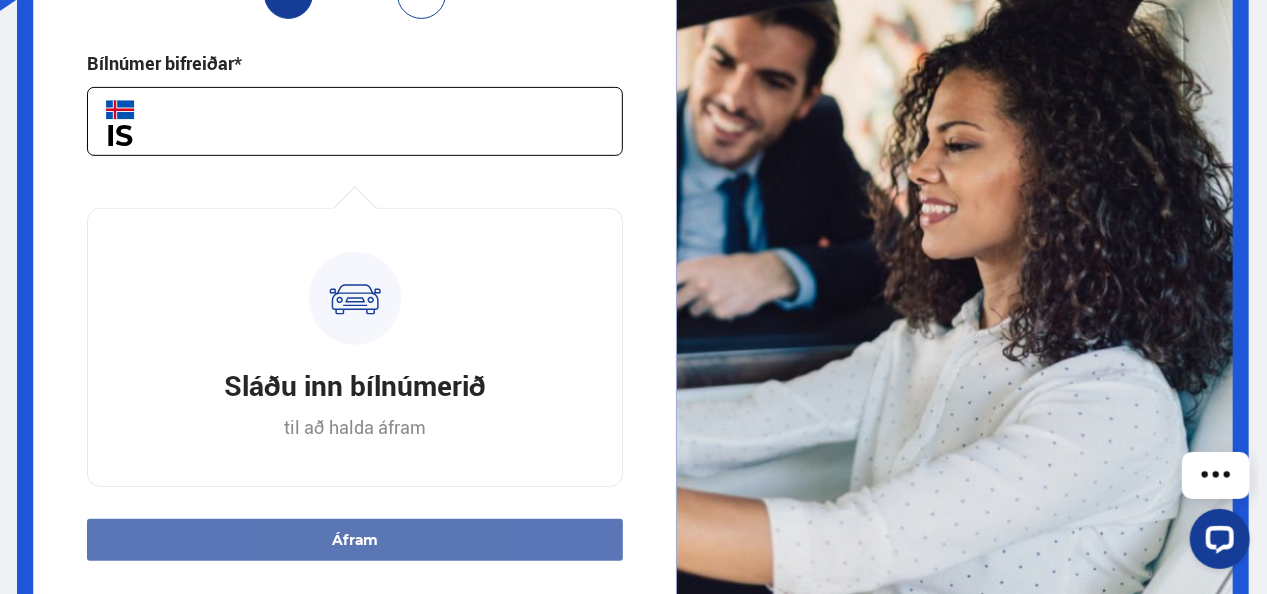 scroll, scrollTop: 400, scrollLeft: 0, axis: vertical 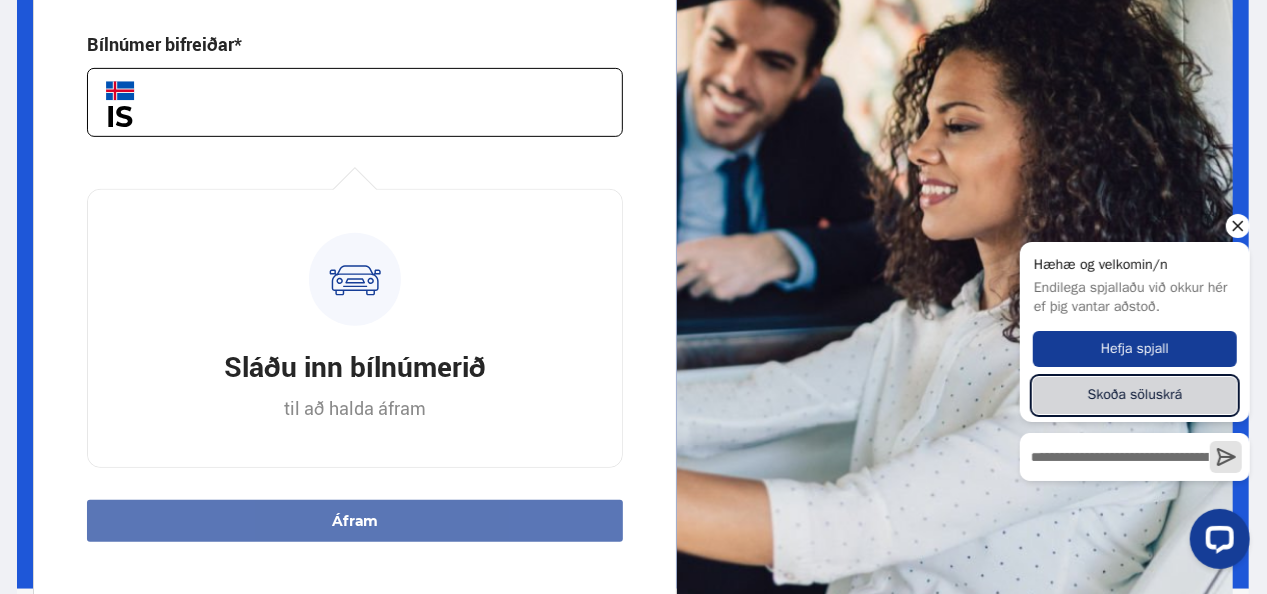 click on "Skoða söluskrá" at bounding box center (1134, 395) 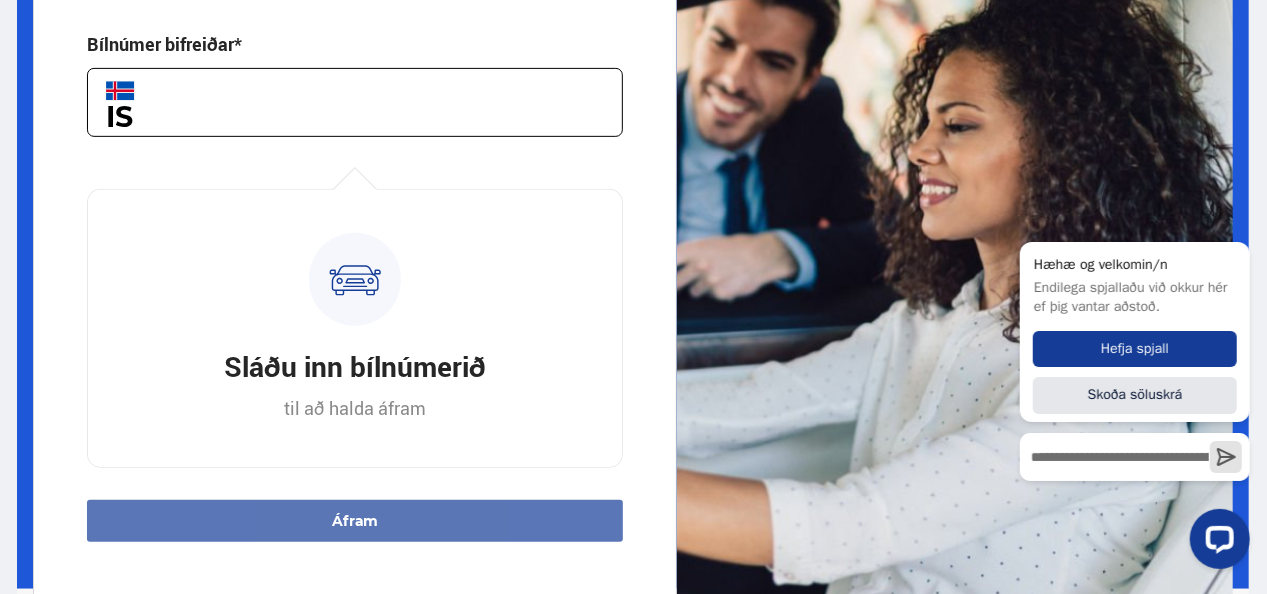 click at bounding box center (954, 276) 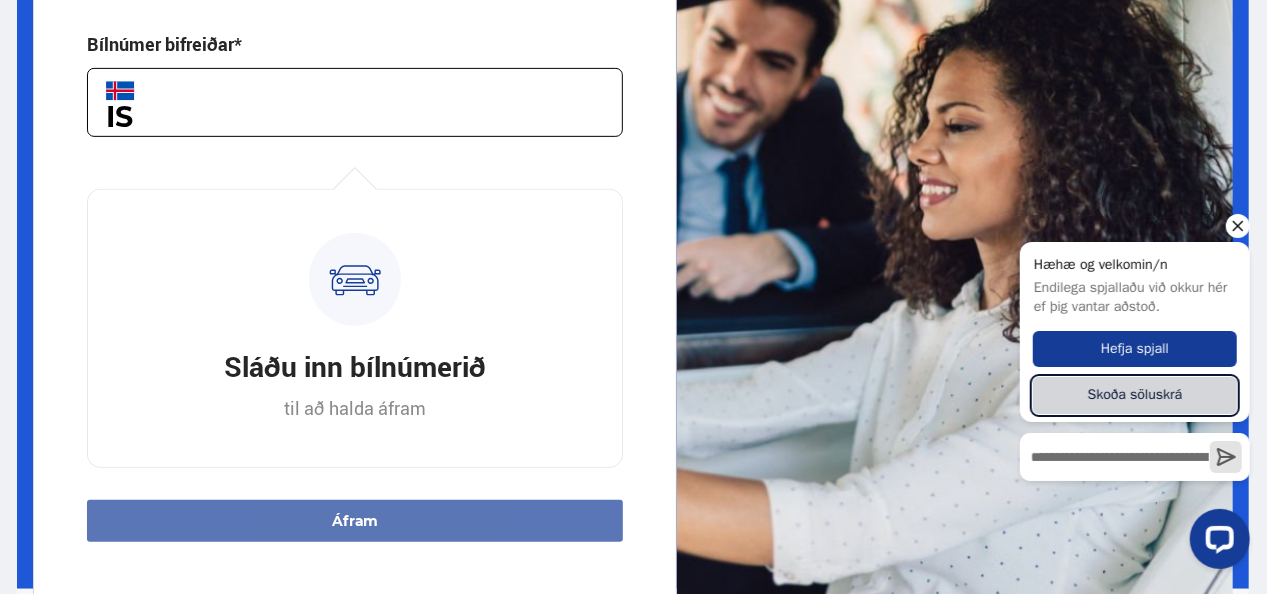 click on "Skoða söluskrá" at bounding box center (1134, 395) 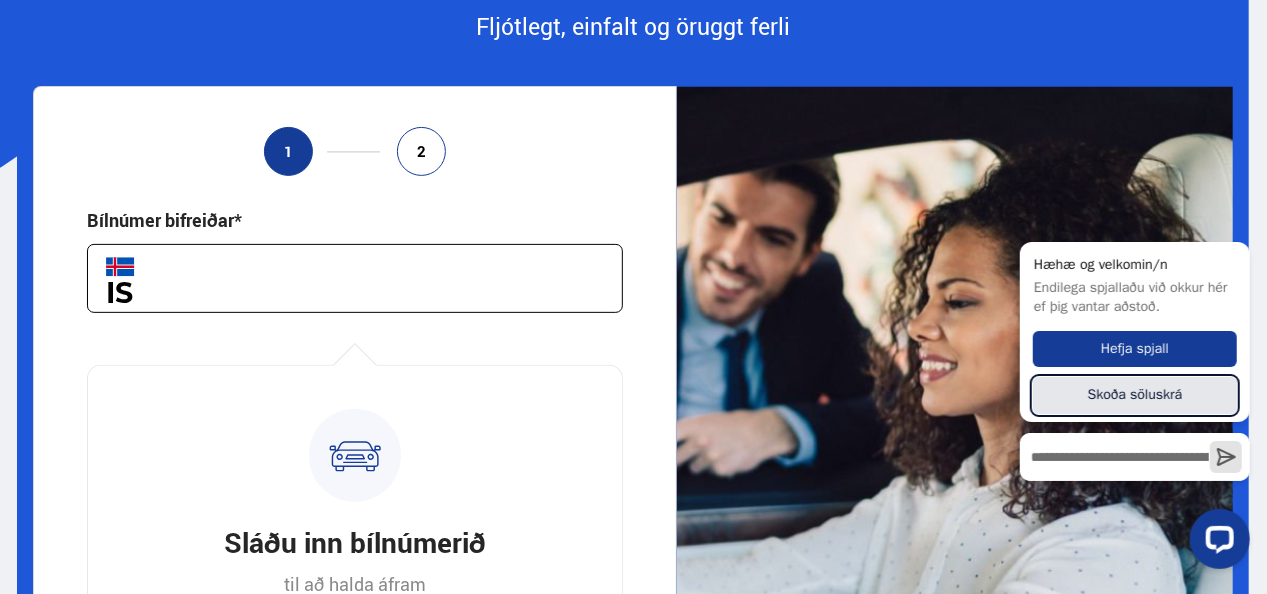 scroll, scrollTop: 0, scrollLeft: 0, axis: both 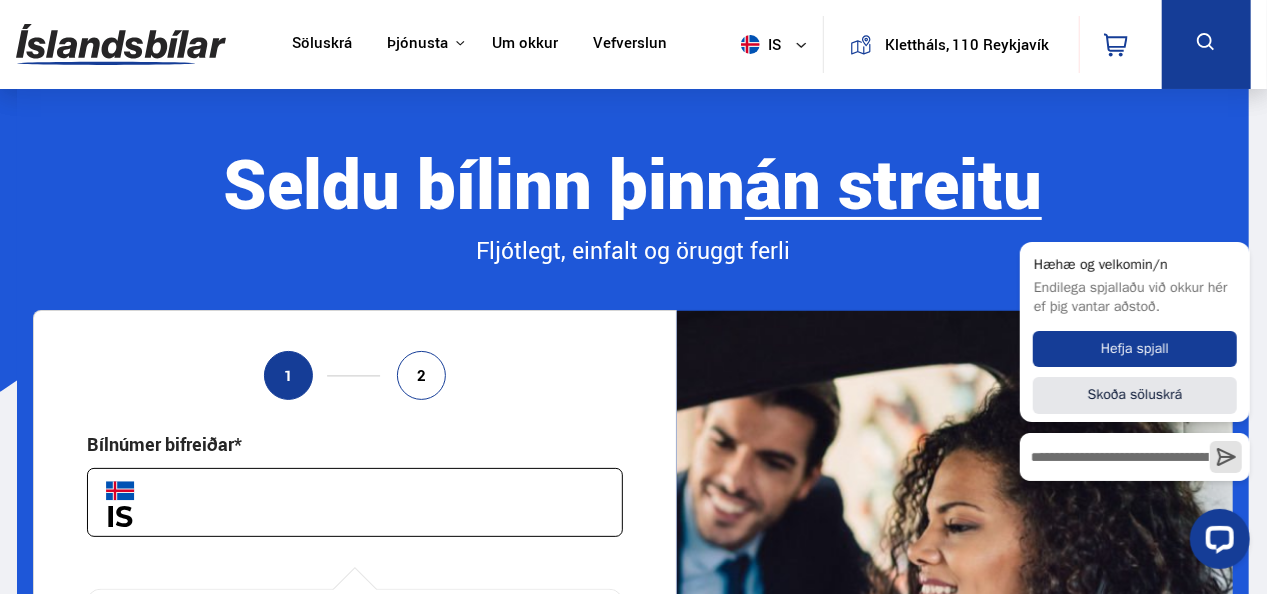 click on "Klettháls, 110 Reykjavík" at bounding box center [967, 44] 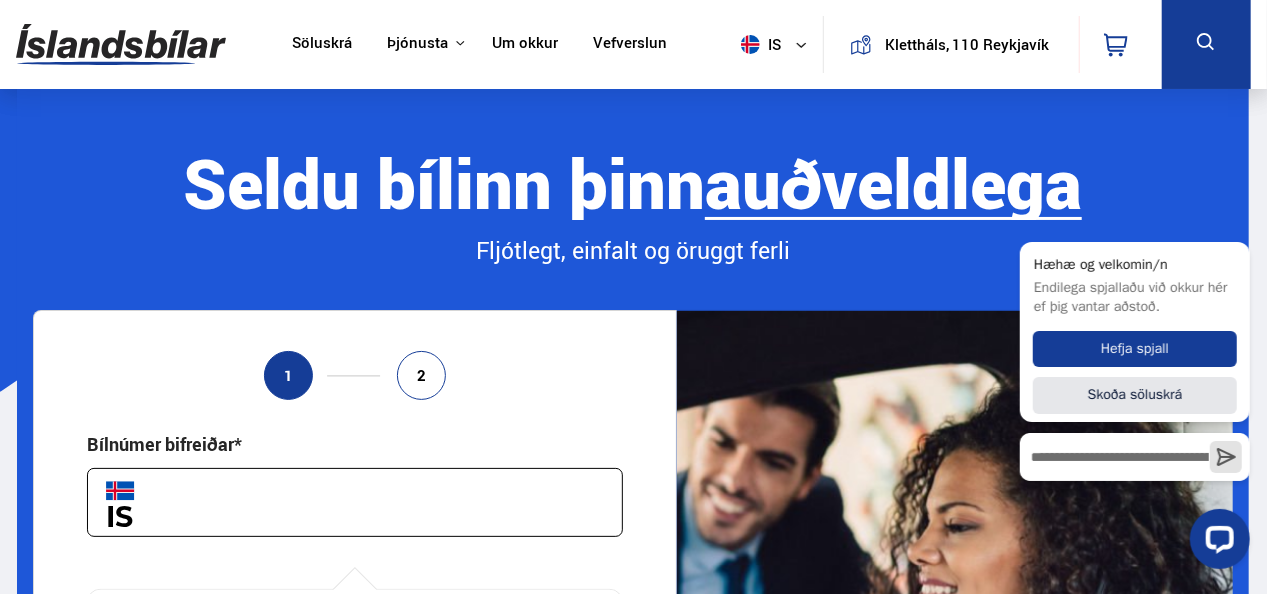 click on "Klettháls, 110 Reykjavík" at bounding box center [967, 44] 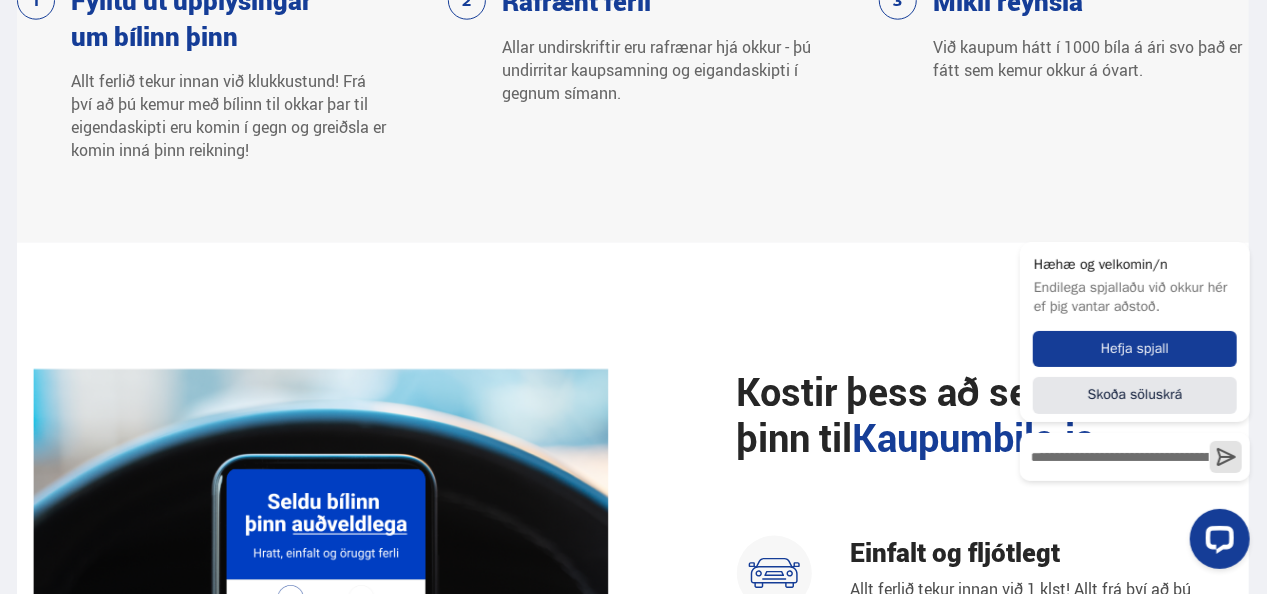 scroll, scrollTop: 500, scrollLeft: 0, axis: vertical 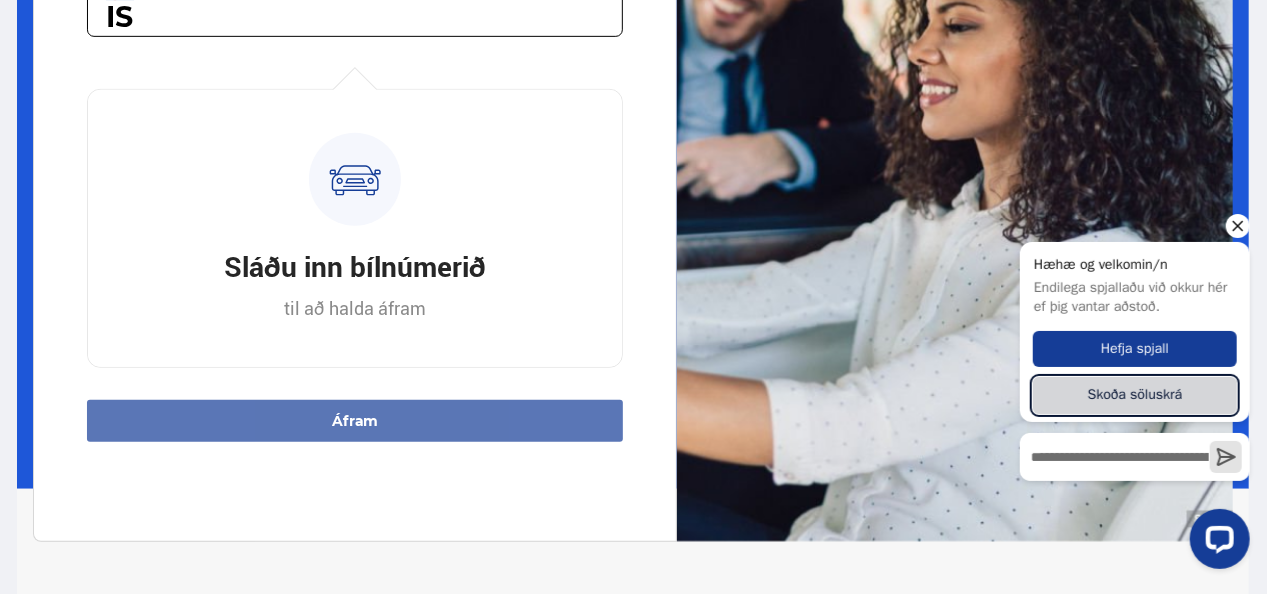 click on "Skoða söluskrá" at bounding box center [1134, 395] 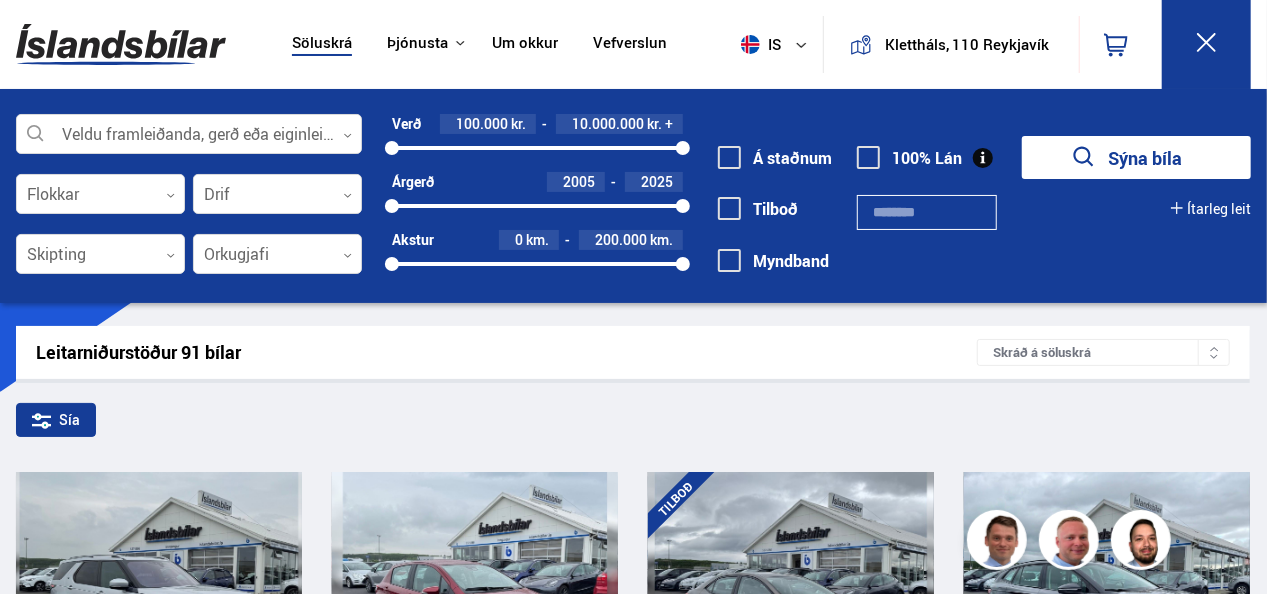 scroll, scrollTop: 100, scrollLeft: 0, axis: vertical 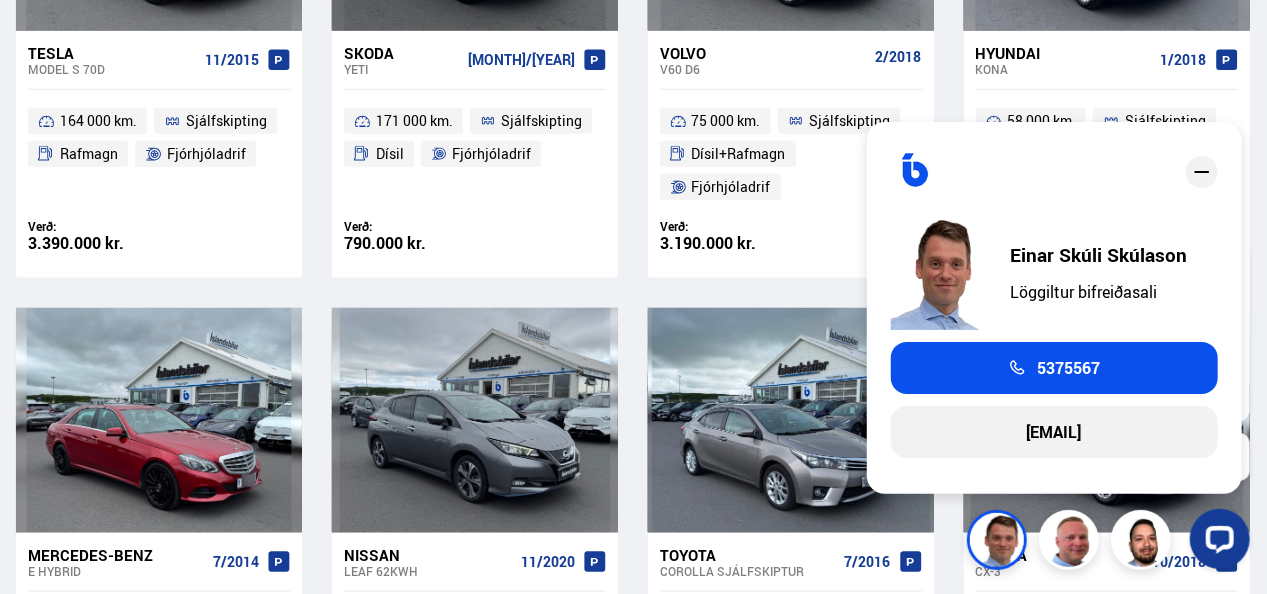 click on "Hyundai
Kona
1/2018
58 000 km.
Sjálfskipting
Bensín
Fjórhjóladrif
Verð:
2.990.000 kr.
Ásett verð/Skiptiverð
2.990.000 kr." at bounding box center [1107, 154] 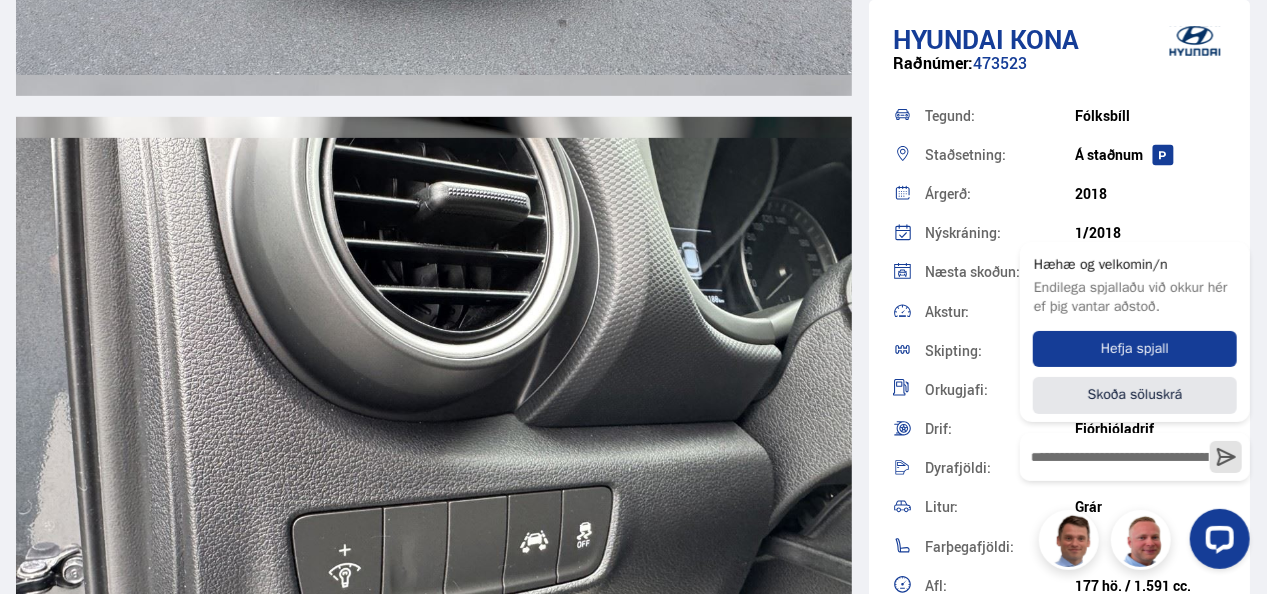 scroll, scrollTop: 15800, scrollLeft: 0, axis: vertical 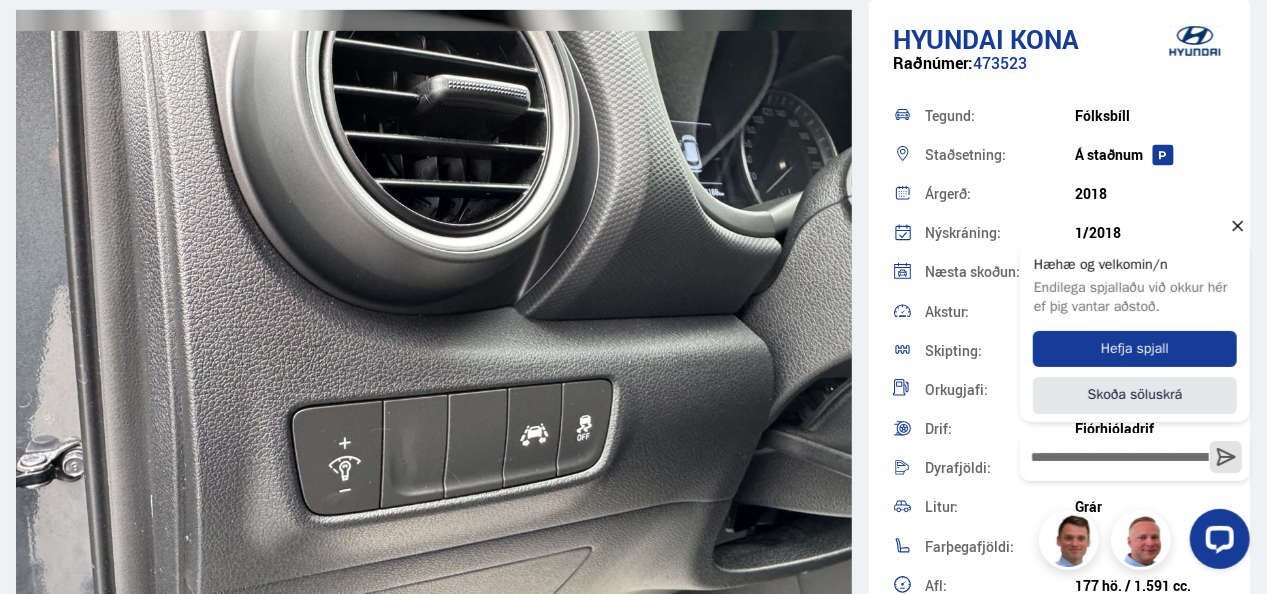 click 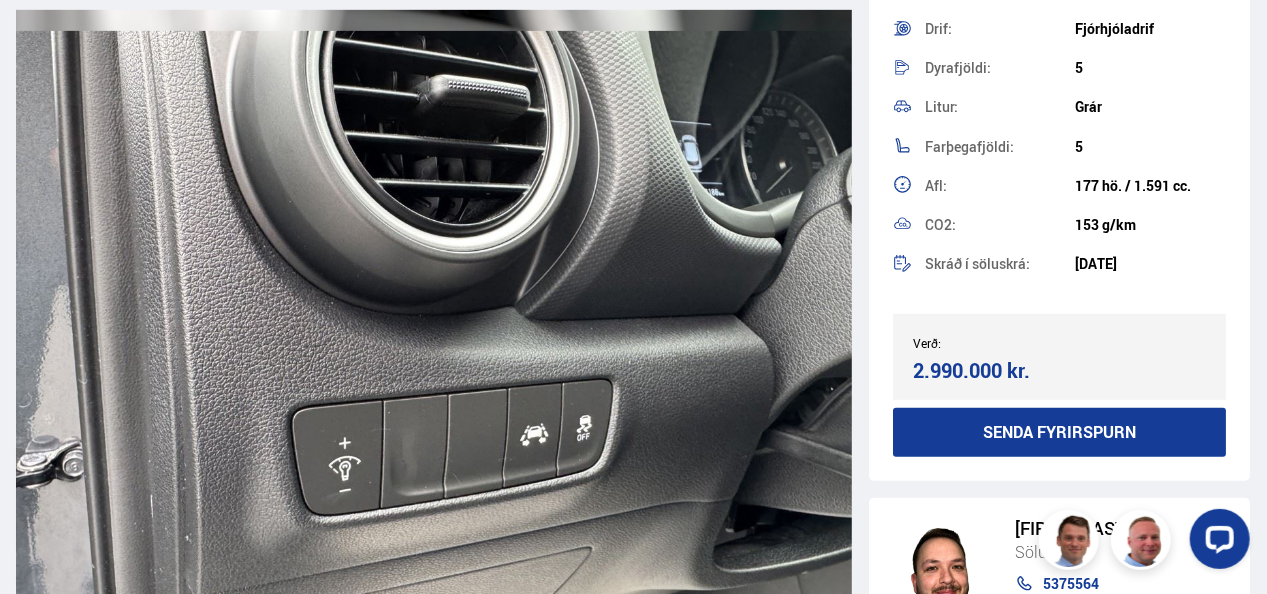 scroll, scrollTop: 560, scrollLeft: 0, axis: vertical 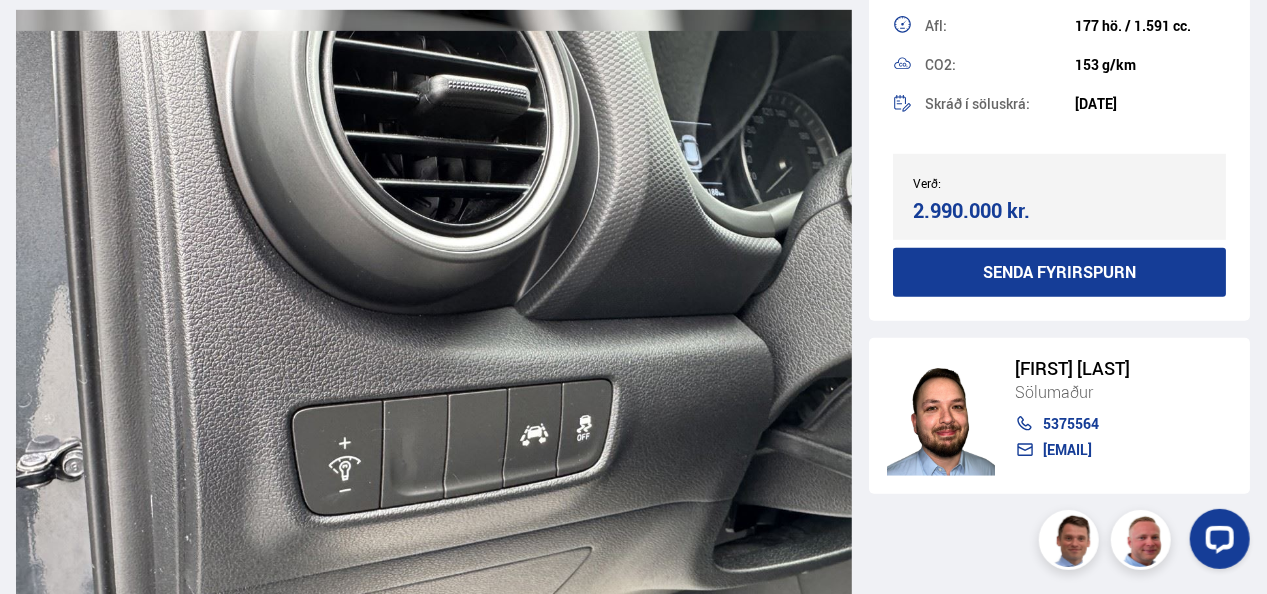 click on "Hyundai Kona Raðnúmer: 473523
Tegund:
Fólksbíll
Staðsetning:
Á staðnum
Árgerð:
2018
Nýskráning:
1/[YEAR]
Næsta skoðun:
2026
Akstur:
58 000 km.
Skipting:
Sjálfskipting
Orkugjafi:
Bensín
Drif:
Fjórhjóladrif
Dyrafjöldi:
5
Litur:
Grár
Farþegafjöldi:
5
Afl:
177 hö. / 1.591 cc.
CO2:
153 g/km
Skráð í söluskrá:
[DATE]
Verð:
2.990.000 kr.
Ásett verð/Skiptiverð
2.990.000 kr.
Senda fyrirspurn" at bounding box center (1059, -120) 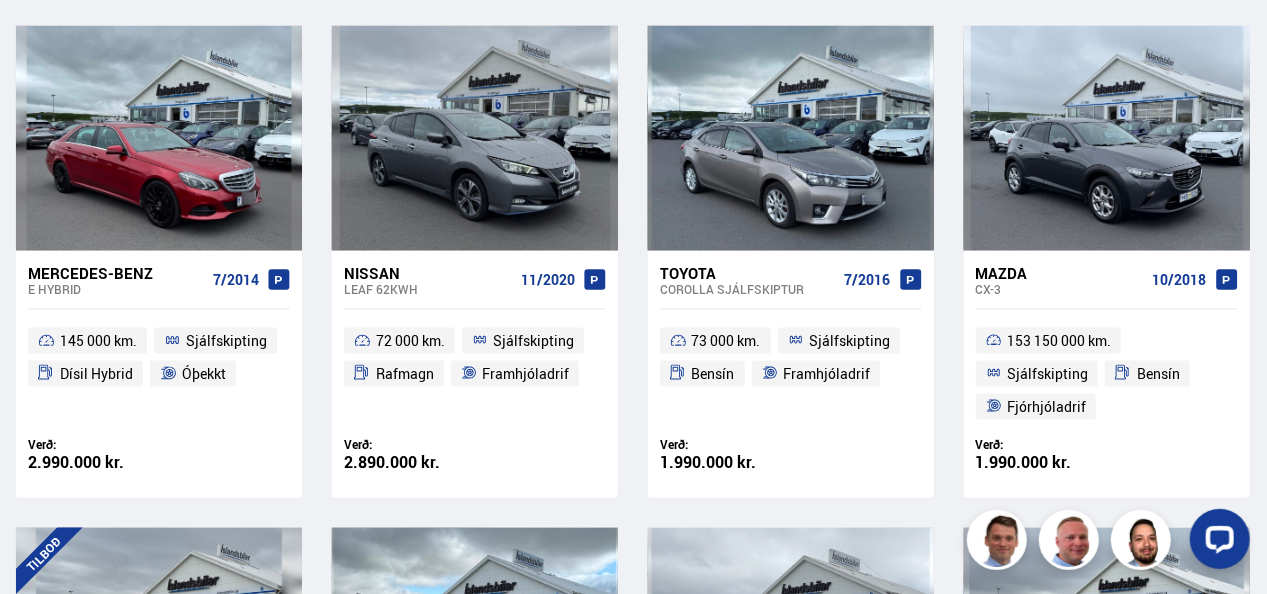 scroll, scrollTop: 1514, scrollLeft: 0, axis: vertical 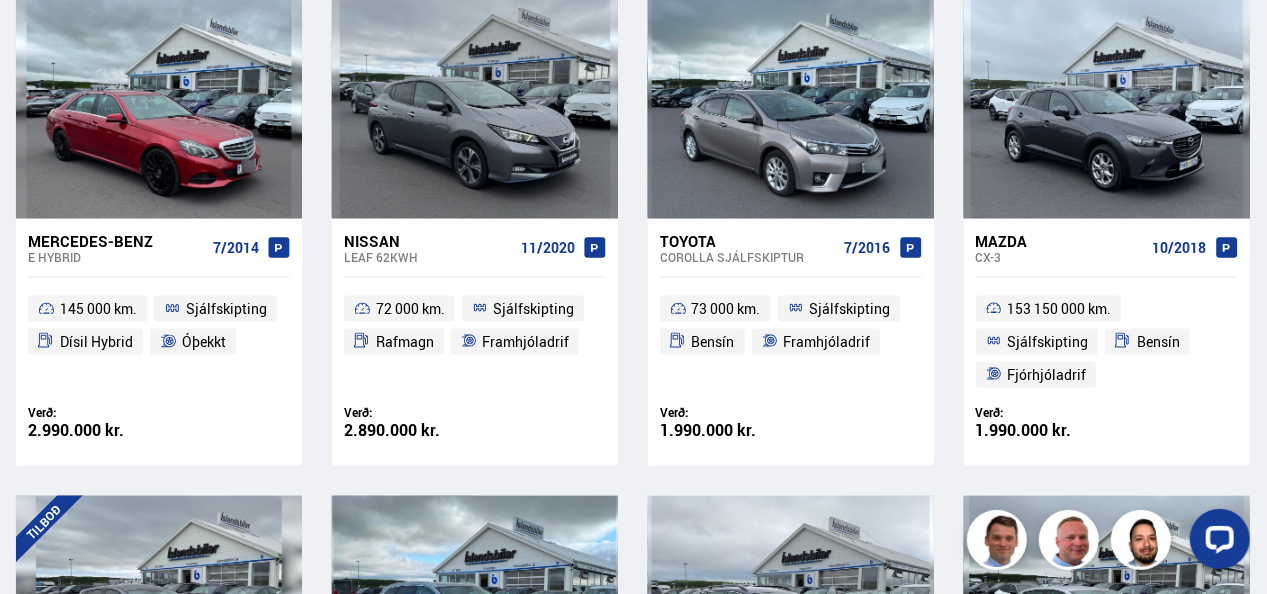 click on "Nissan" at bounding box center (428, 241) 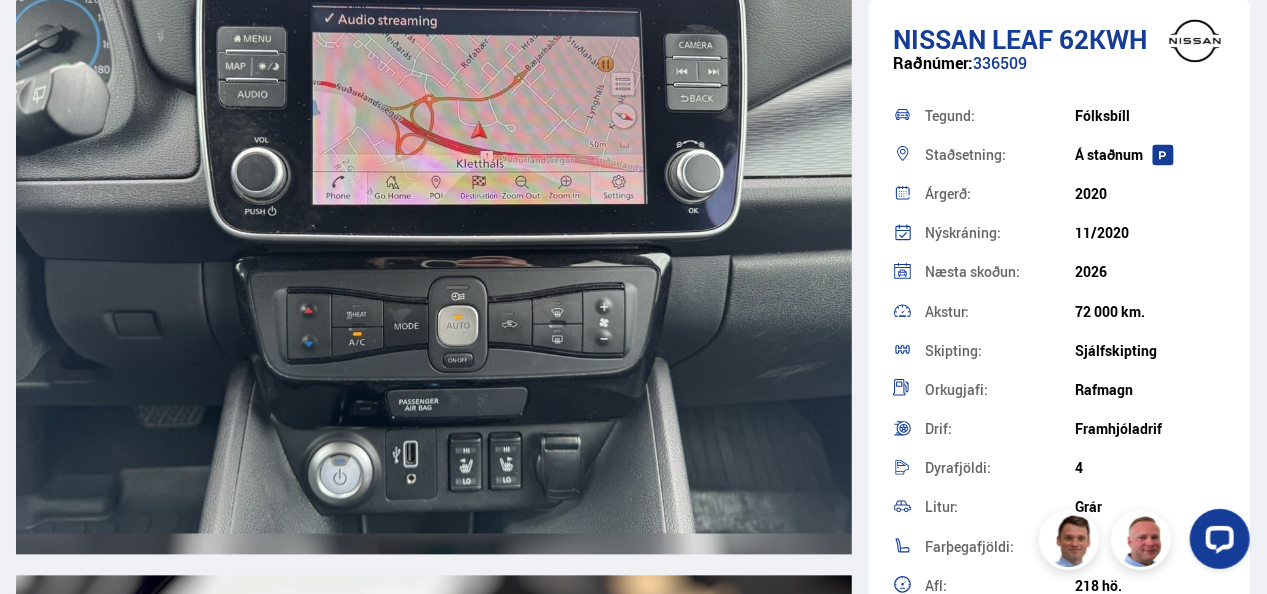 scroll, scrollTop: 9700, scrollLeft: 0, axis: vertical 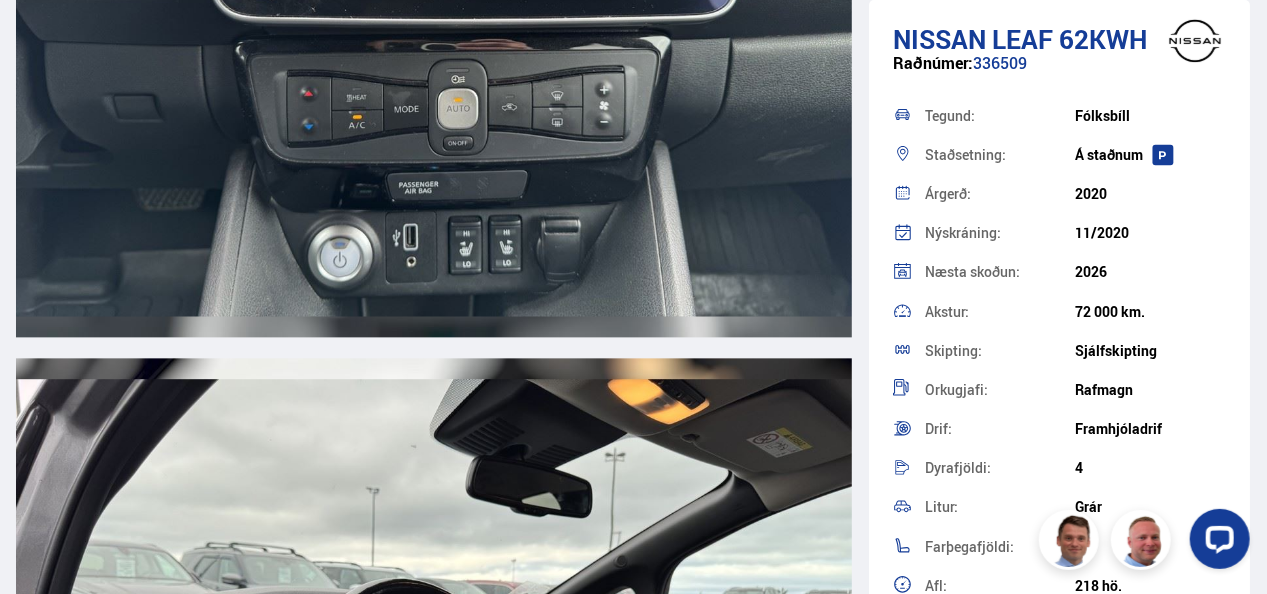 click at bounding box center (434, 2) 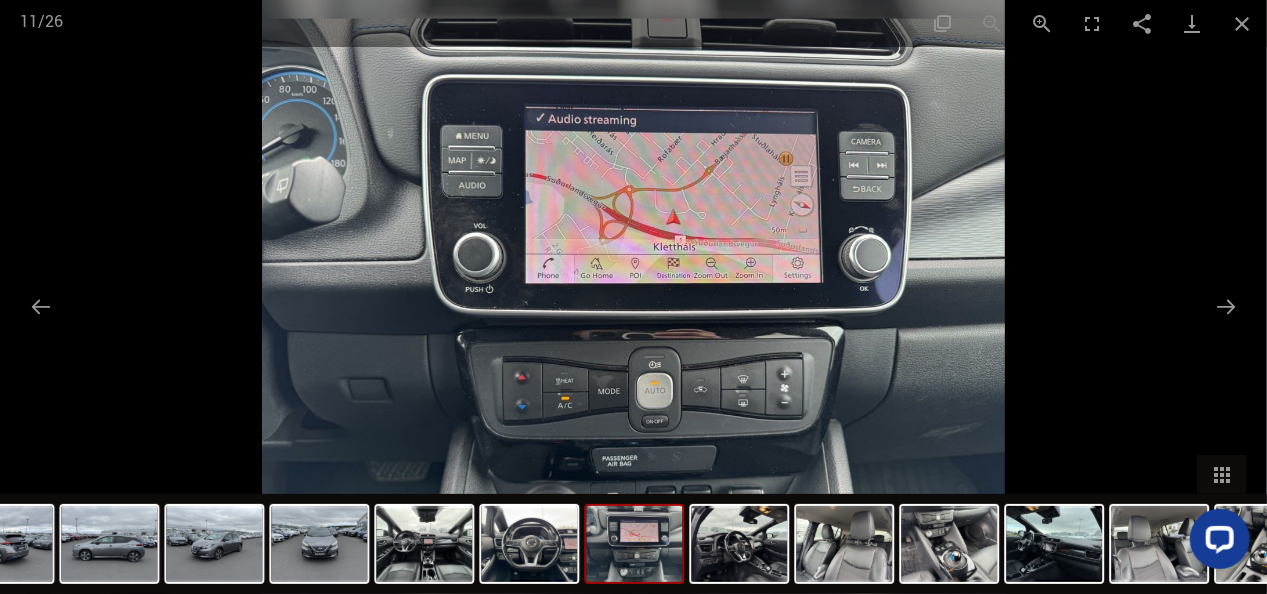 scroll, scrollTop: 9500, scrollLeft: 0, axis: vertical 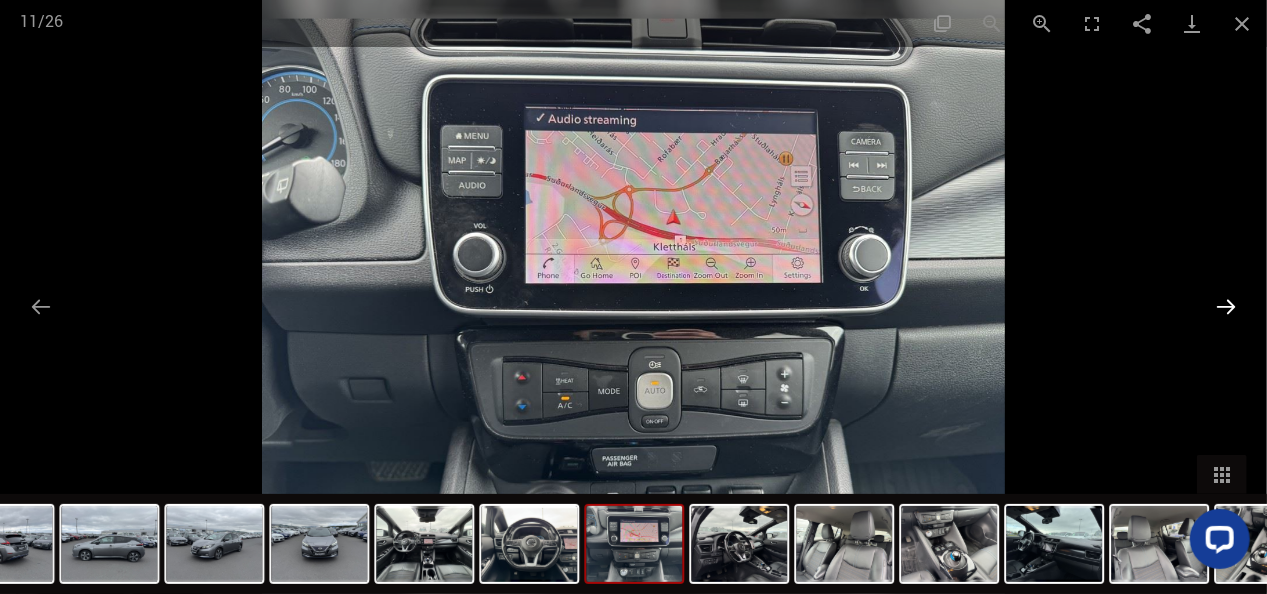 click at bounding box center (1226, 306) 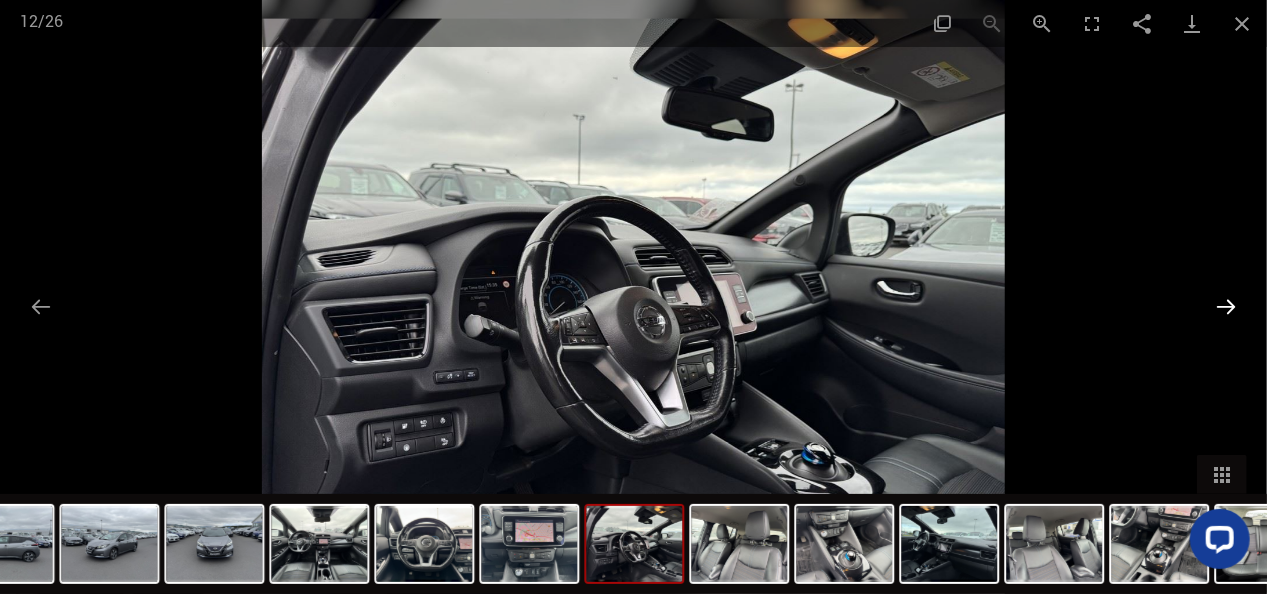 click at bounding box center (1226, 306) 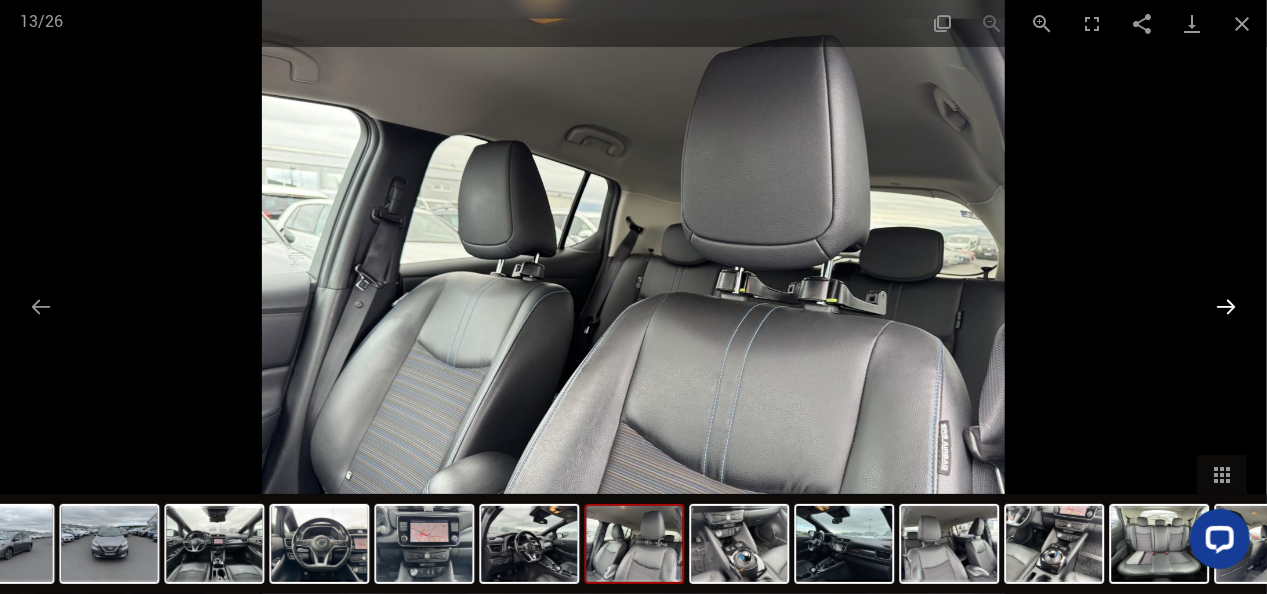 click at bounding box center [1226, 306] 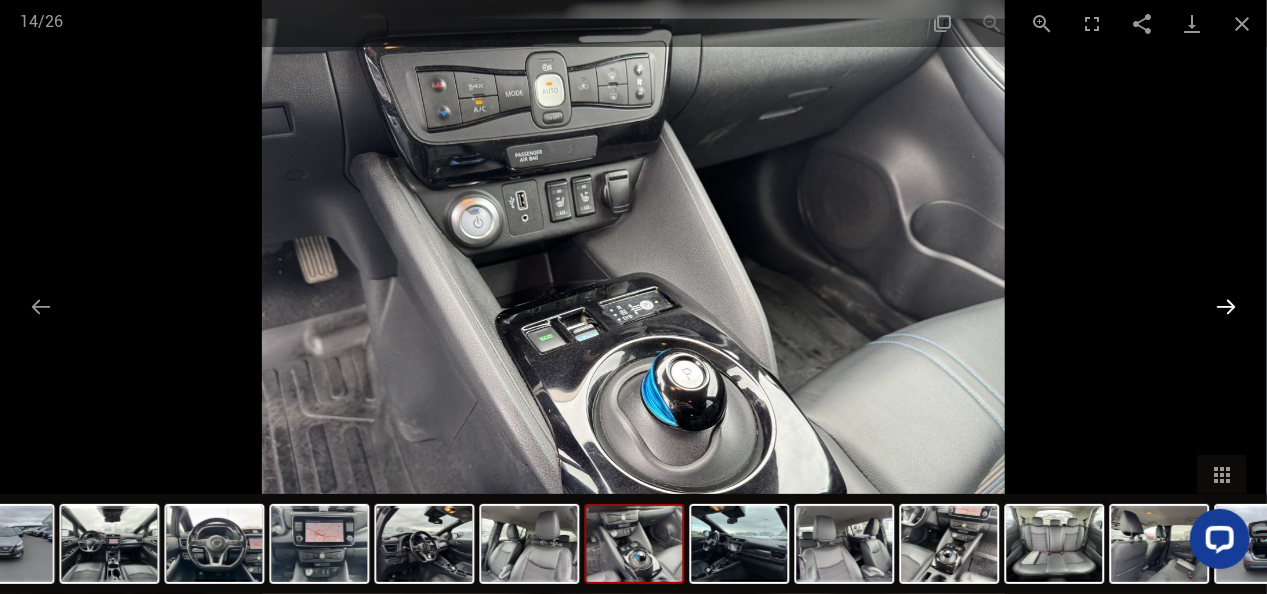 click at bounding box center (1226, 306) 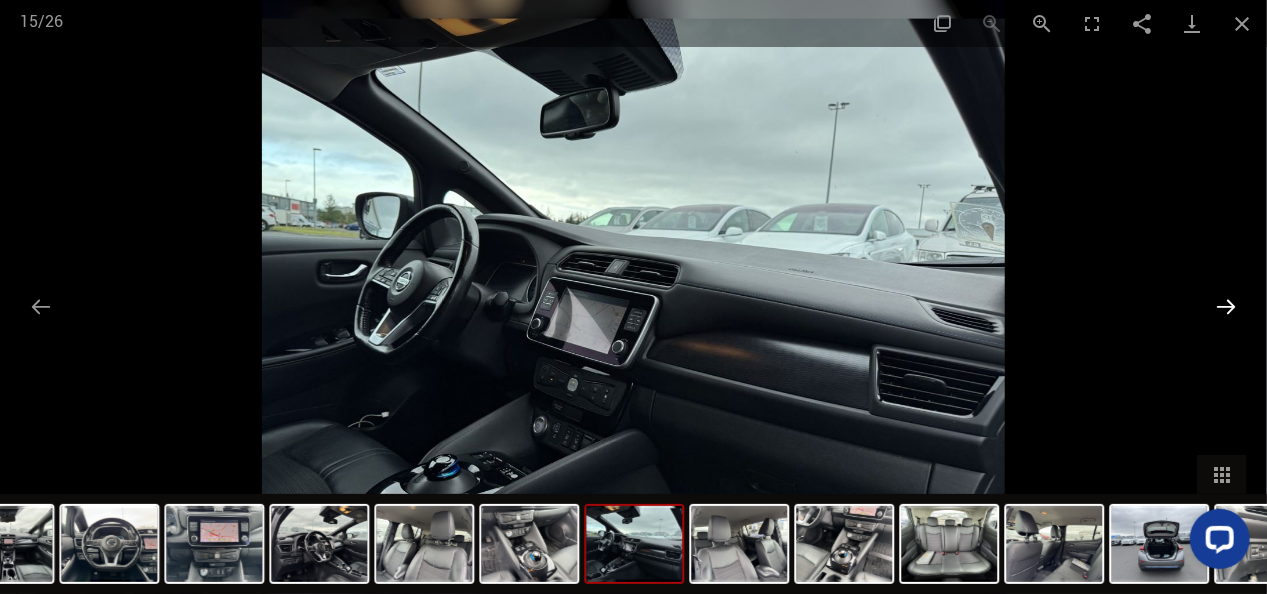 click at bounding box center [1226, 306] 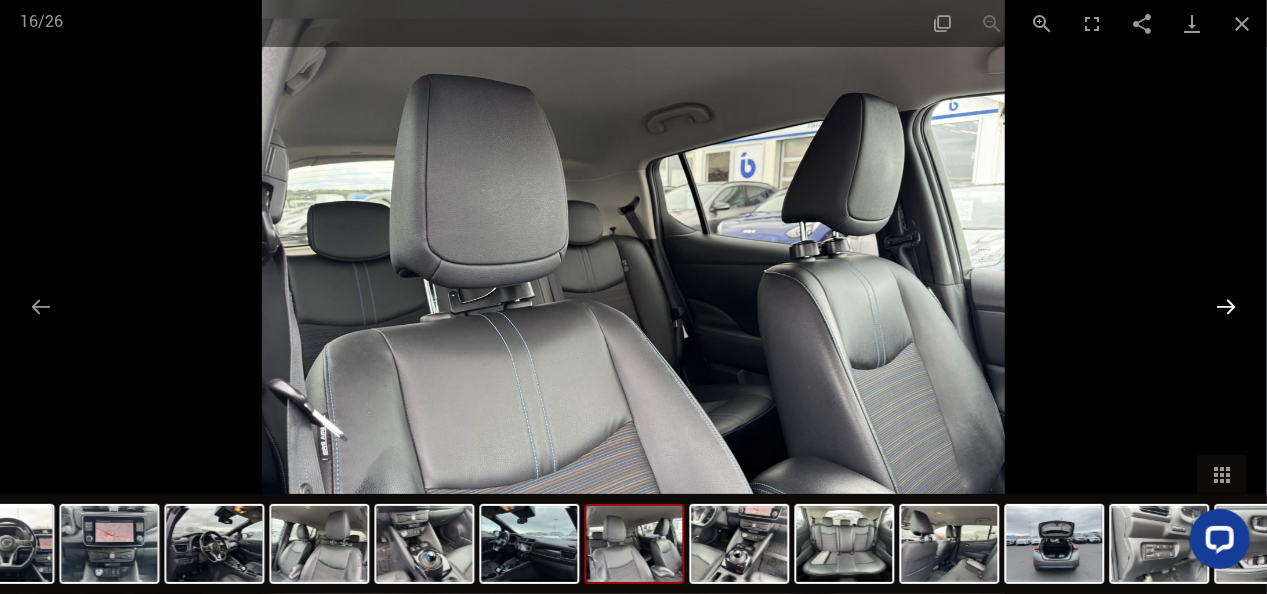 click at bounding box center (1226, 306) 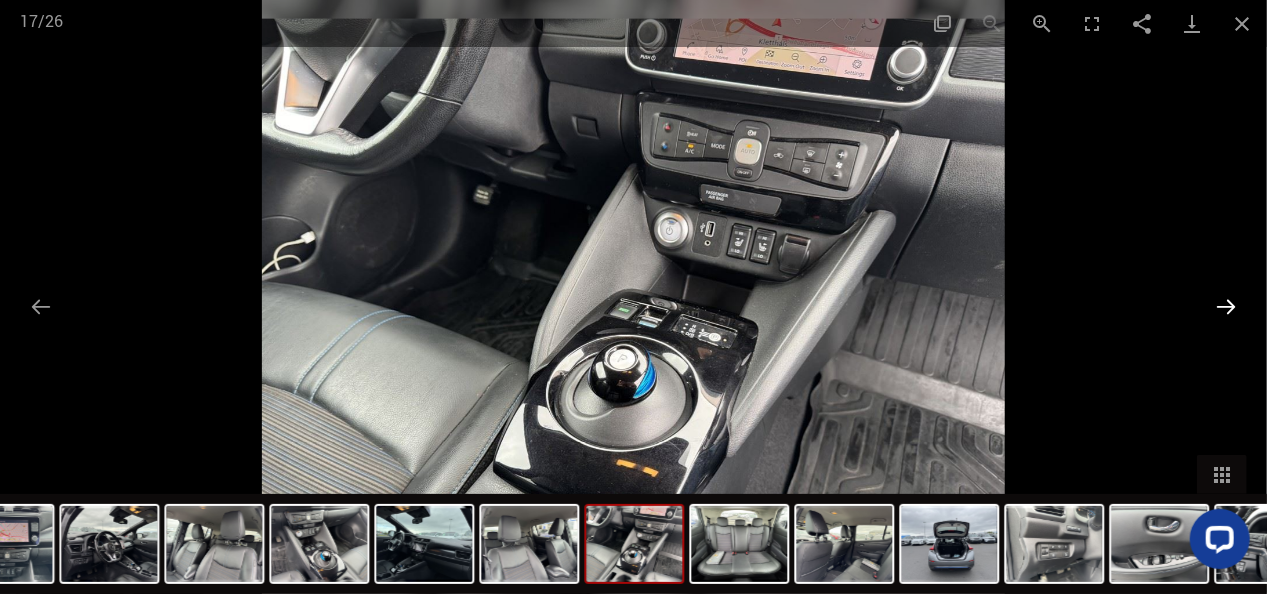 click at bounding box center (1226, 306) 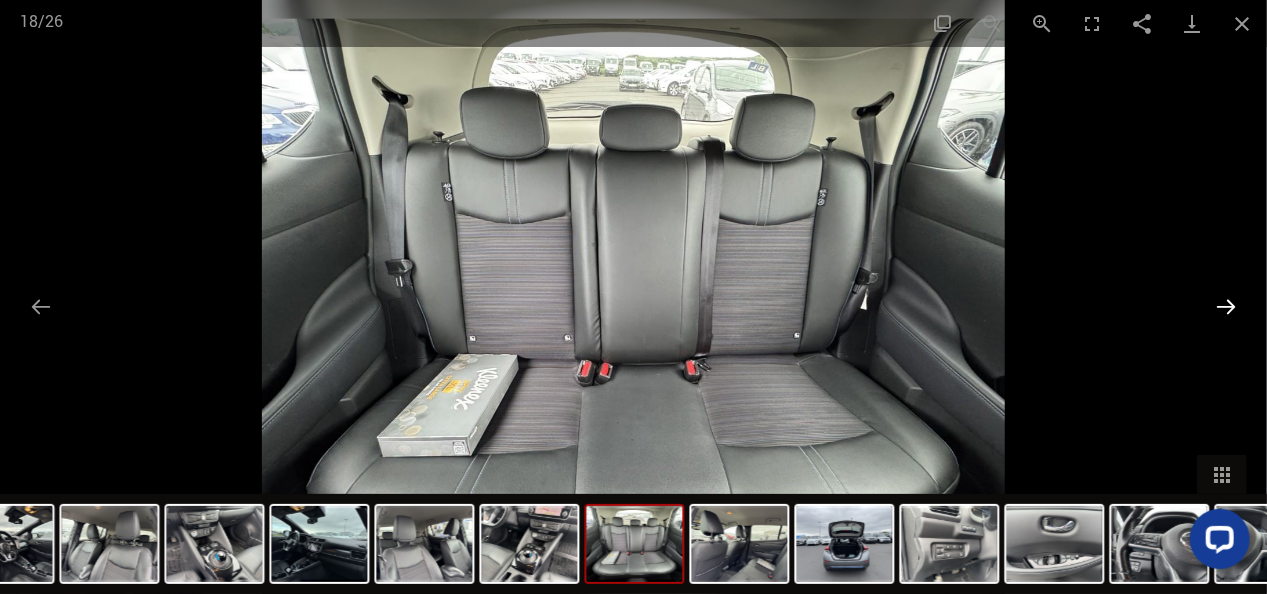 click at bounding box center [1226, 306] 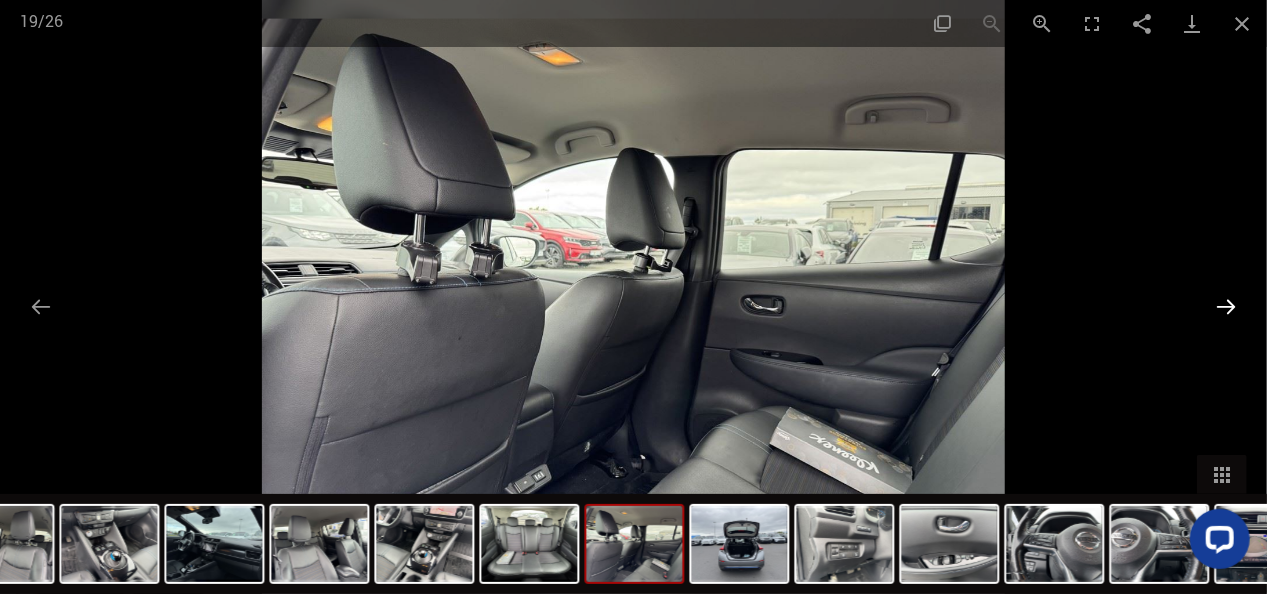 click at bounding box center [1226, 306] 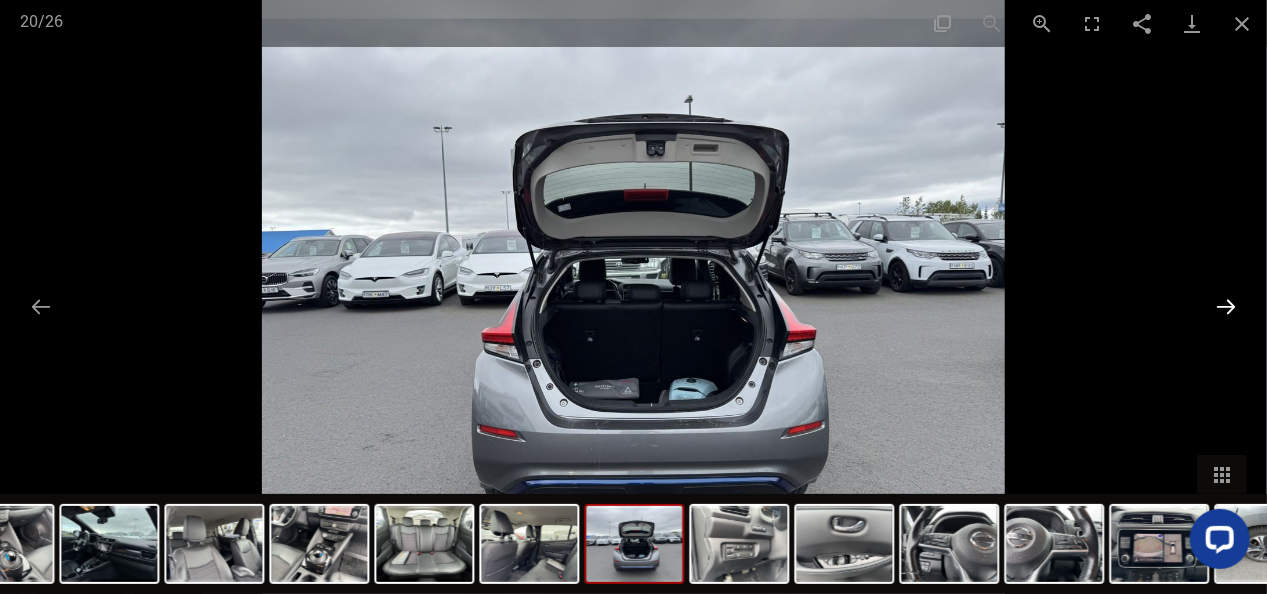 click at bounding box center (1226, 306) 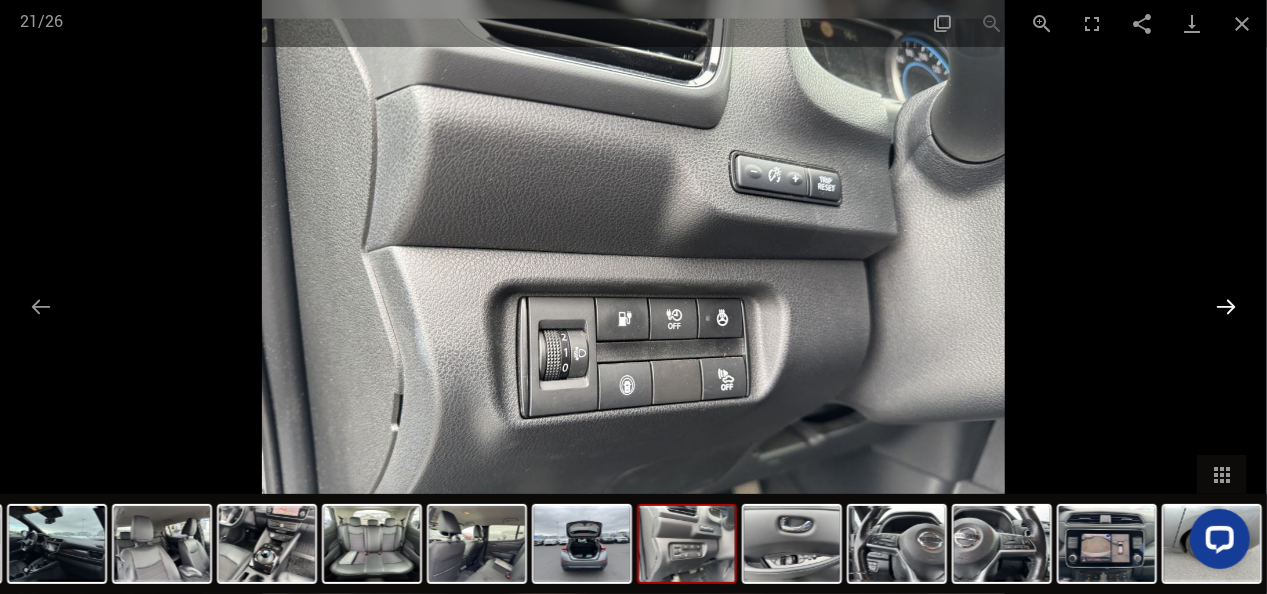 click at bounding box center [1226, 306] 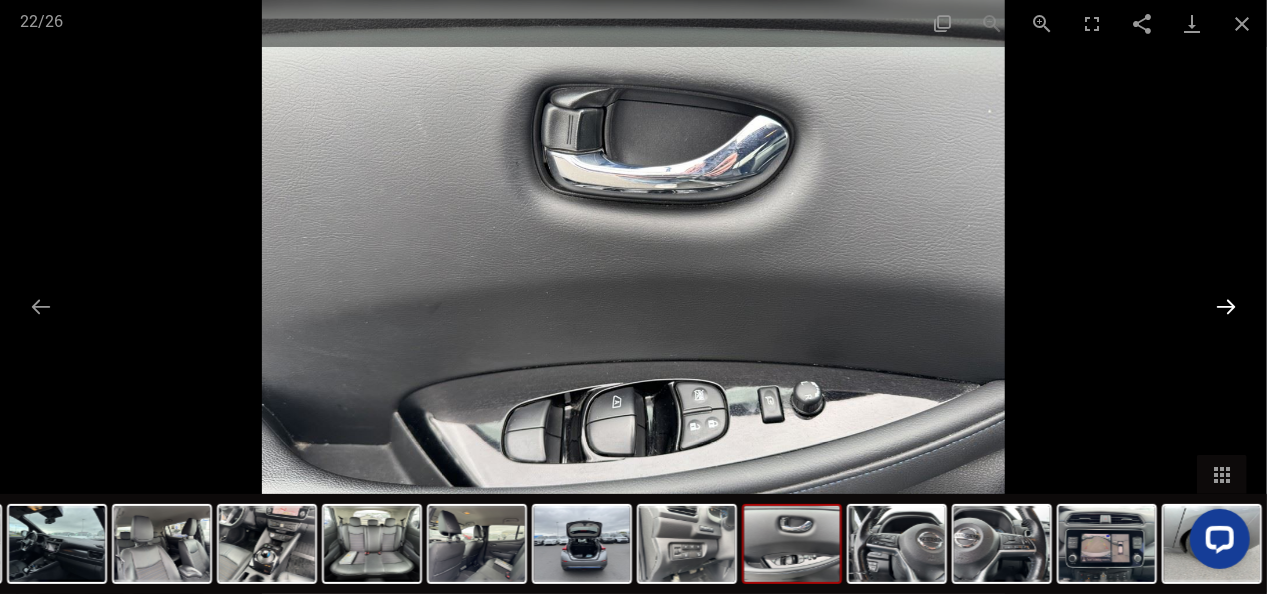 click at bounding box center [1226, 306] 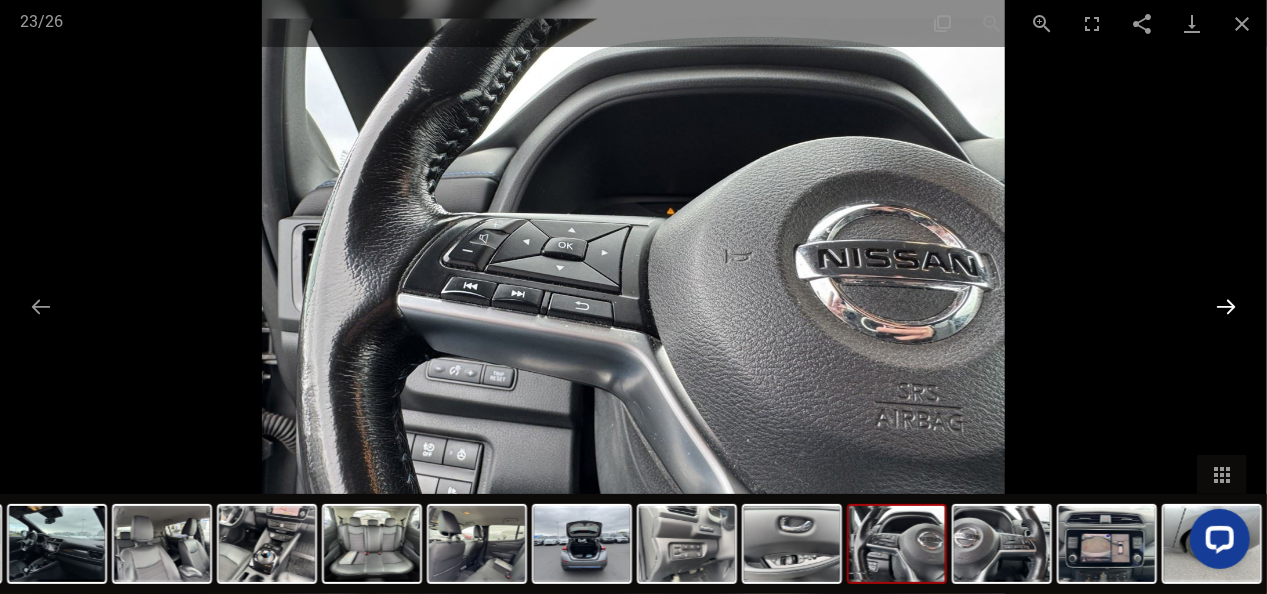 click at bounding box center [1226, 306] 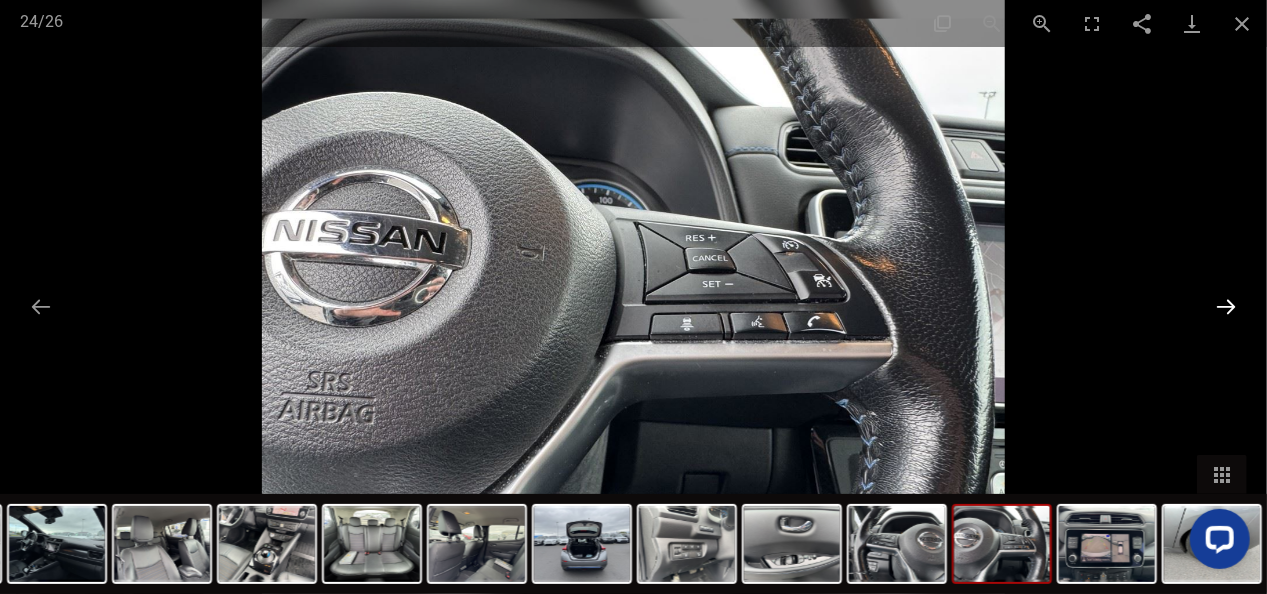 click at bounding box center (1226, 306) 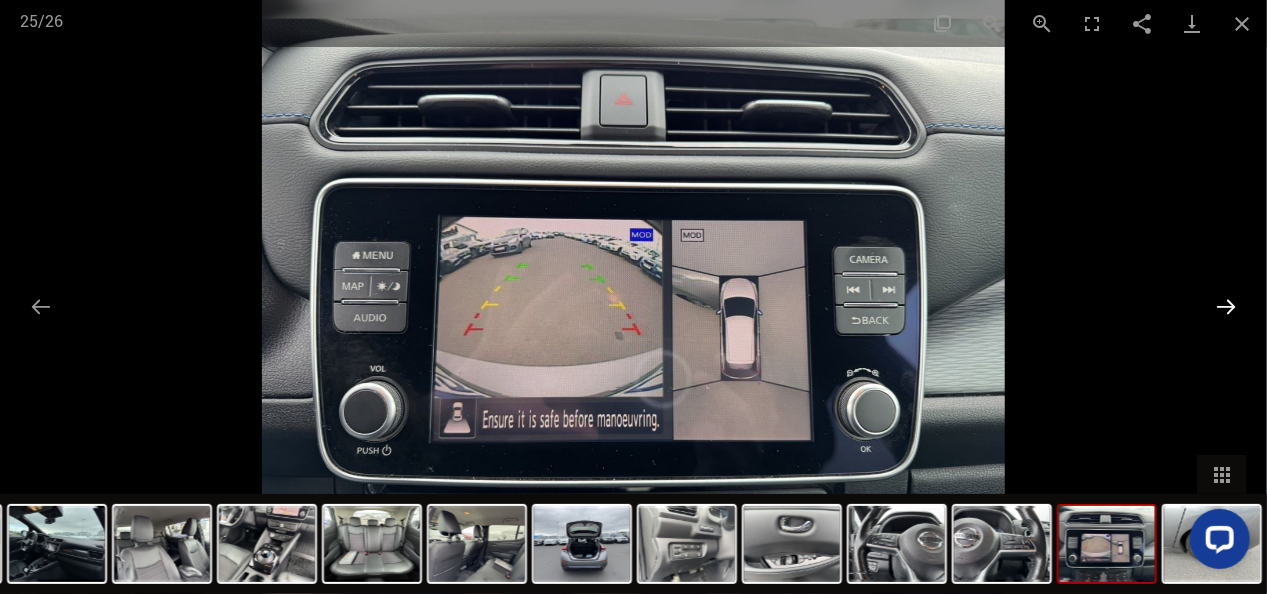click at bounding box center [1226, 306] 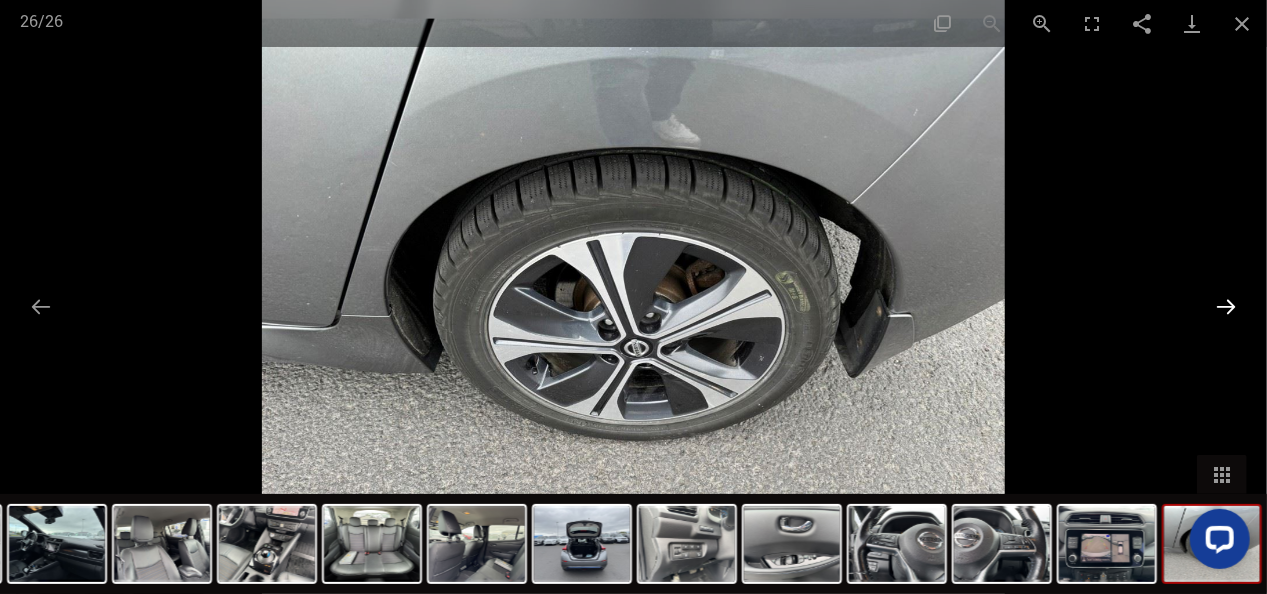 click at bounding box center (1226, 306) 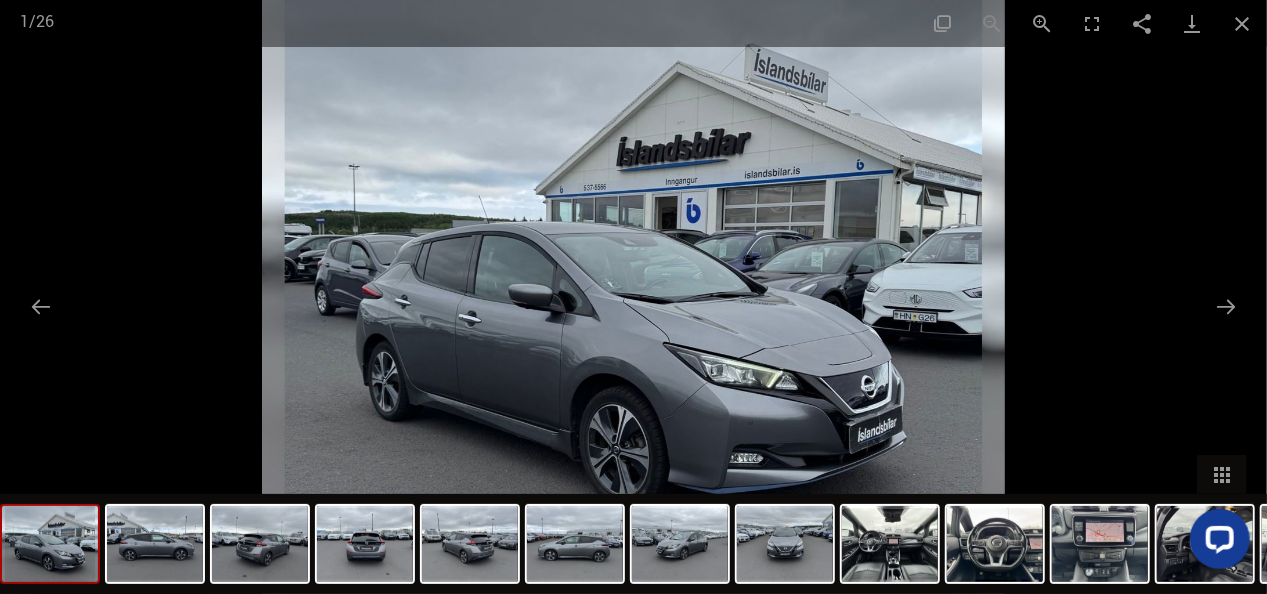 scroll, scrollTop: 9800, scrollLeft: 0, axis: vertical 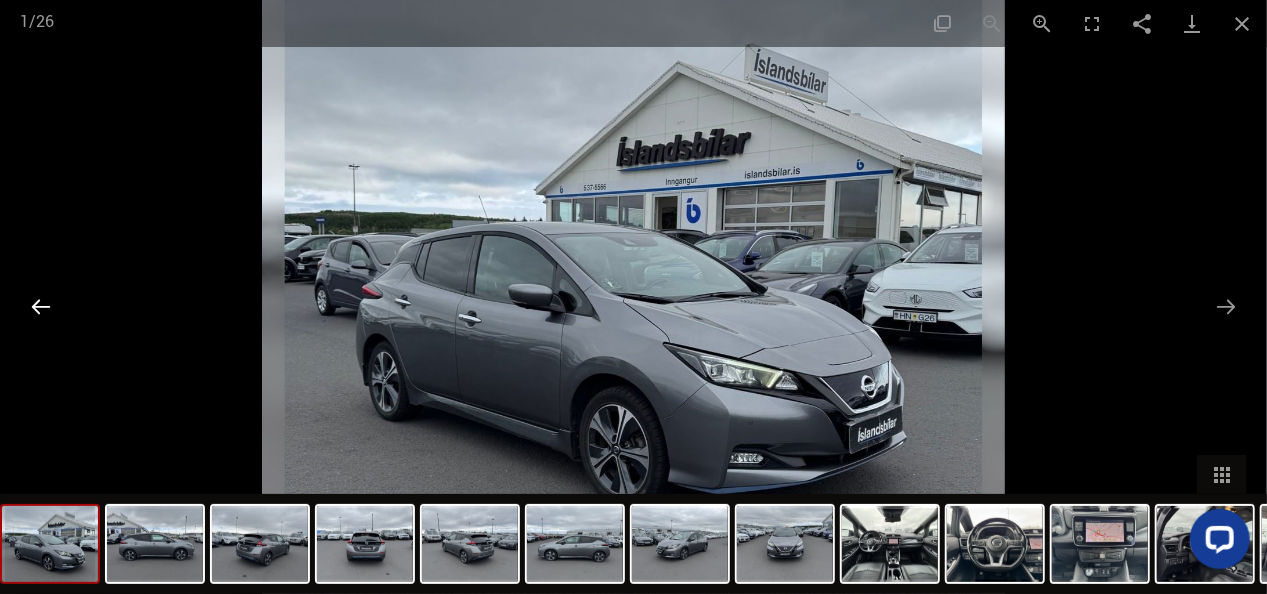 click at bounding box center [41, 306] 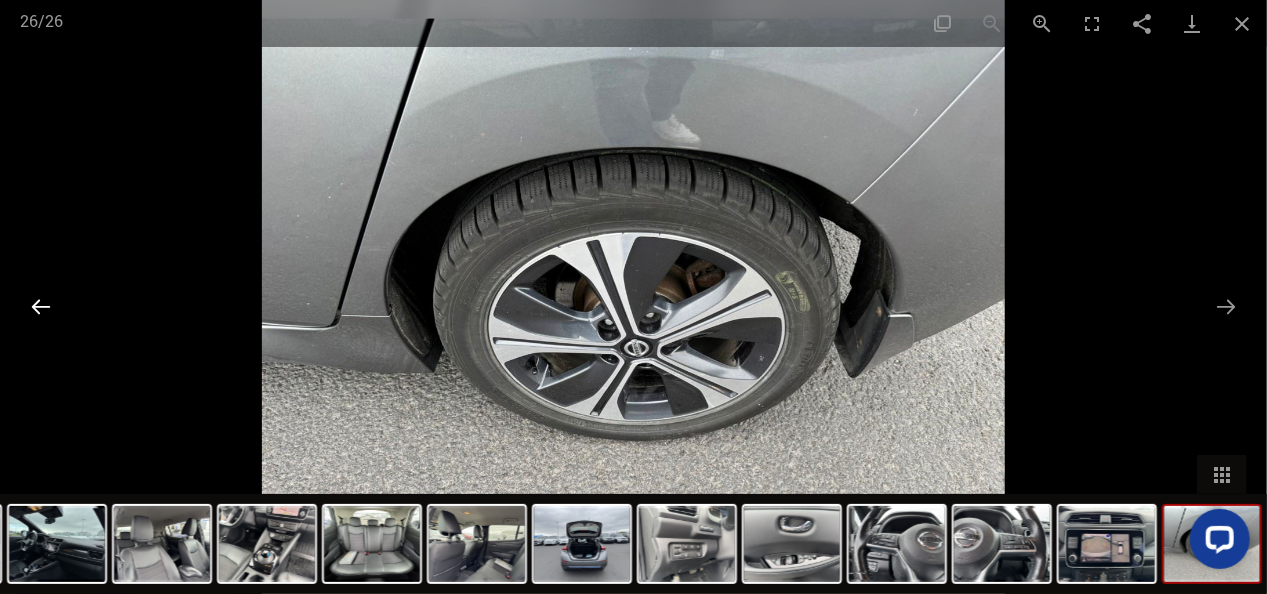 click at bounding box center [41, 306] 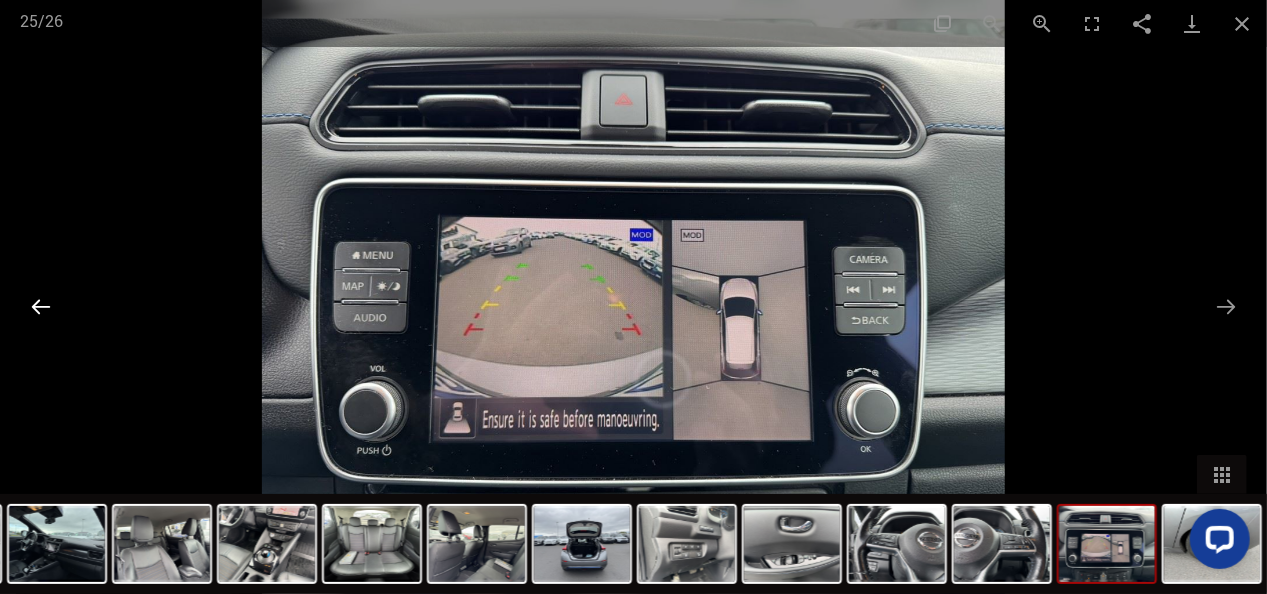 click at bounding box center (41, 306) 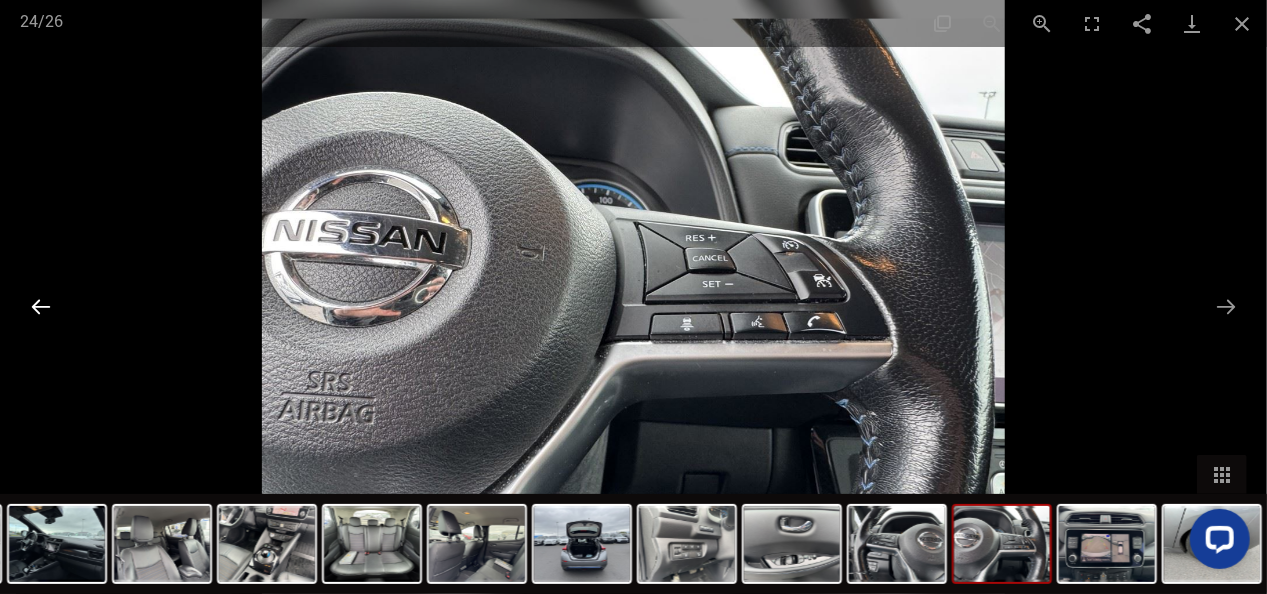 click at bounding box center [41, 306] 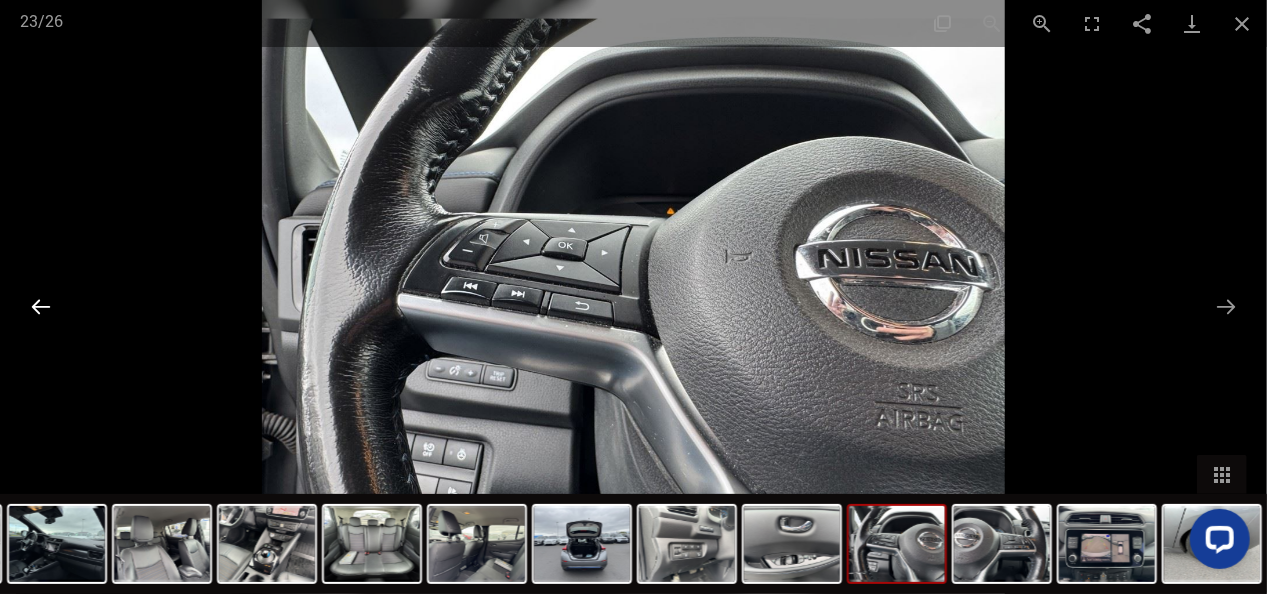 click at bounding box center [41, 306] 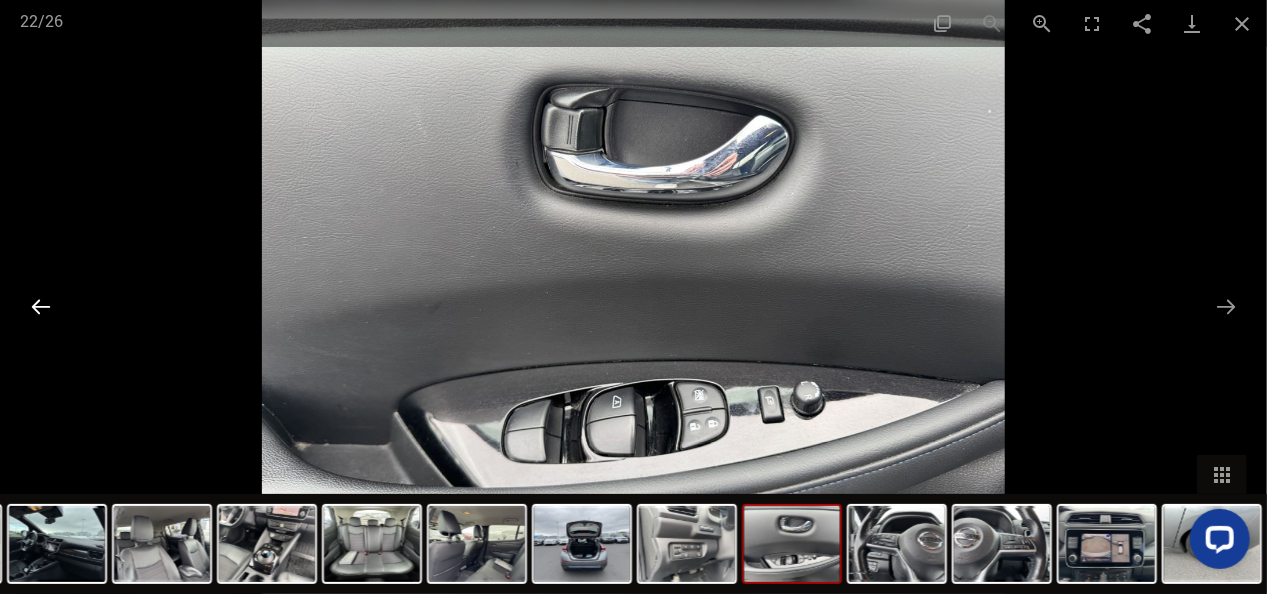 click at bounding box center (41, 306) 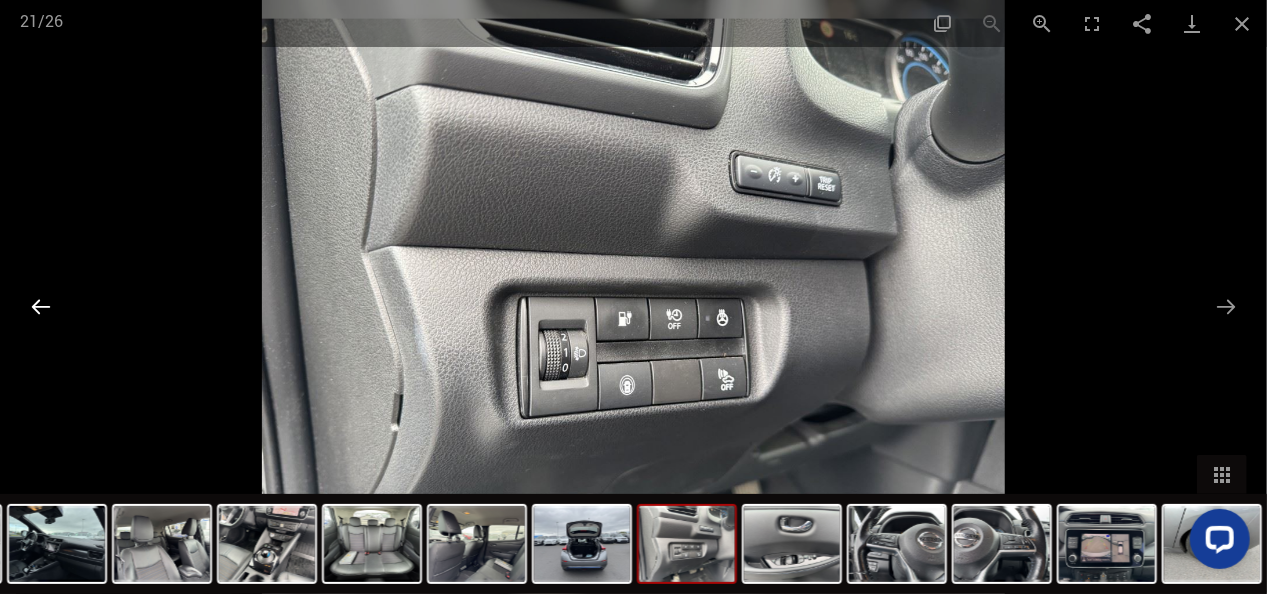 click at bounding box center (41, 306) 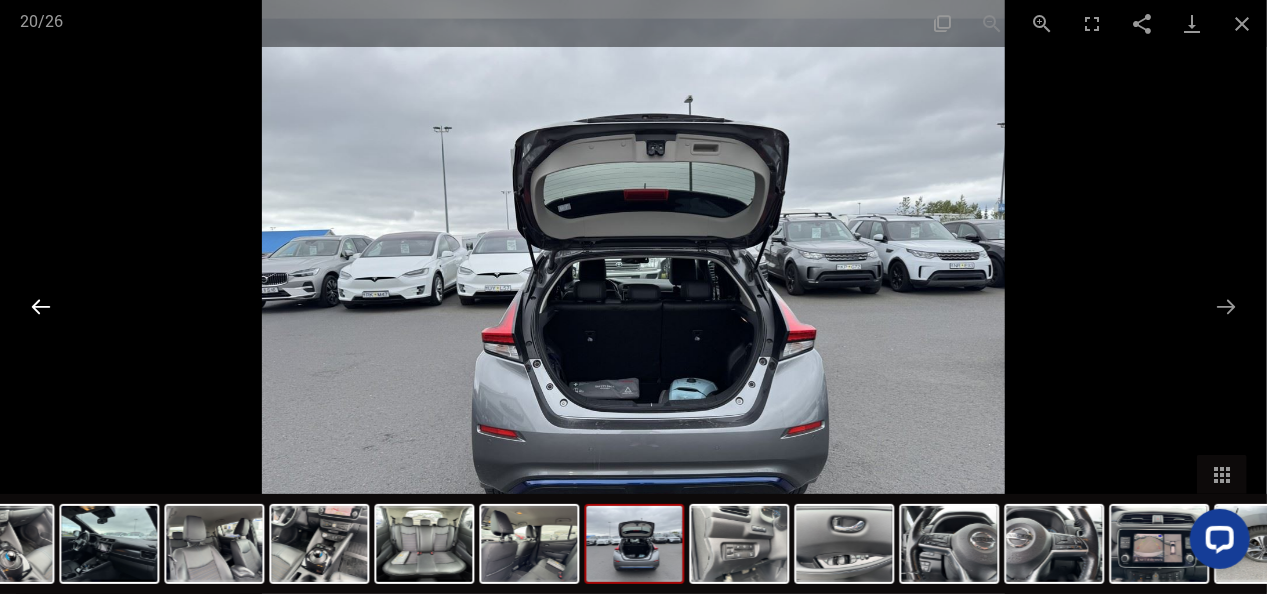 click at bounding box center (41, 306) 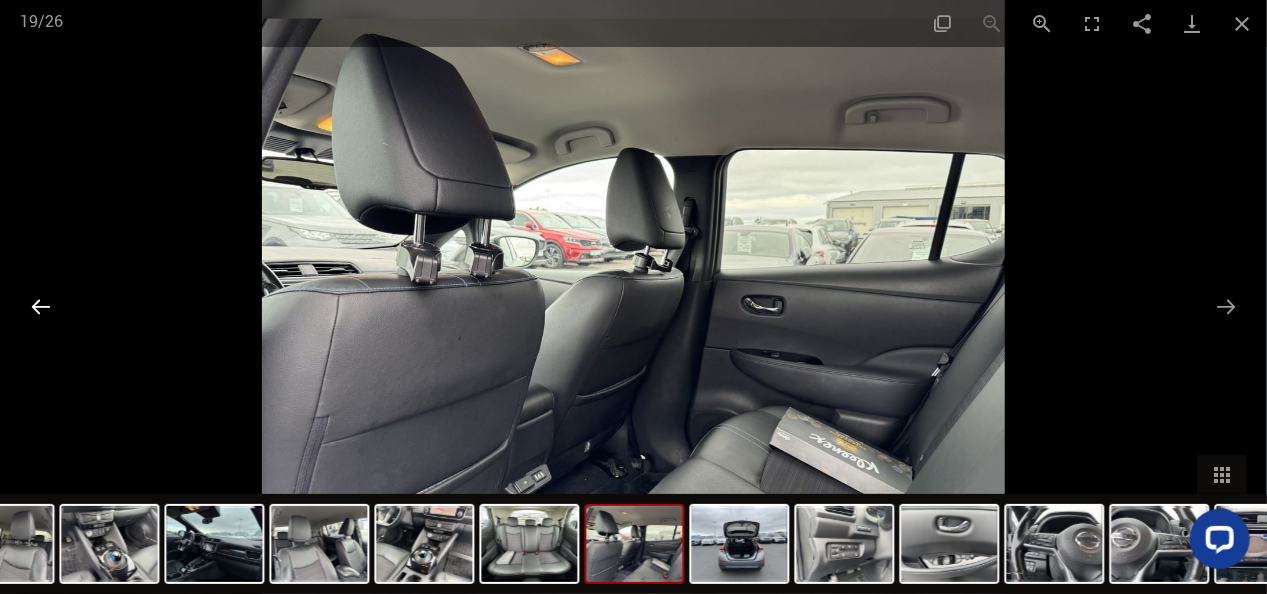 click at bounding box center (41, 306) 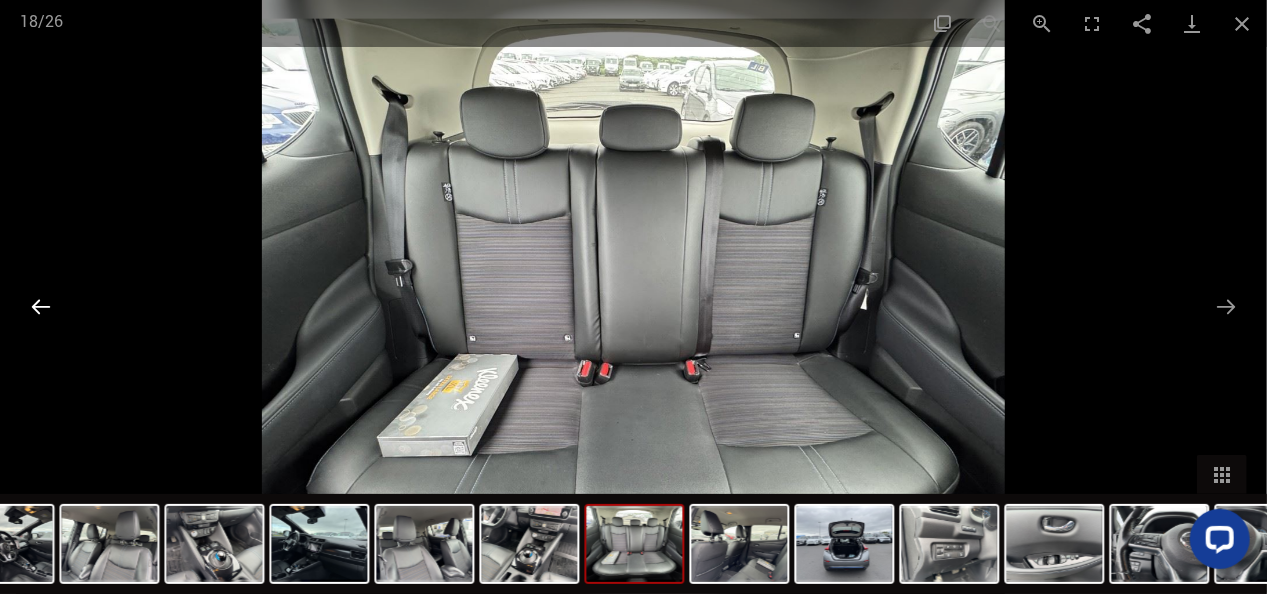 click at bounding box center [41, 306] 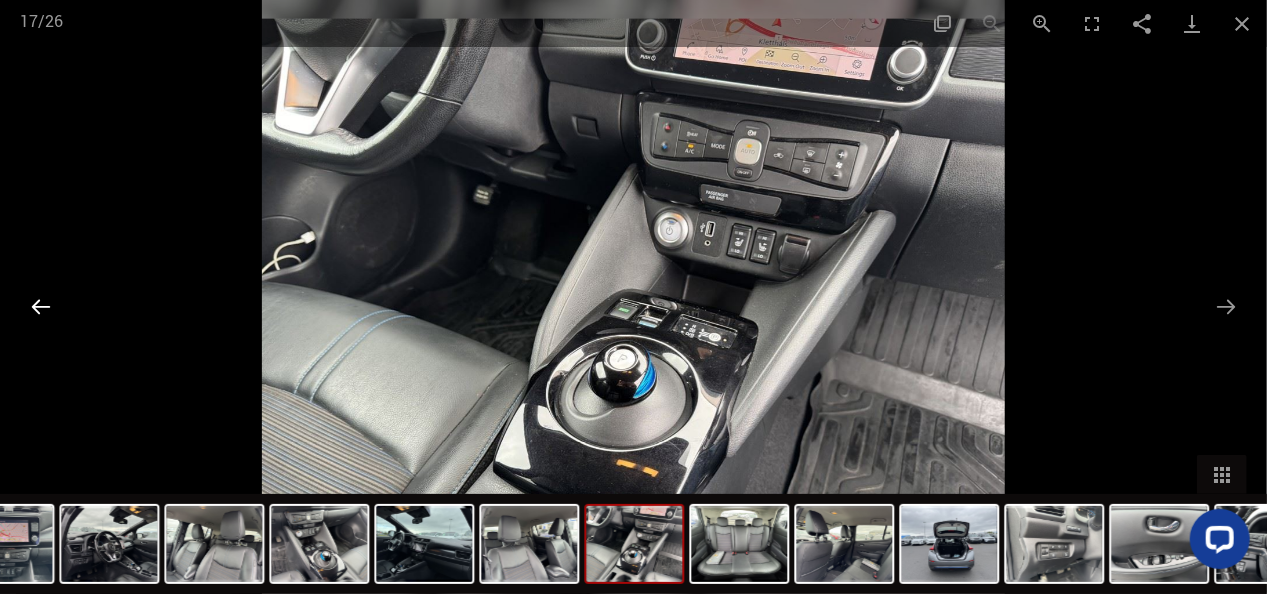 click at bounding box center [41, 306] 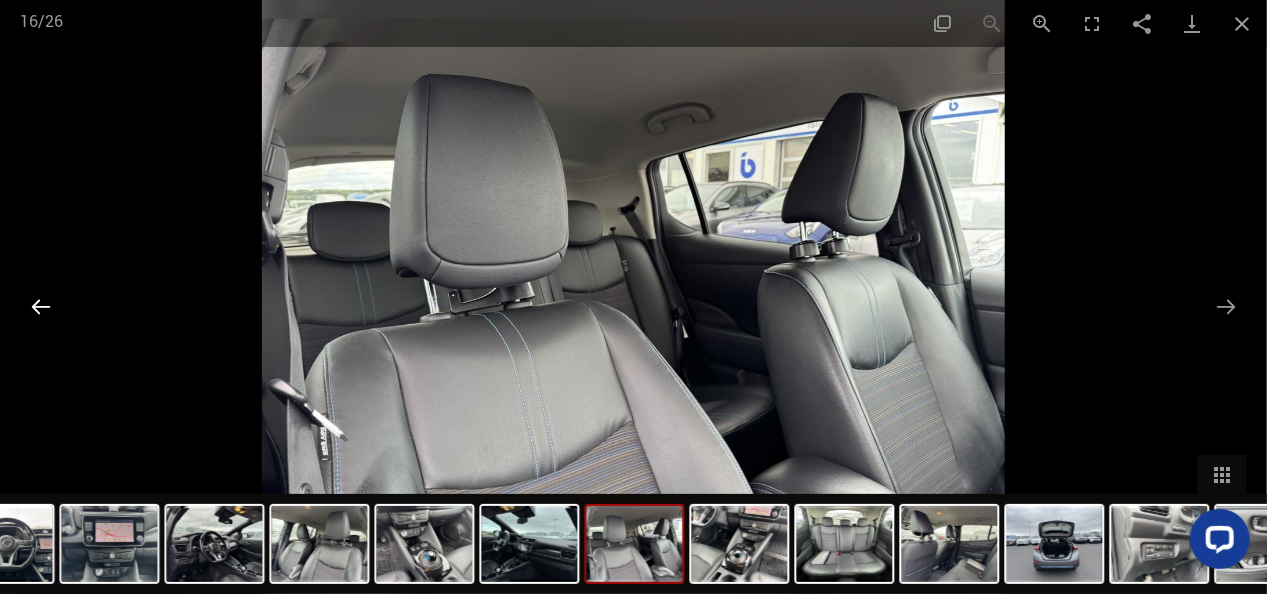 click at bounding box center (41, 306) 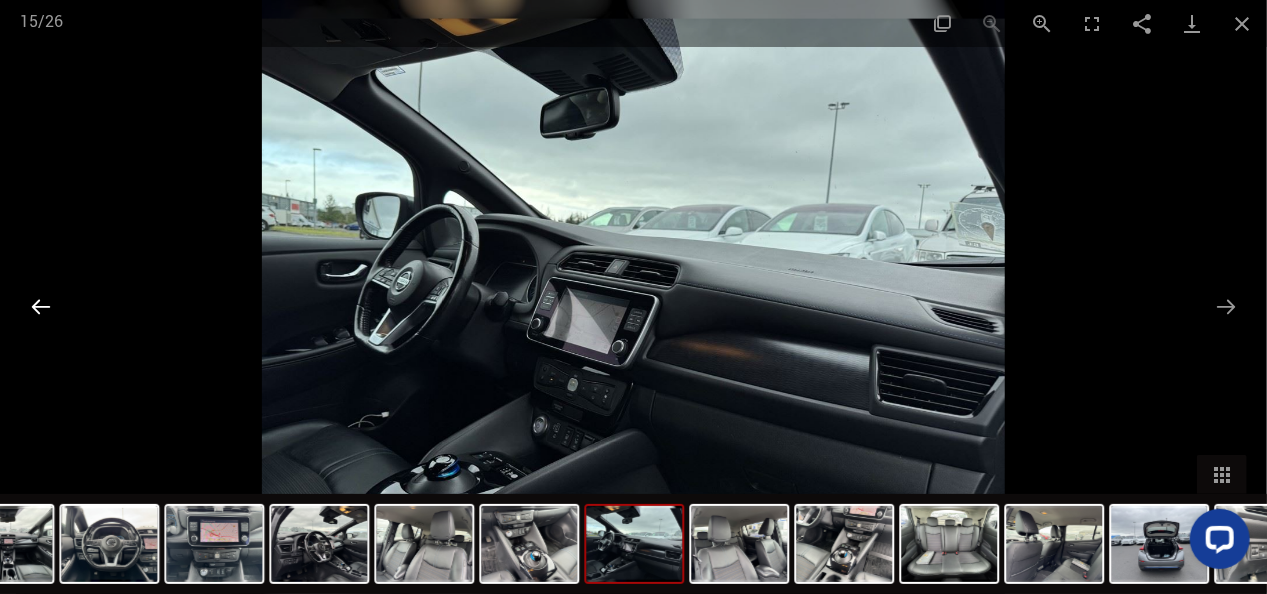 click at bounding box center [41, 306] 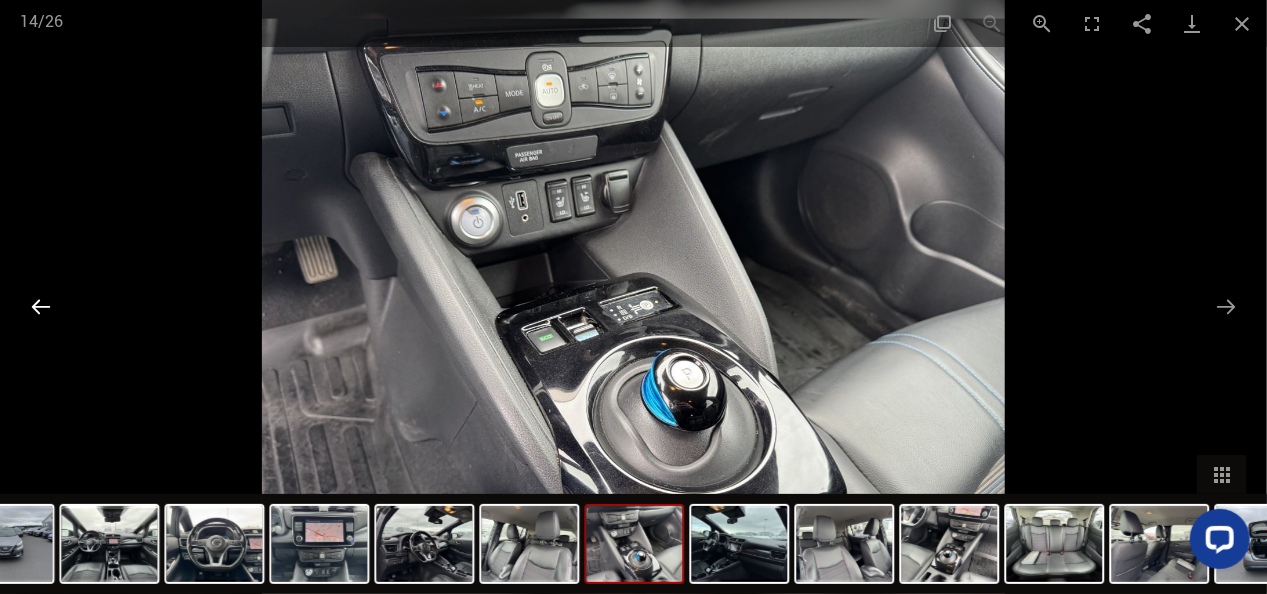 click at bounding box center (41, 306) 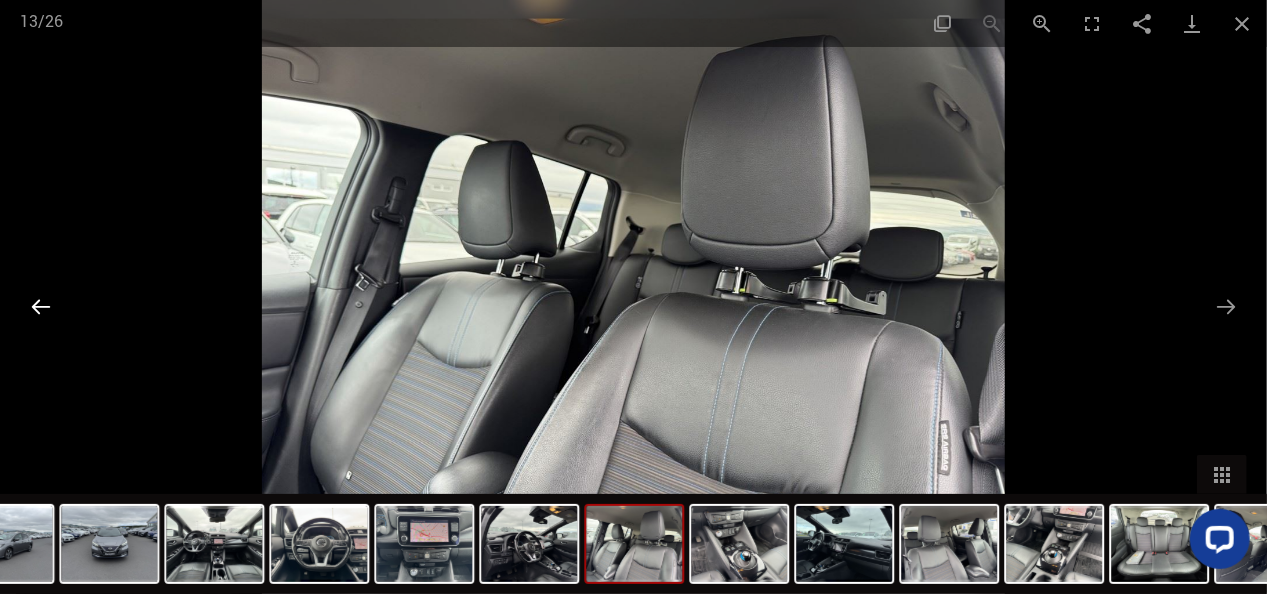 click at bounding box center (41, 306) 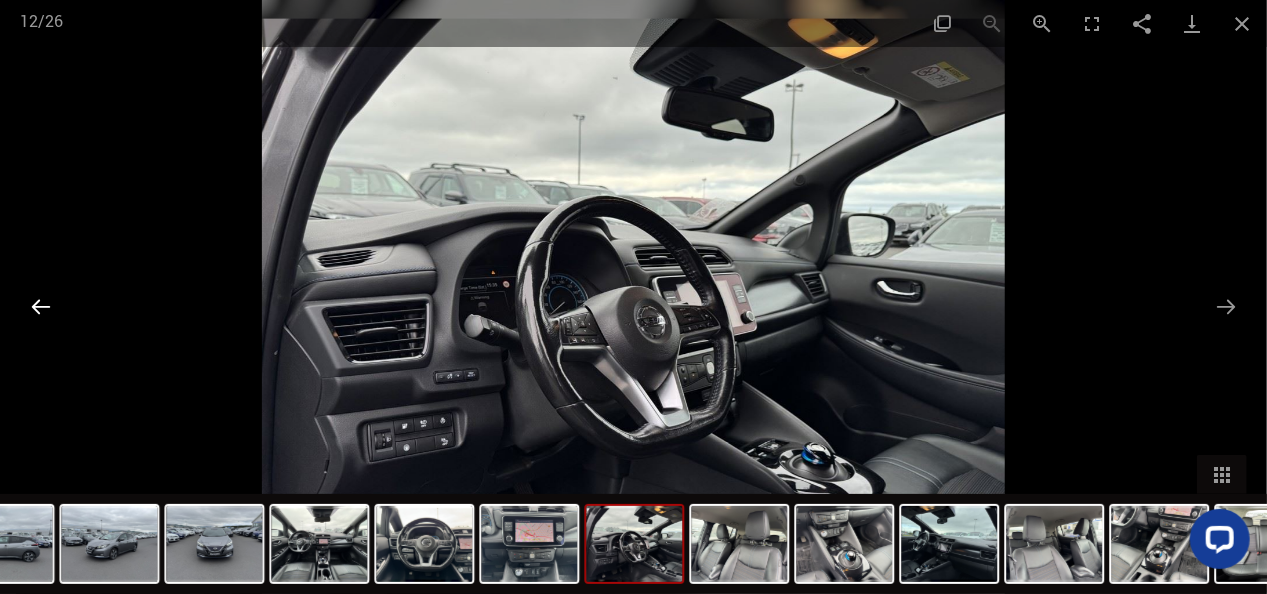 click at bounding box center [41, 306] 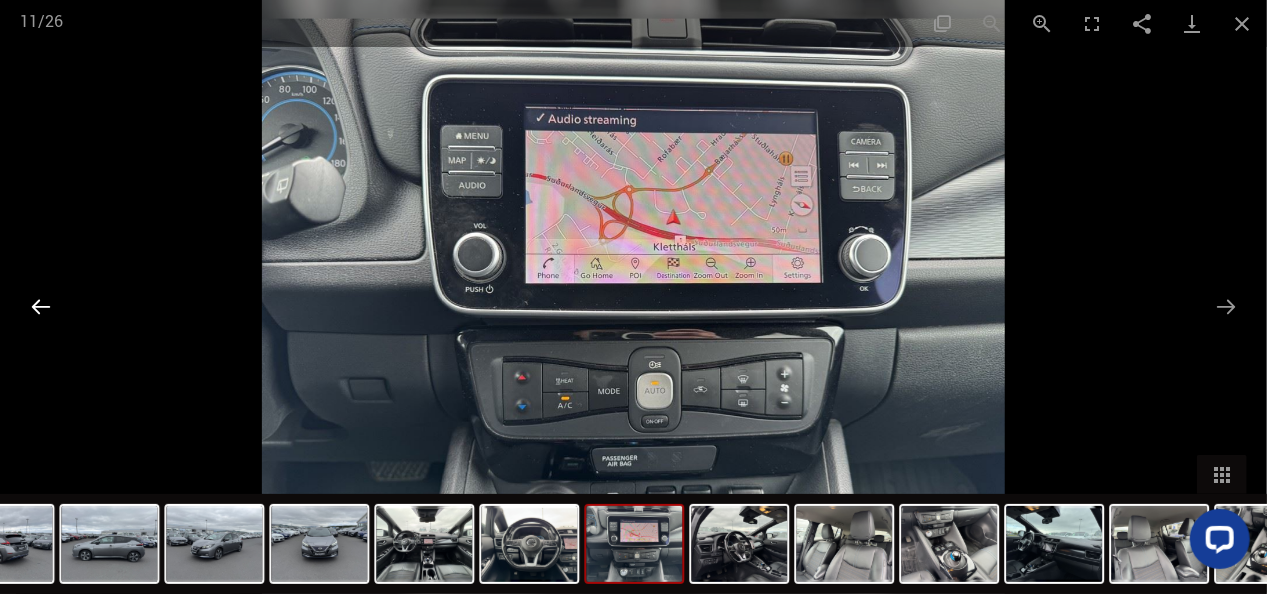 click at bounding box center (41, 306) 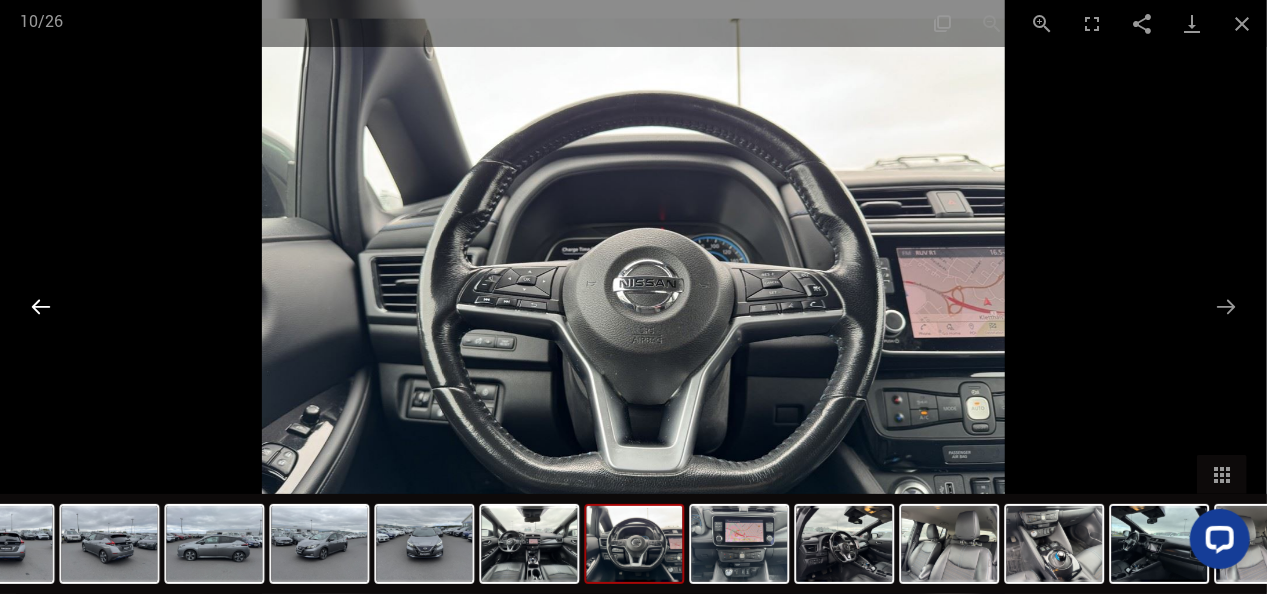 click at bounding box center [41, 306] 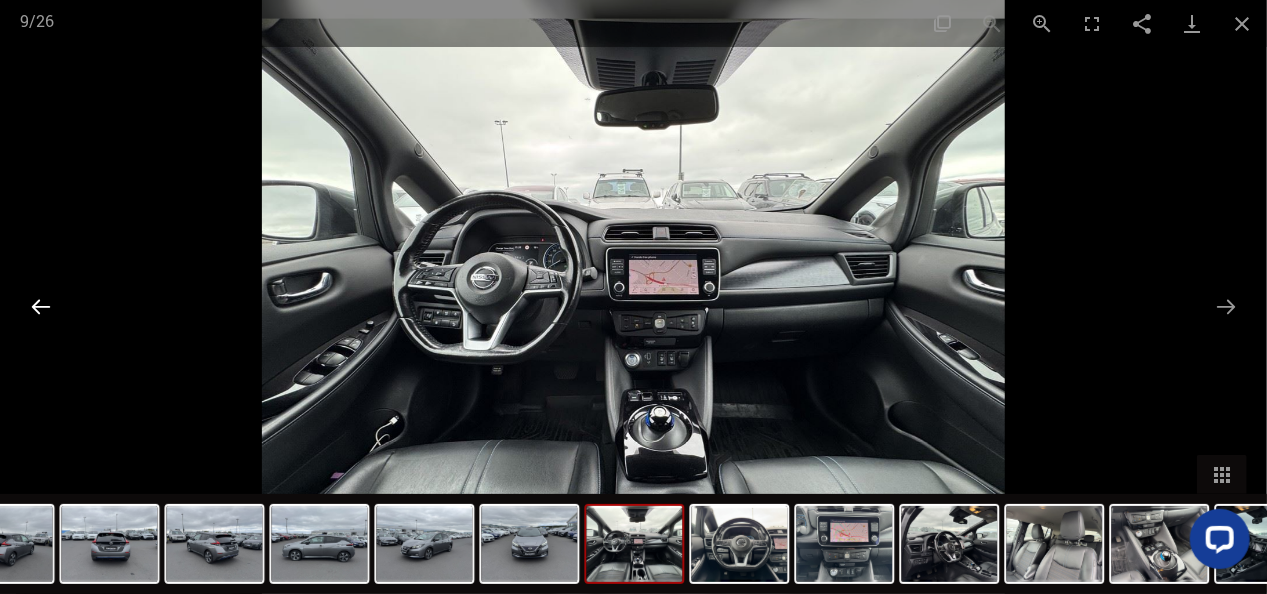 click at bounding box center (41, 306) 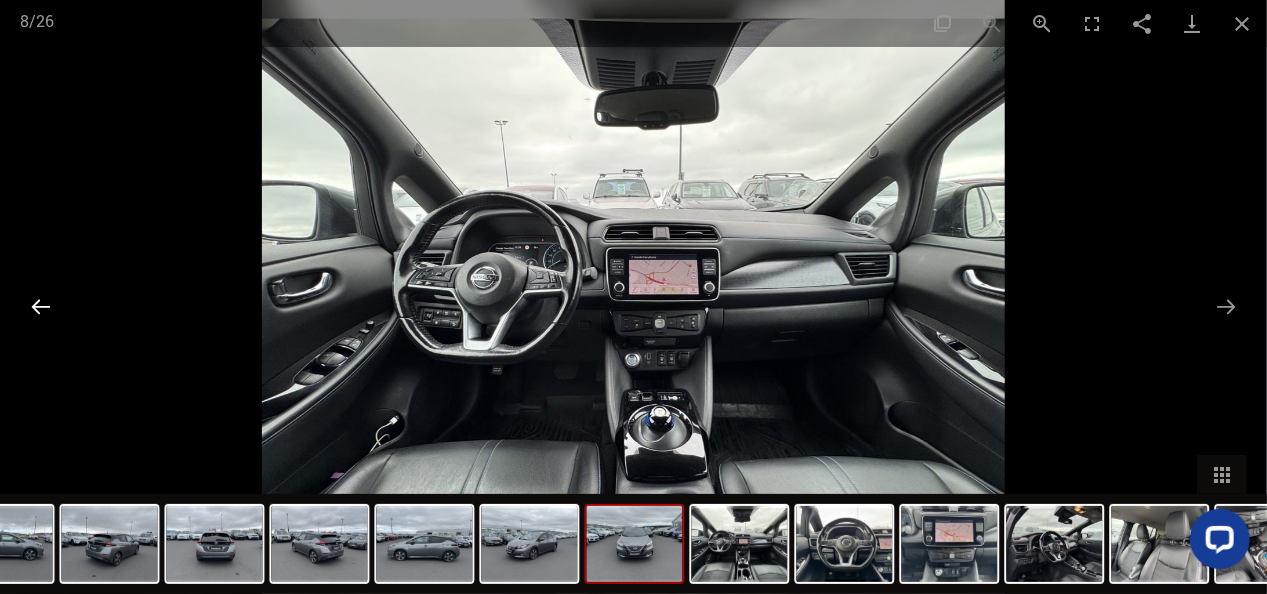click at bounding box center [41, 306] 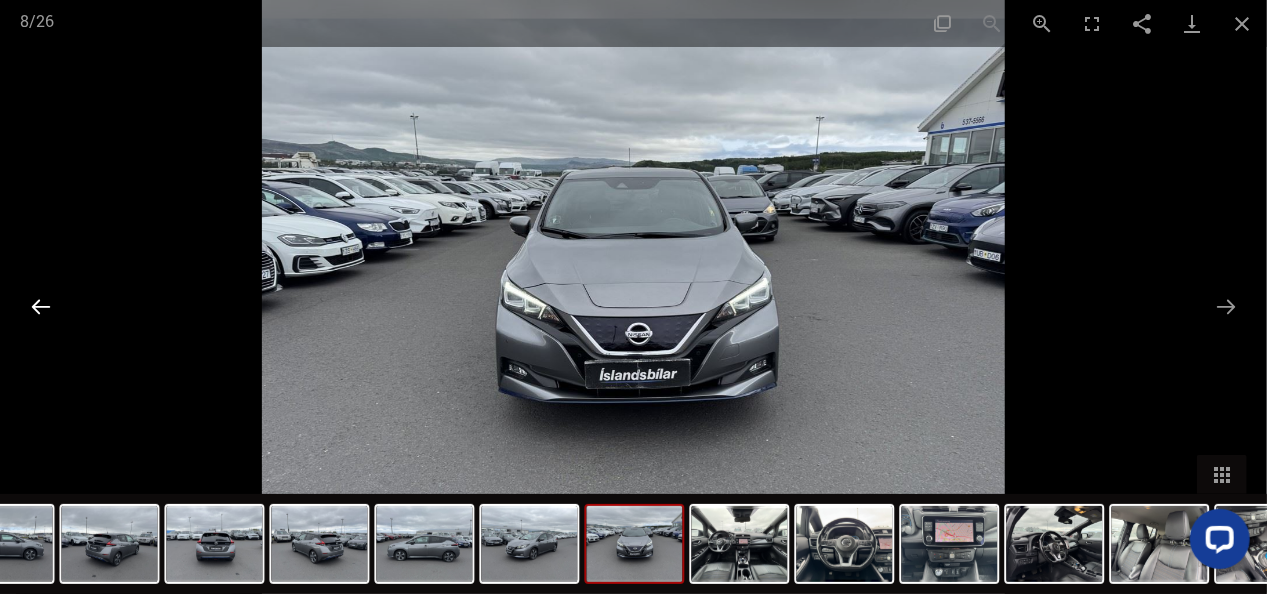 click at bounding box center (41, 306) 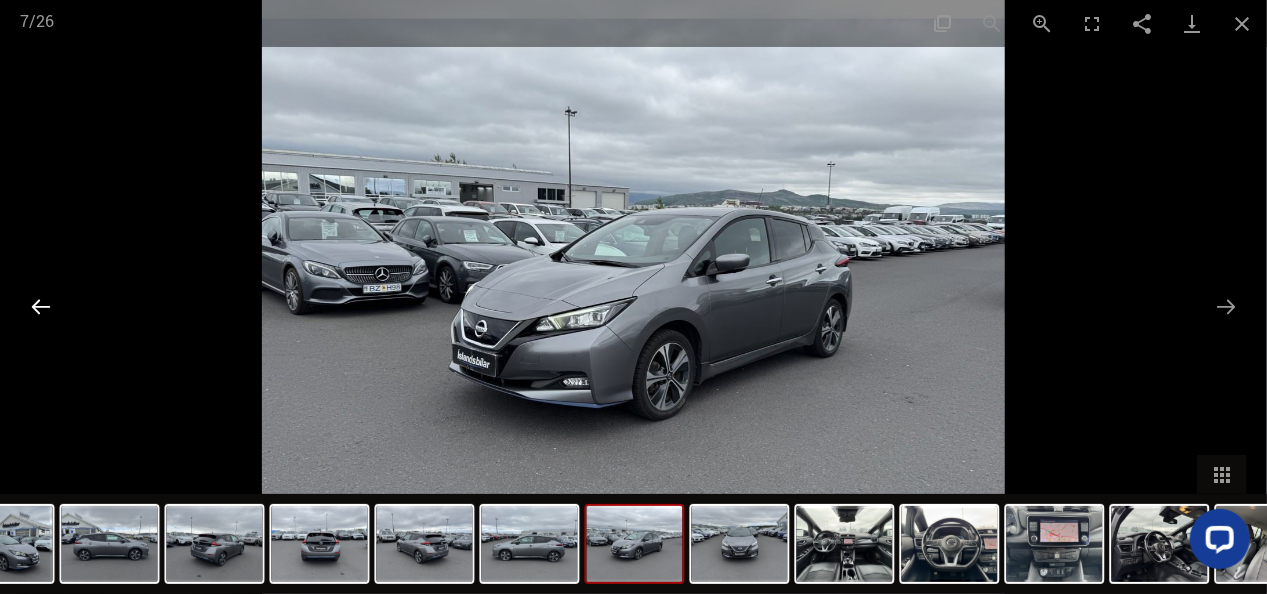 click at bounding box center (41, 306) 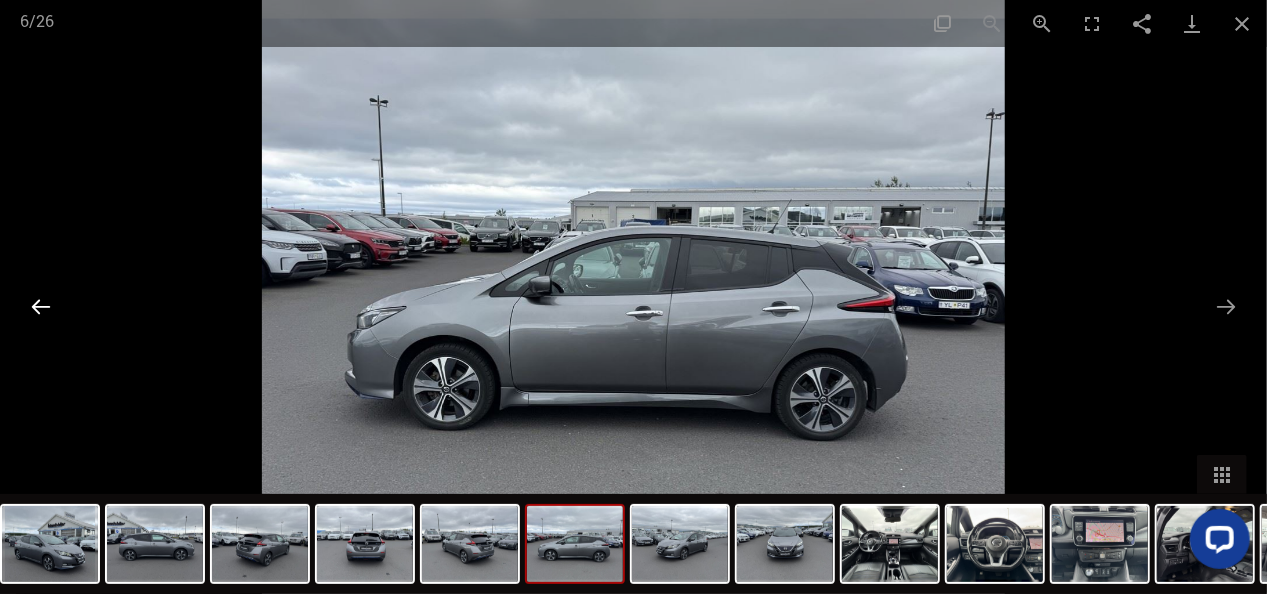 click at bounding box center [41, 306] 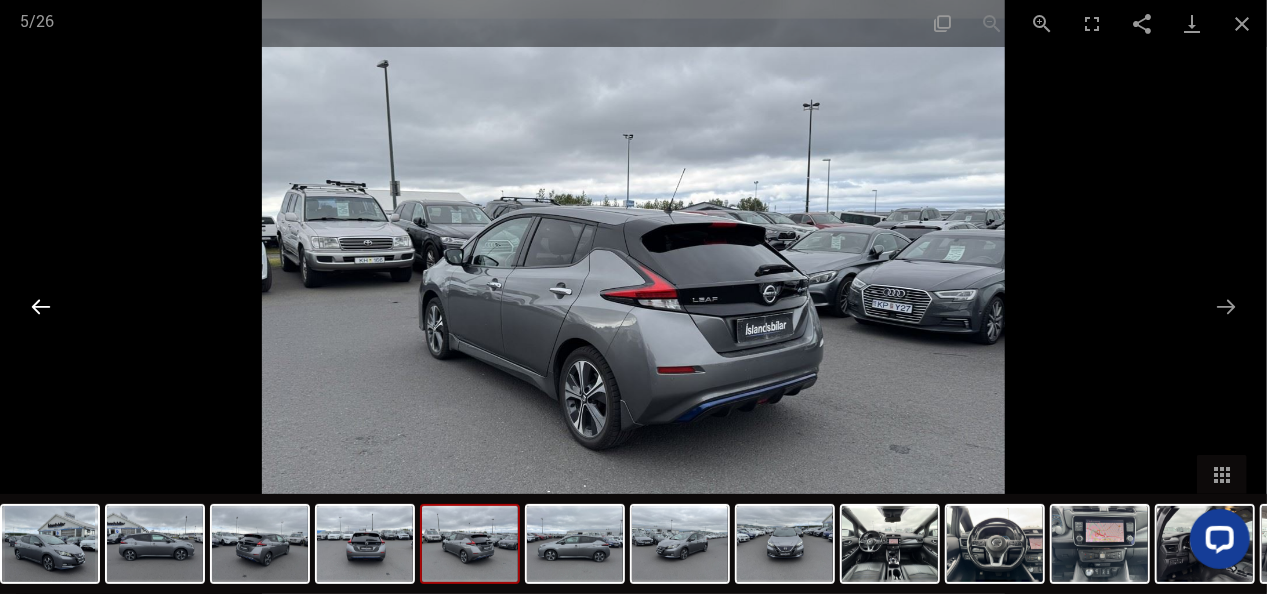 click at bounding box center (41, 306) 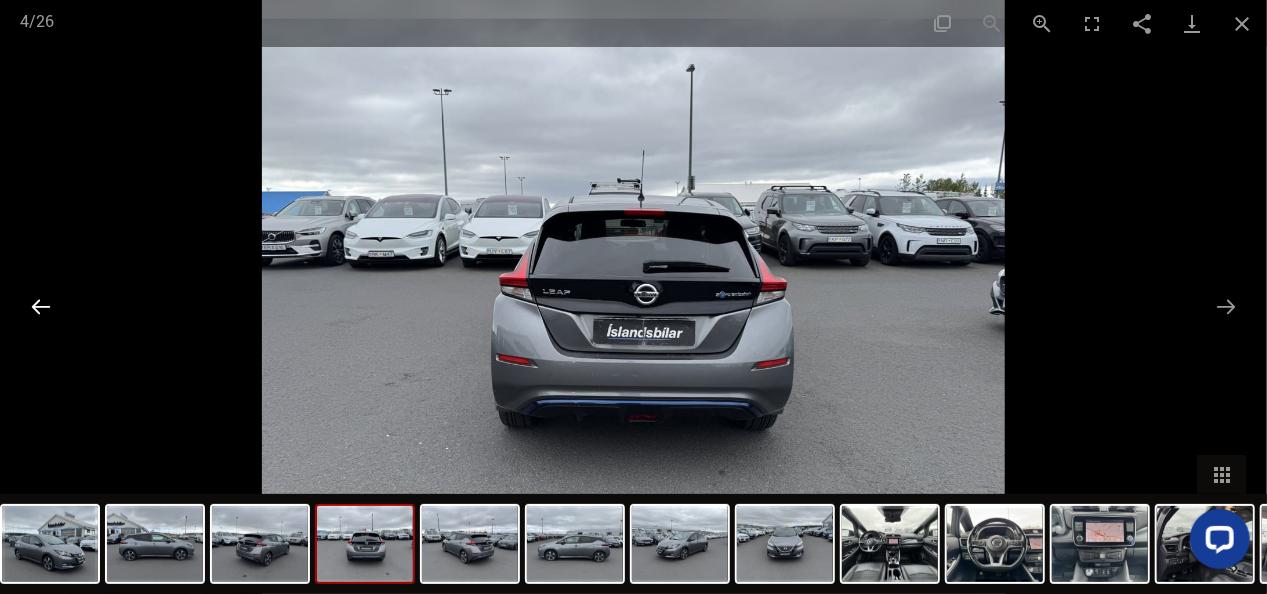 click at bounding box center [41, 306] 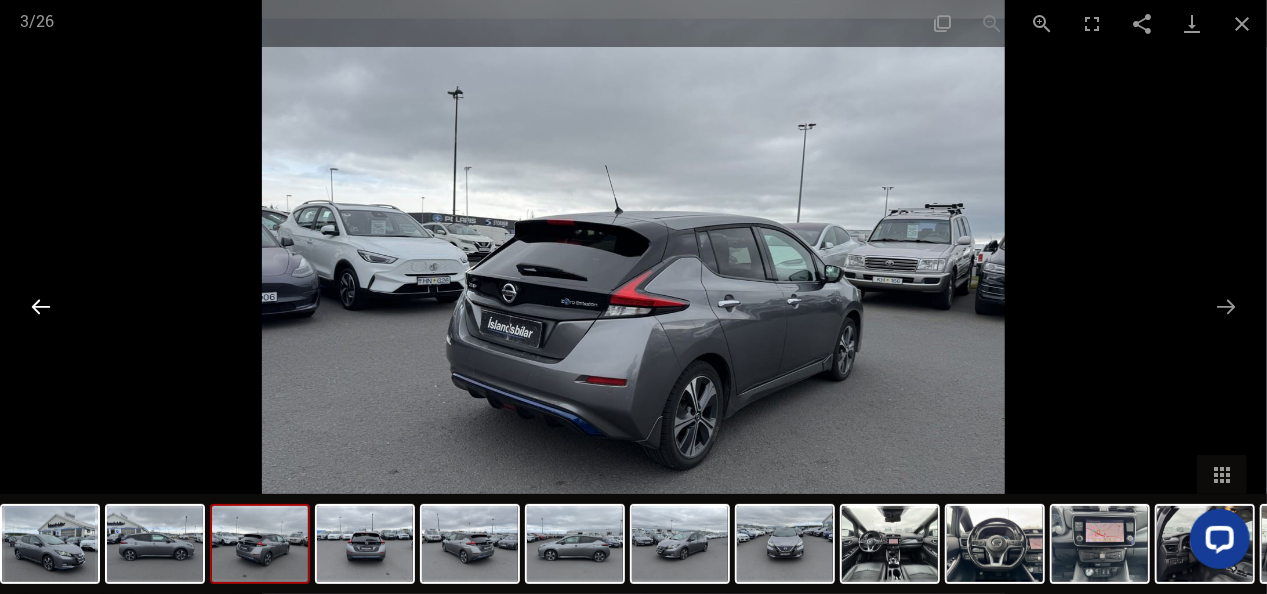 click at bounding box center (41, 306) 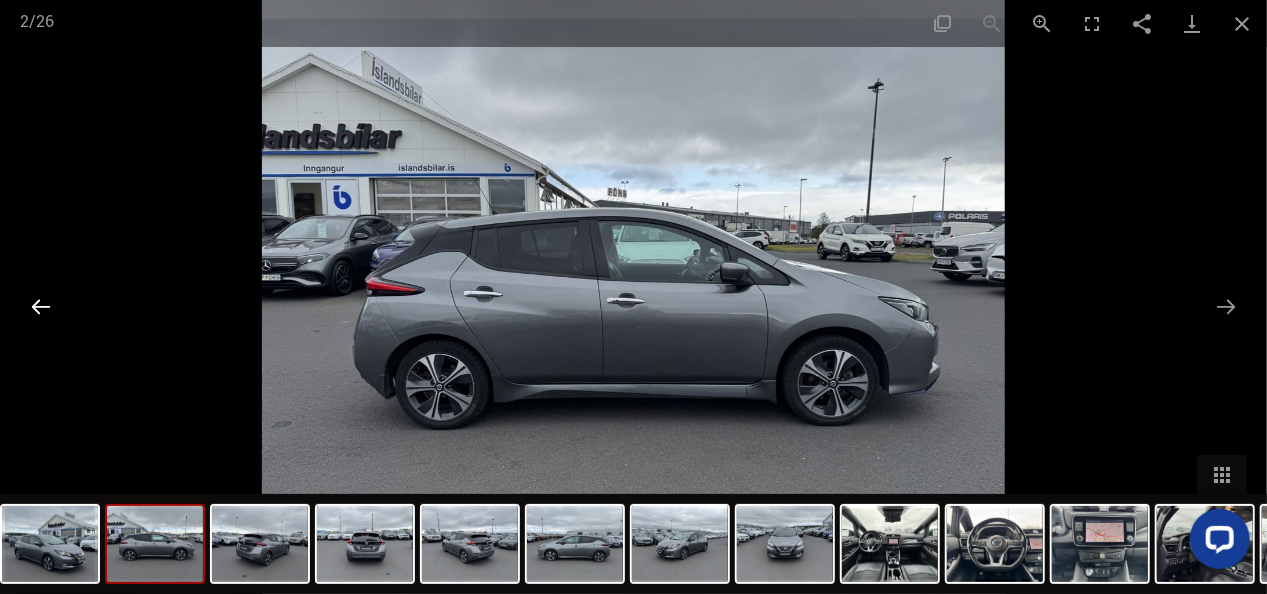 click at bounding box center [41, 306] 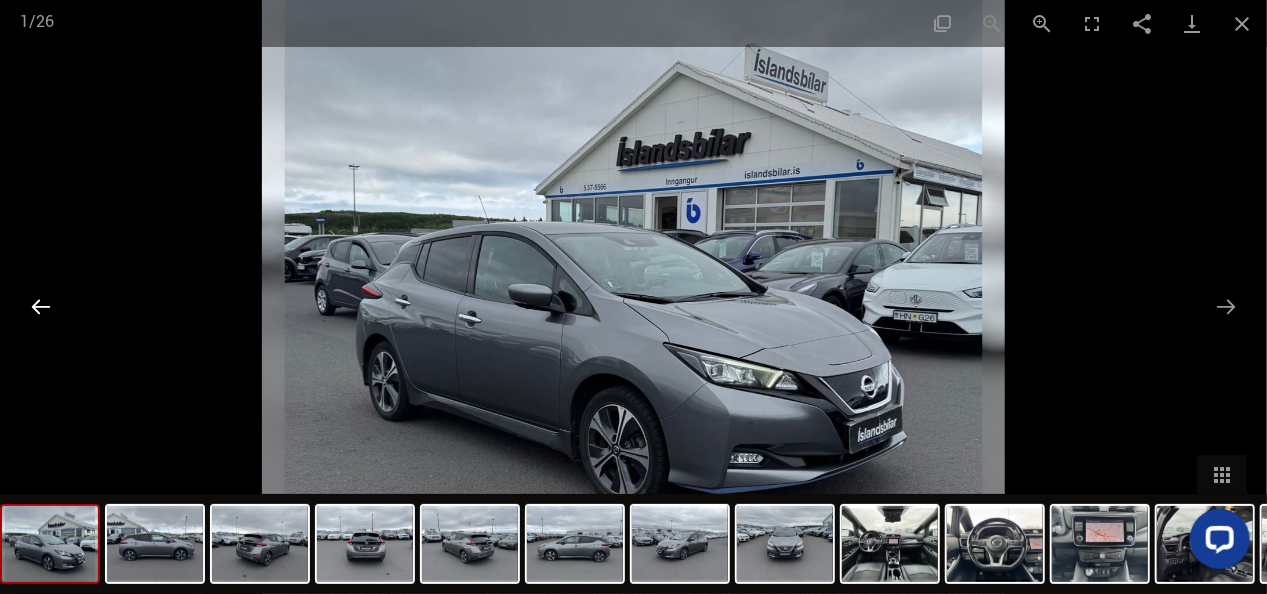 click at bounding box center [41, 306] 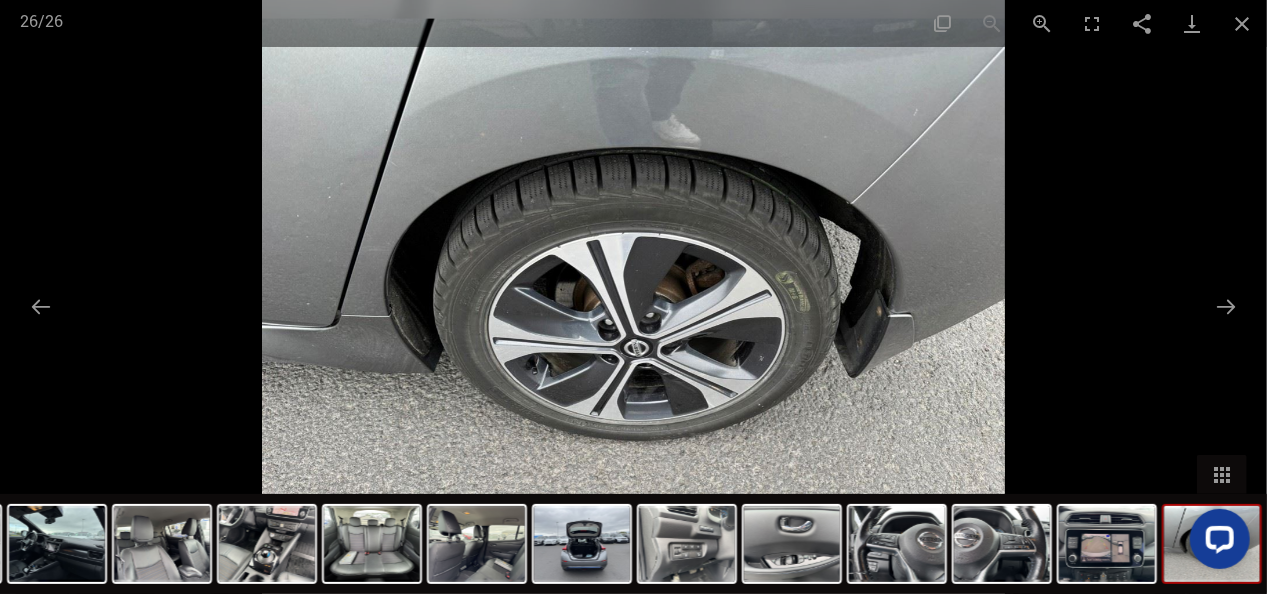 scroll, scrollTop: 1428, scrollLeft: 0, axis: vertical 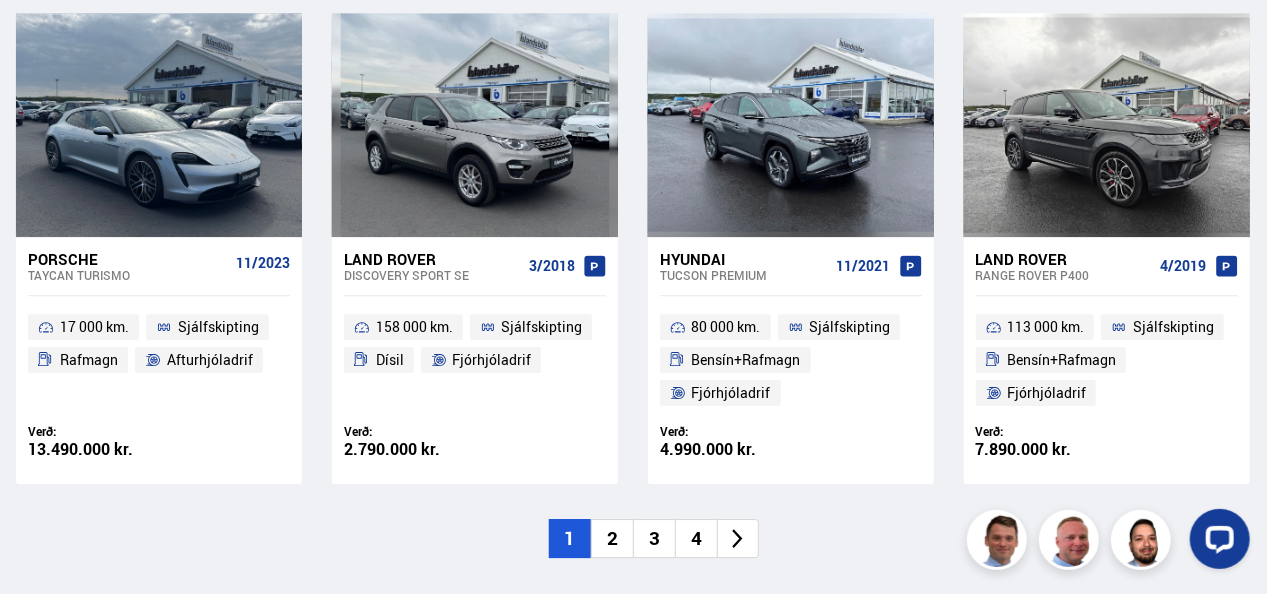 click on "2" at bounding box center [612, 538] 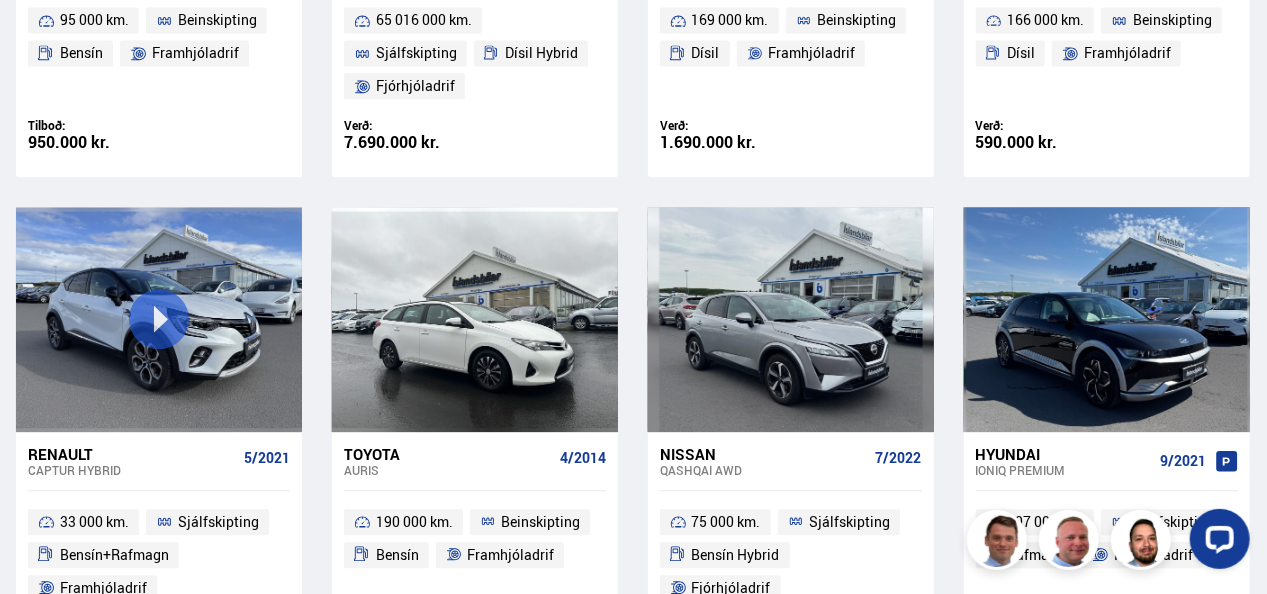 scroll, scrollTop: 1498, scrollLeft: 0, axis: vertical 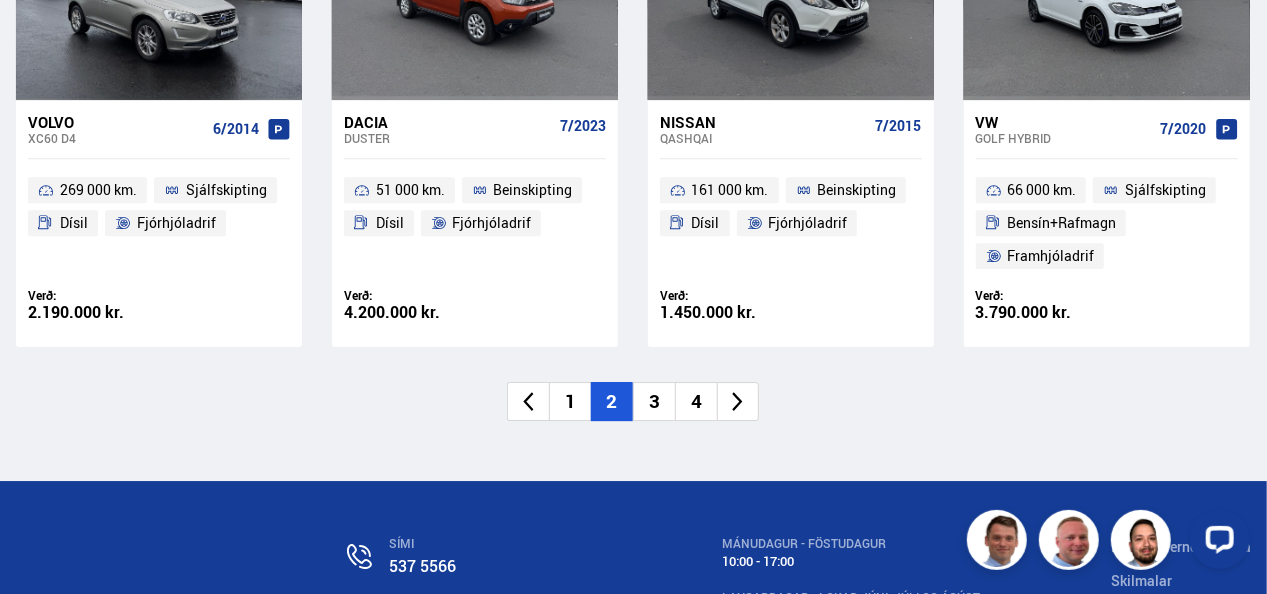 click on "3" at bounding box center (654, 401) 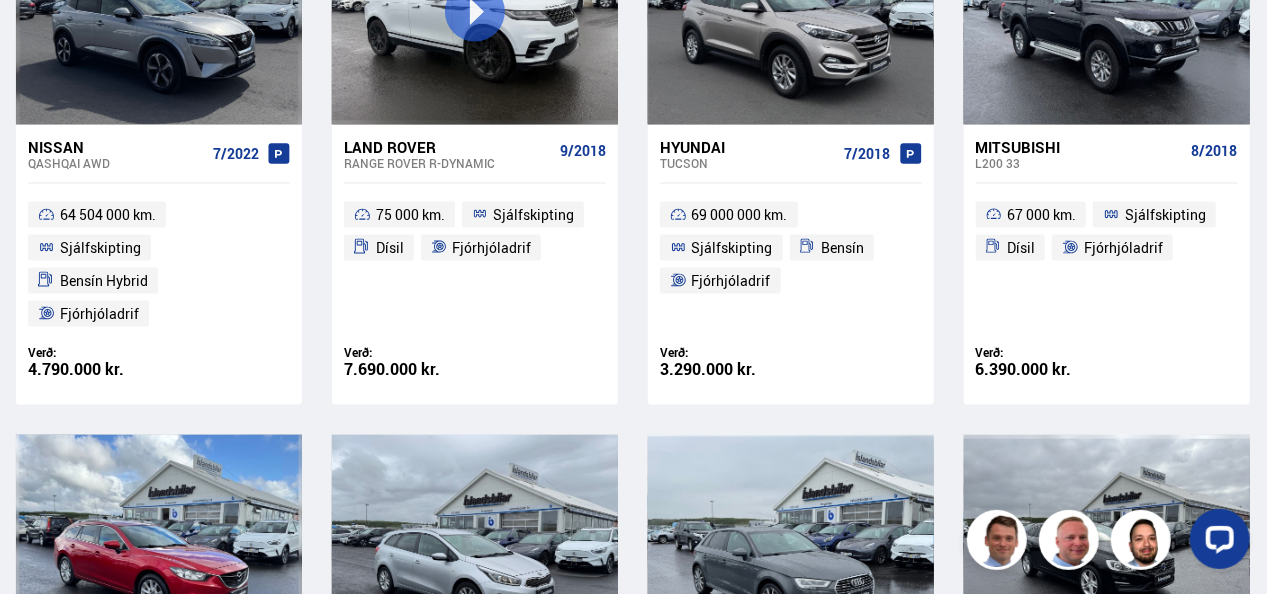 scroll, scrollTop: 1040, scrollLeft: 0, axis: vertical 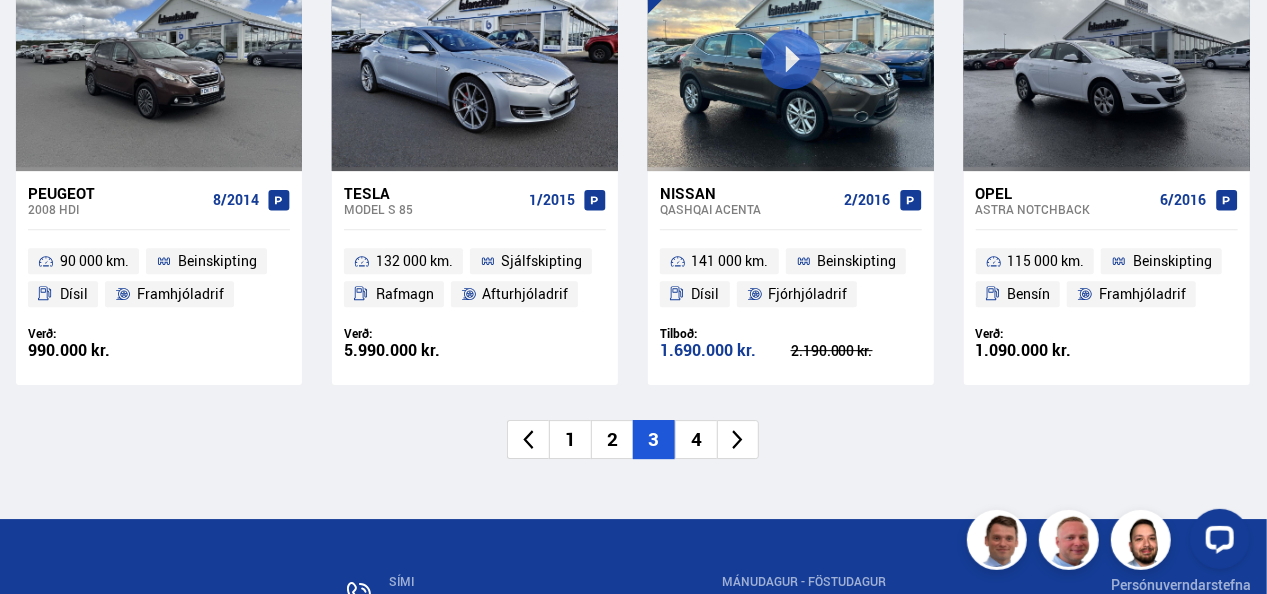 click on "4" at bounding box center [696, 439] 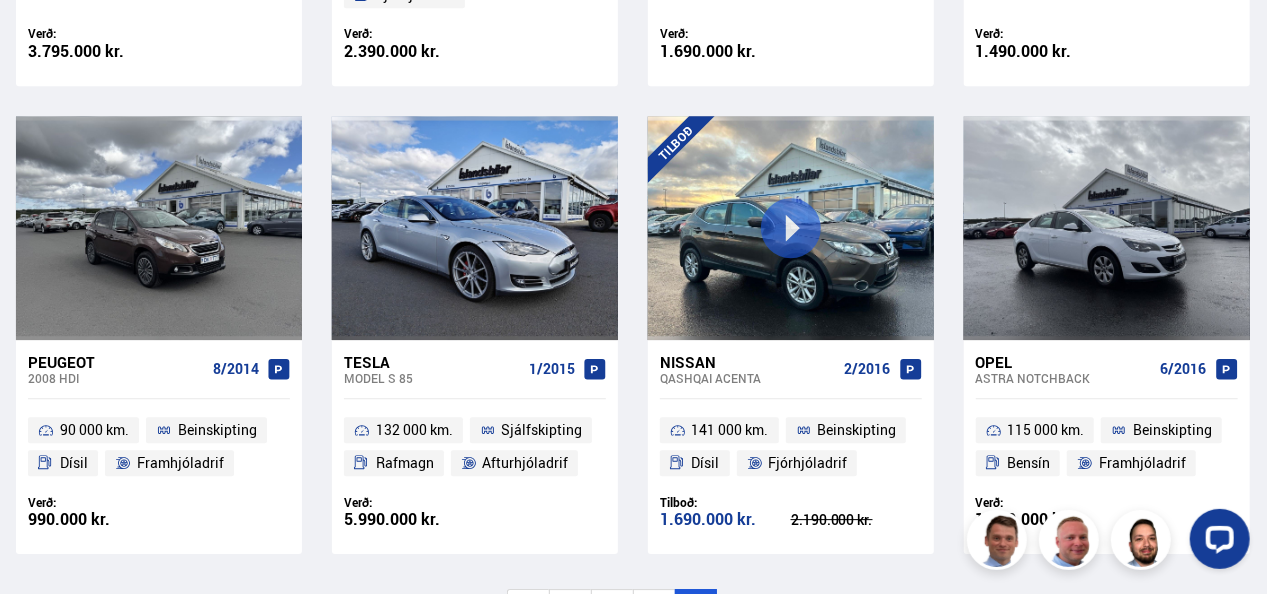 scroll, scrollTop: 2304, scrollLeft: 0, axis: vertical 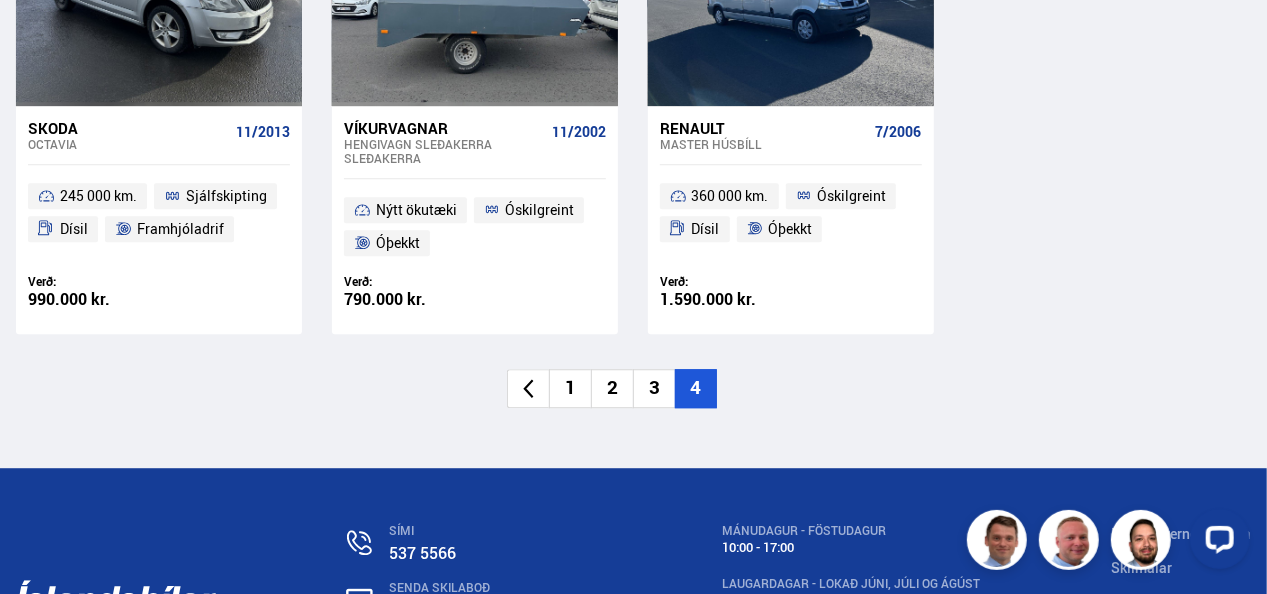 click on "2" at bounding box center [612, 388] 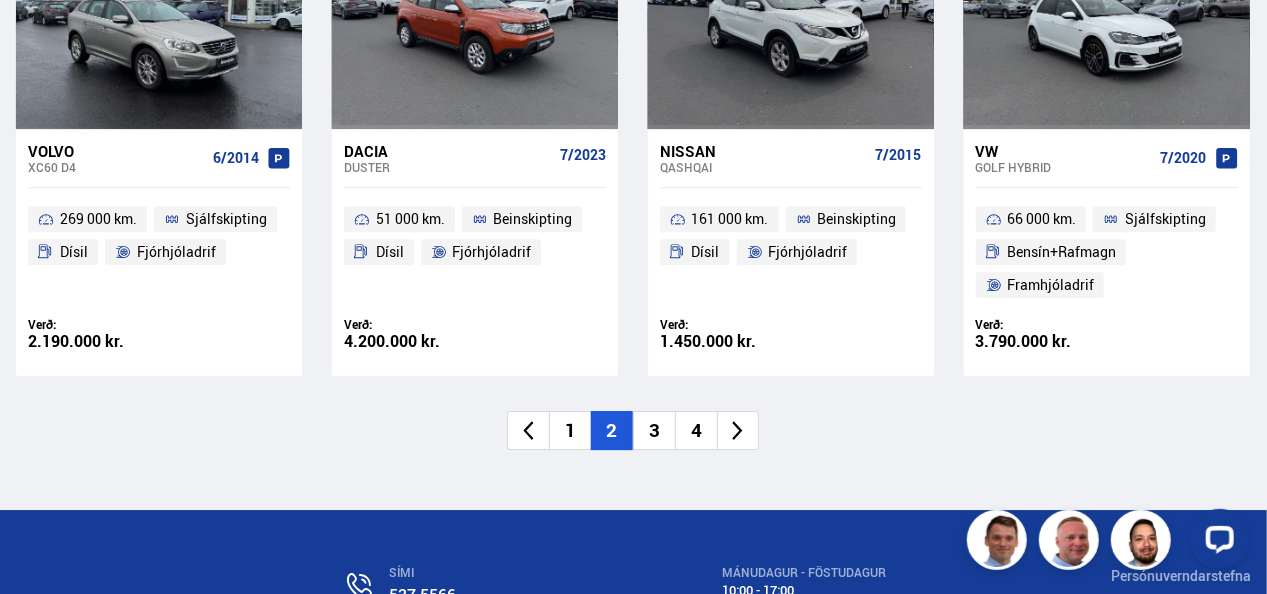 scroll, scrollTop: 3100, scrollLeft: 0, axis: vertical 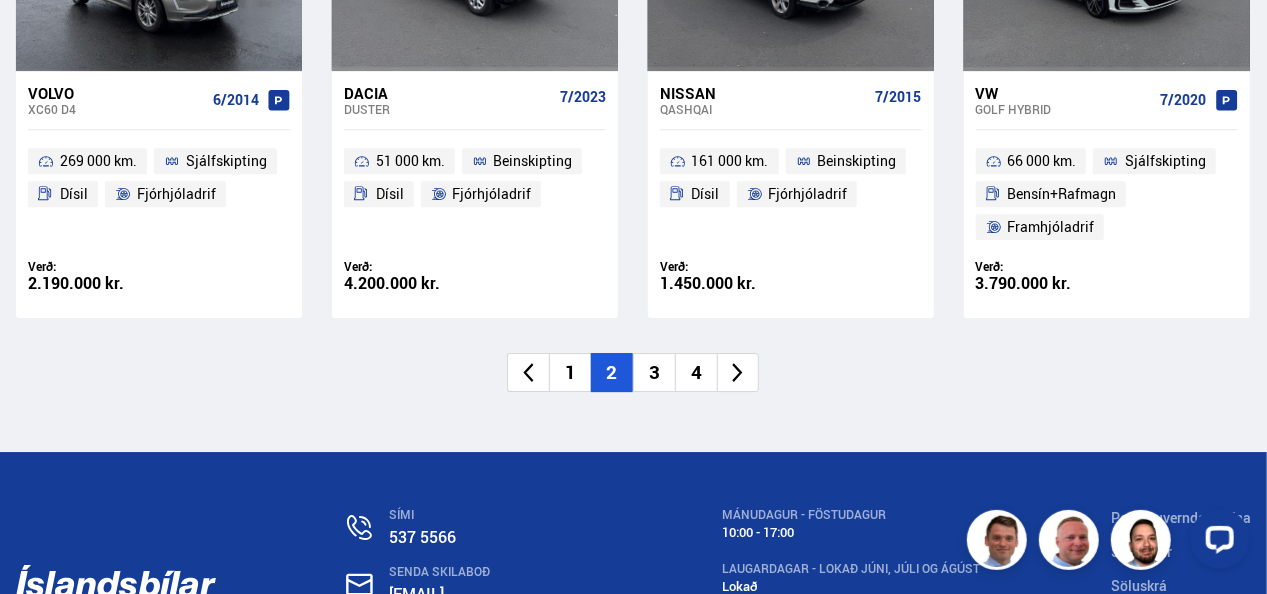 click on "1" at bounding box center [570, 372] 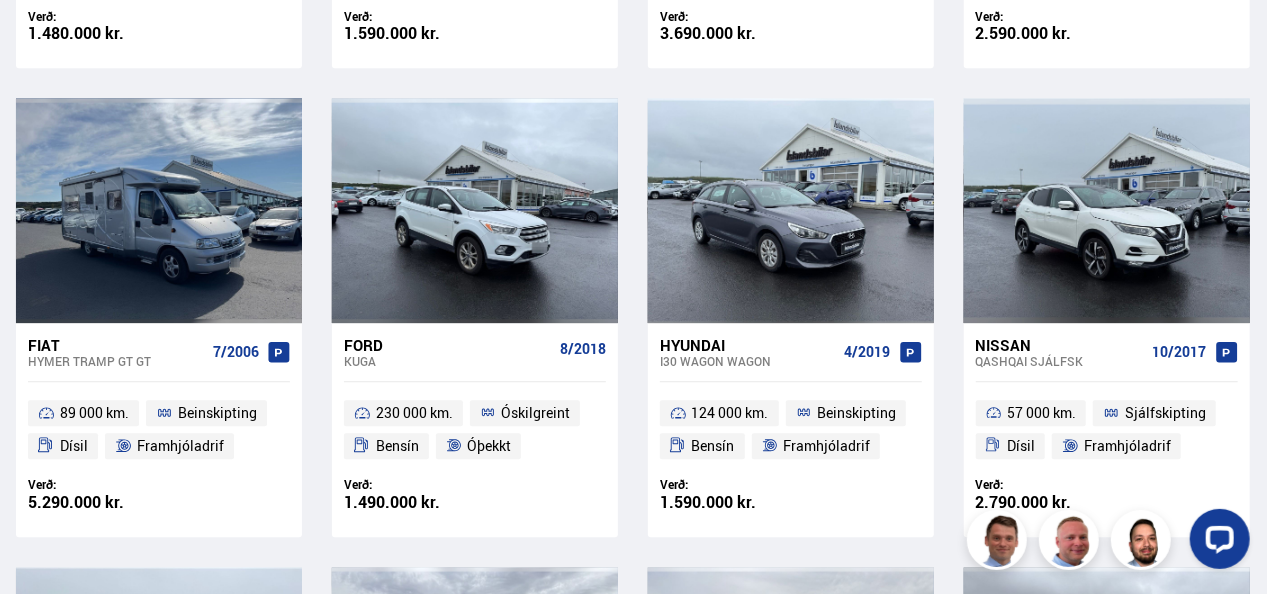 scroll, scrollTop: 718, scrollLeft: 0, axis: vertical 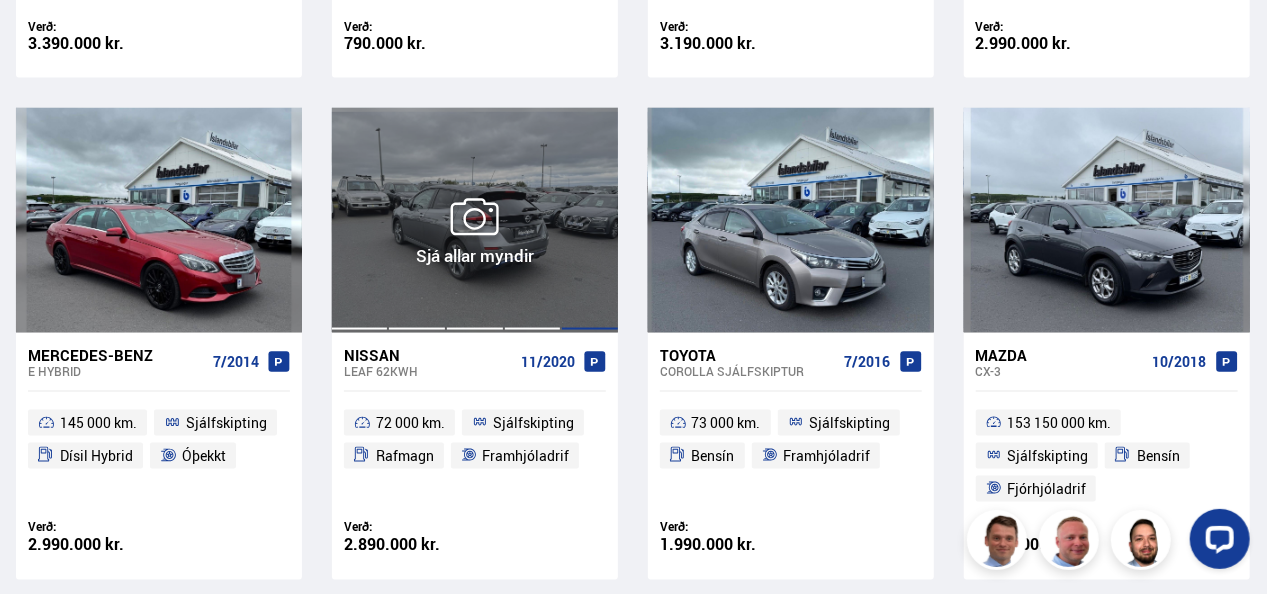 click at bounding box center (590, 220) 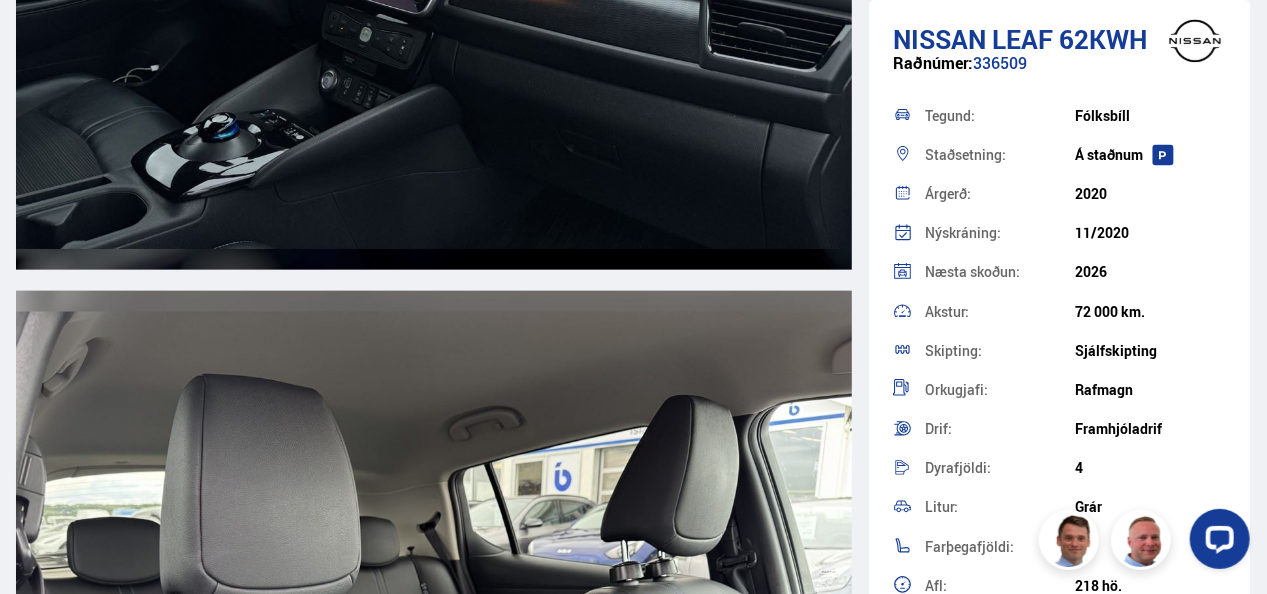 scroll, scrollTop: 12500, scrollLeft: 0, axis: vertical 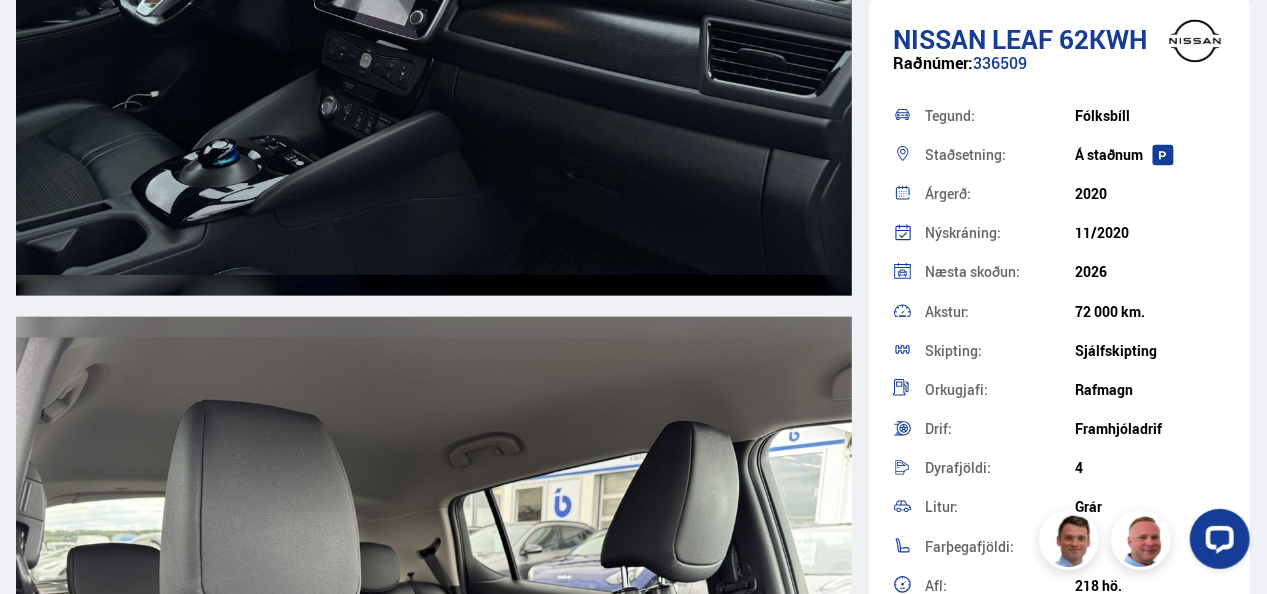 click at bounding box center (434, -38) 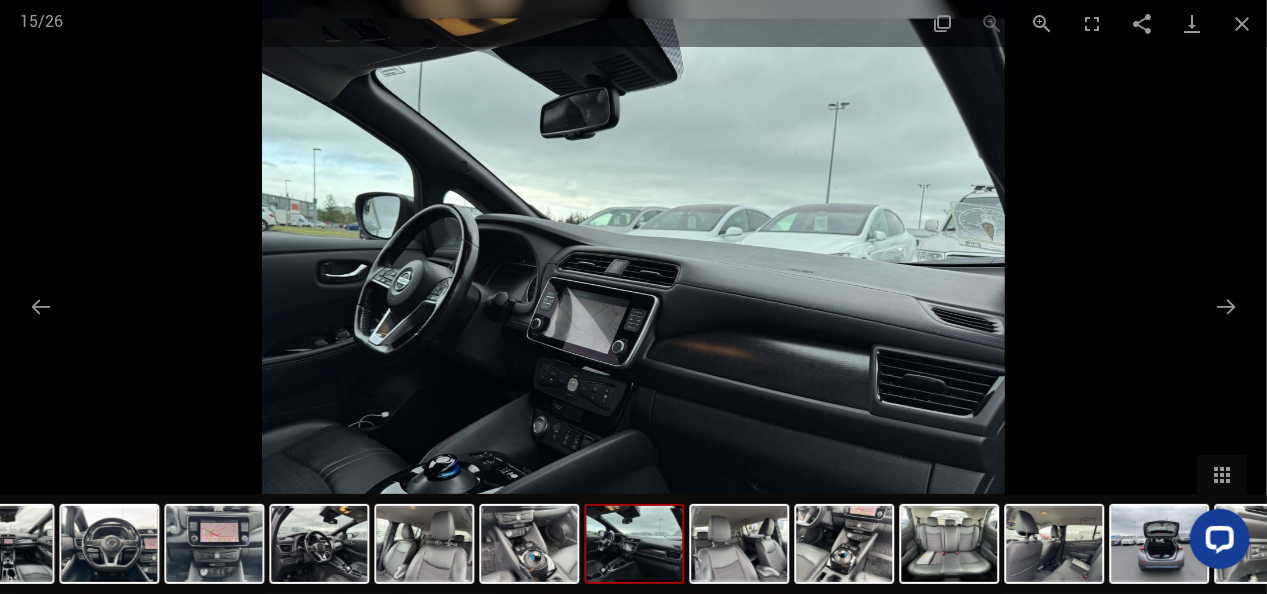 scroll, scrollTop: 12400, scrollLeft: 0, axis: vertical 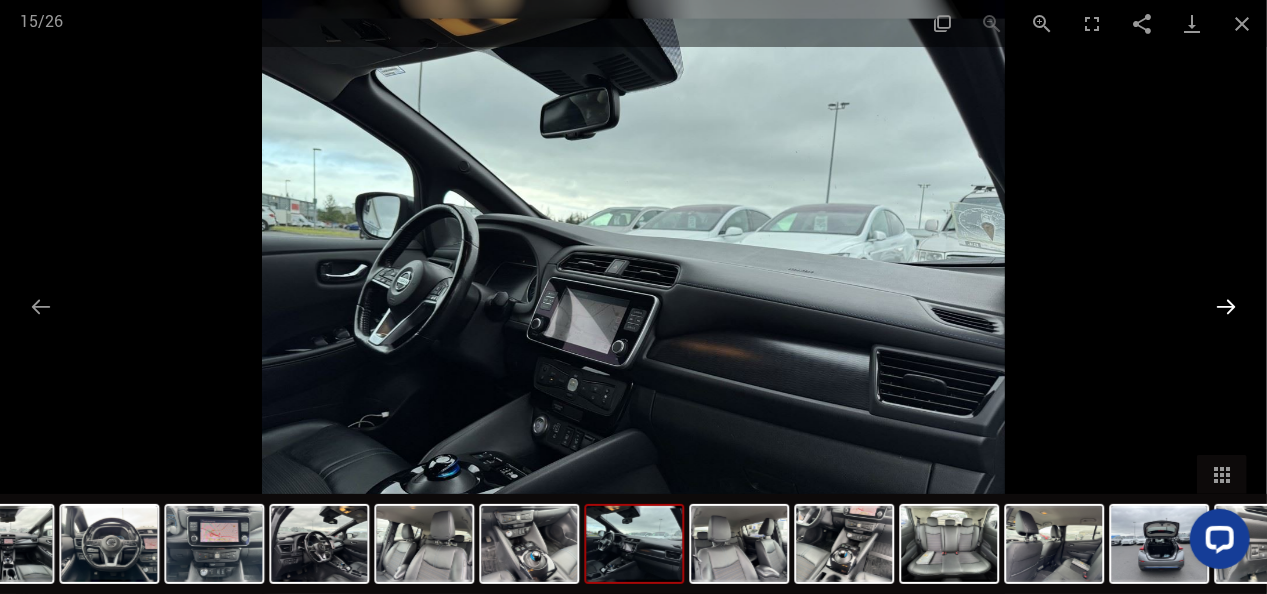 click at bounding box center (1226, 306) 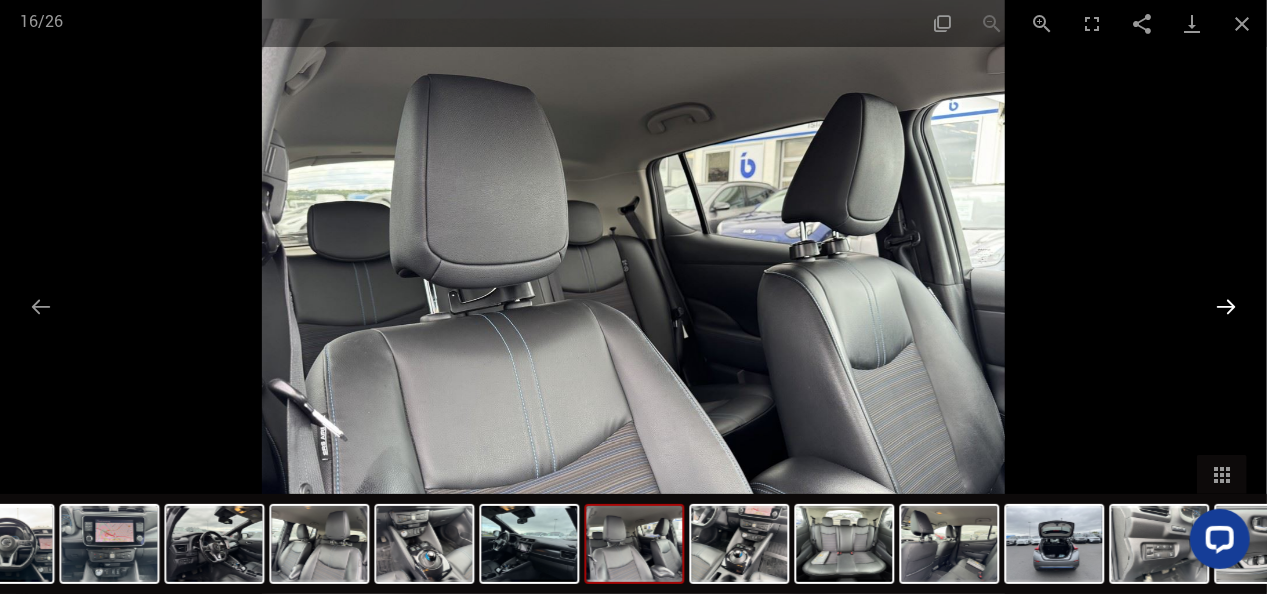 click at bounding box center (1226, 306) 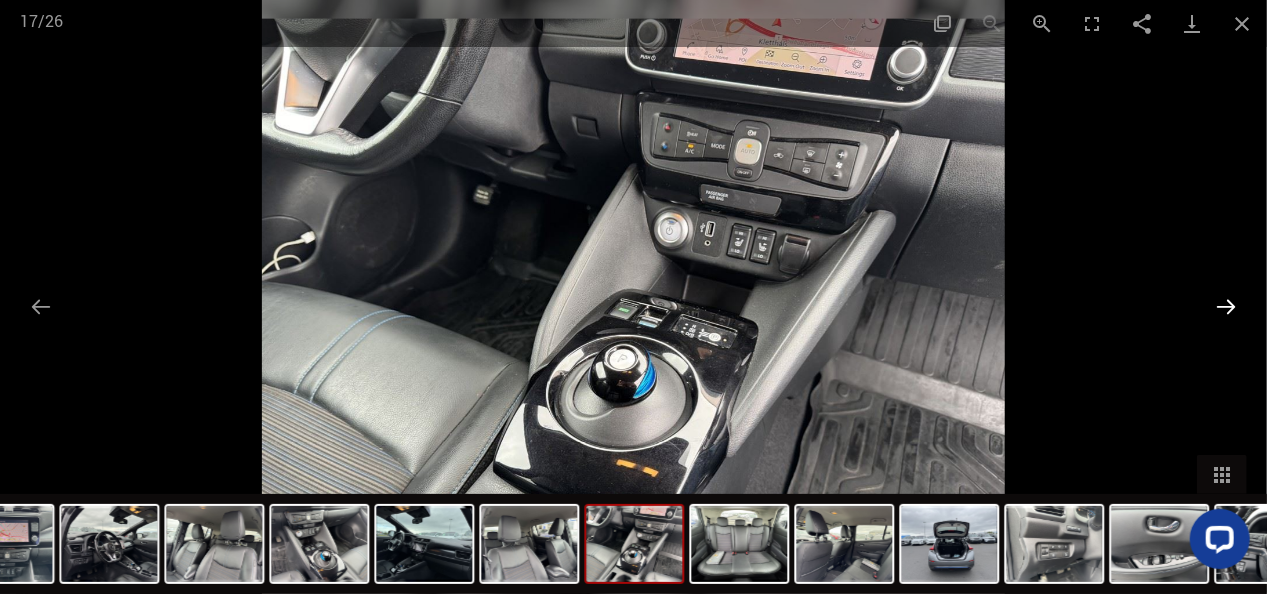 click at bounding box center (1226, 306) 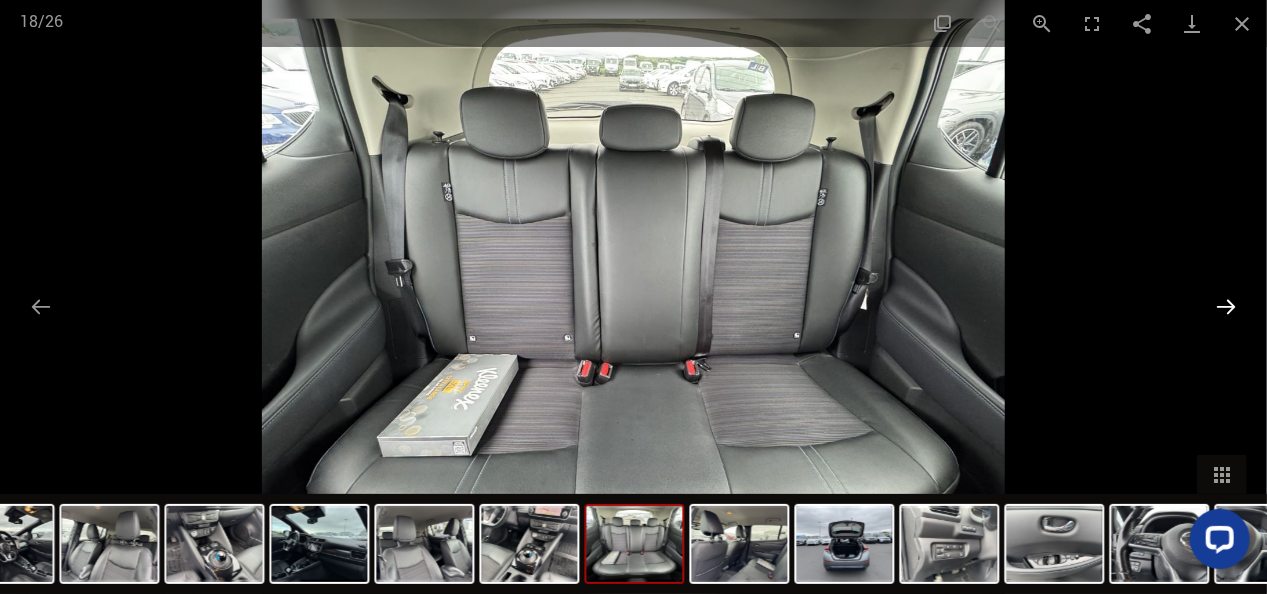 click at bounding box center [1226, 306] 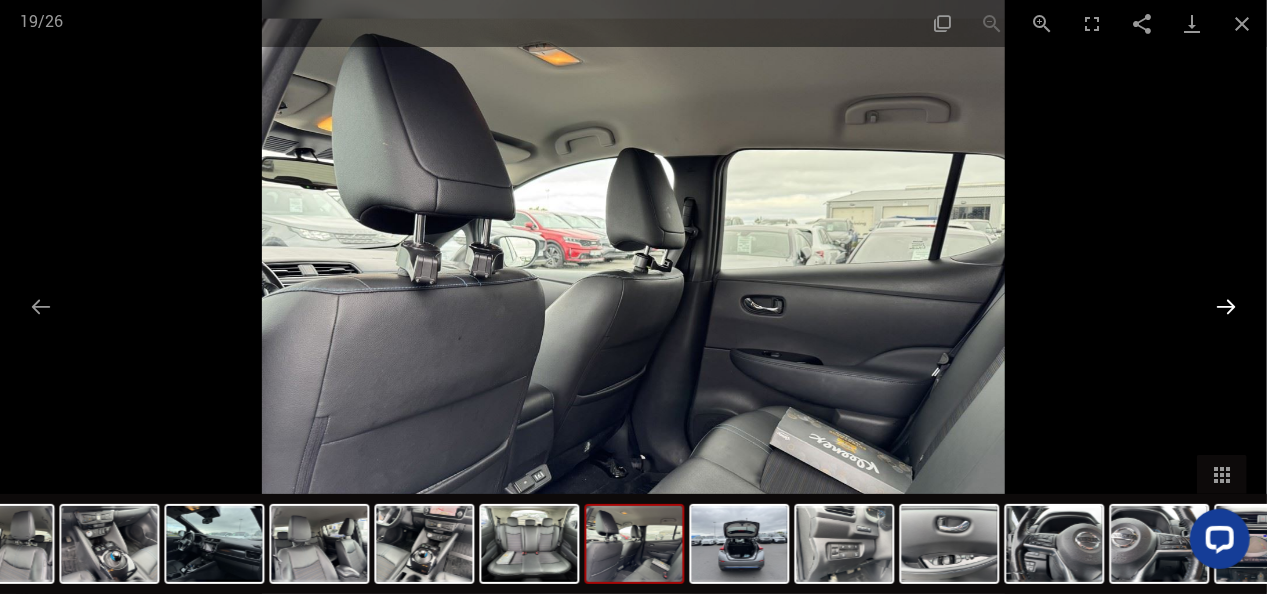 click at bounding box center (1226, 306) 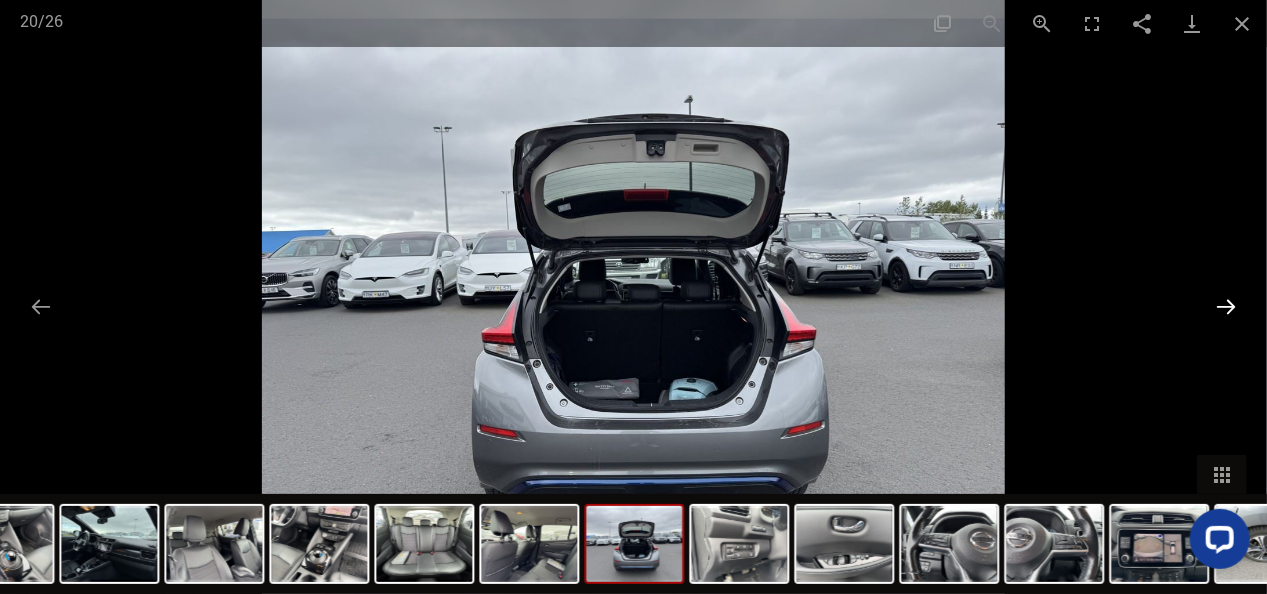 click at bounding box center [1226, 306] 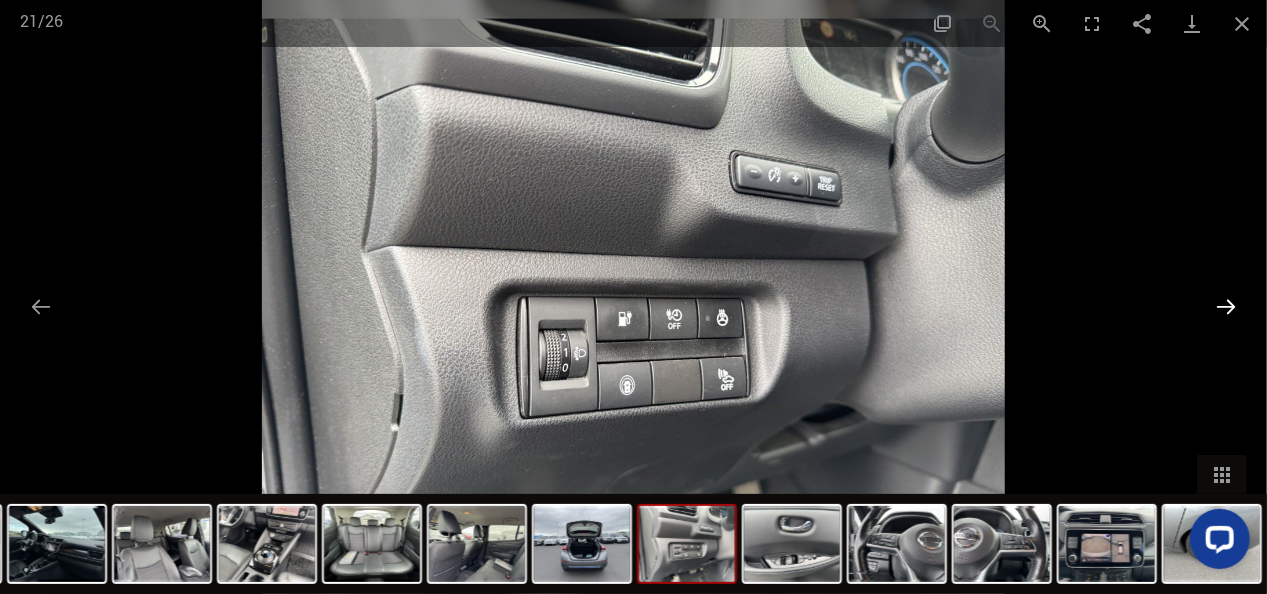 click at bounding box center (1226, 306) 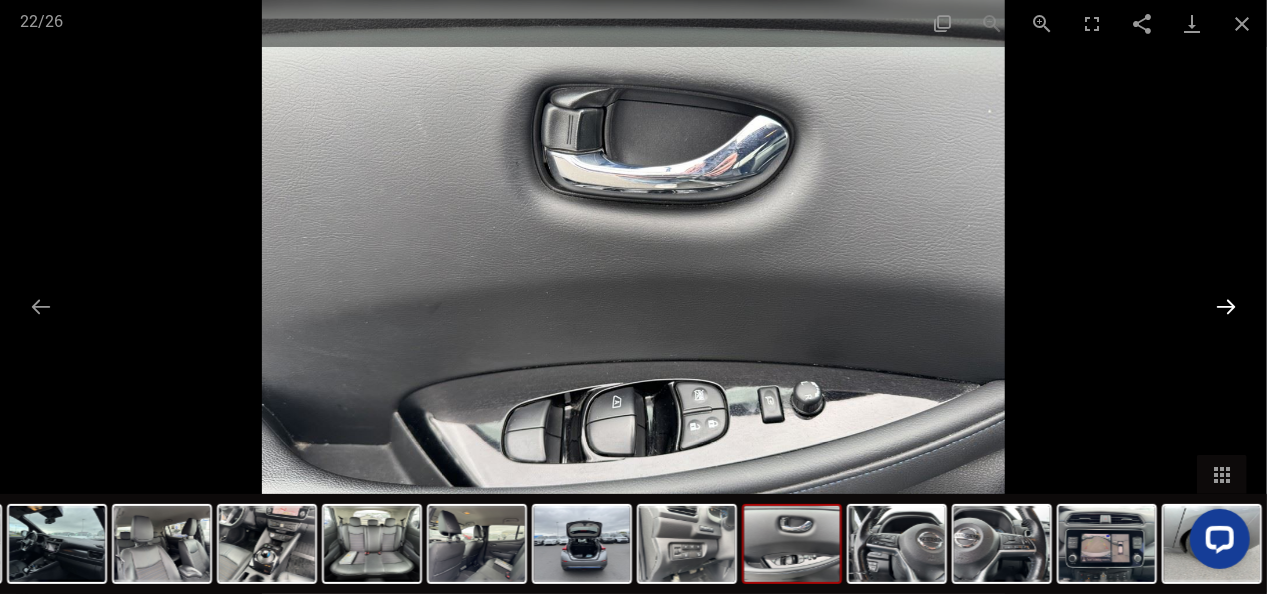 click at bounding box center (1226, 306) 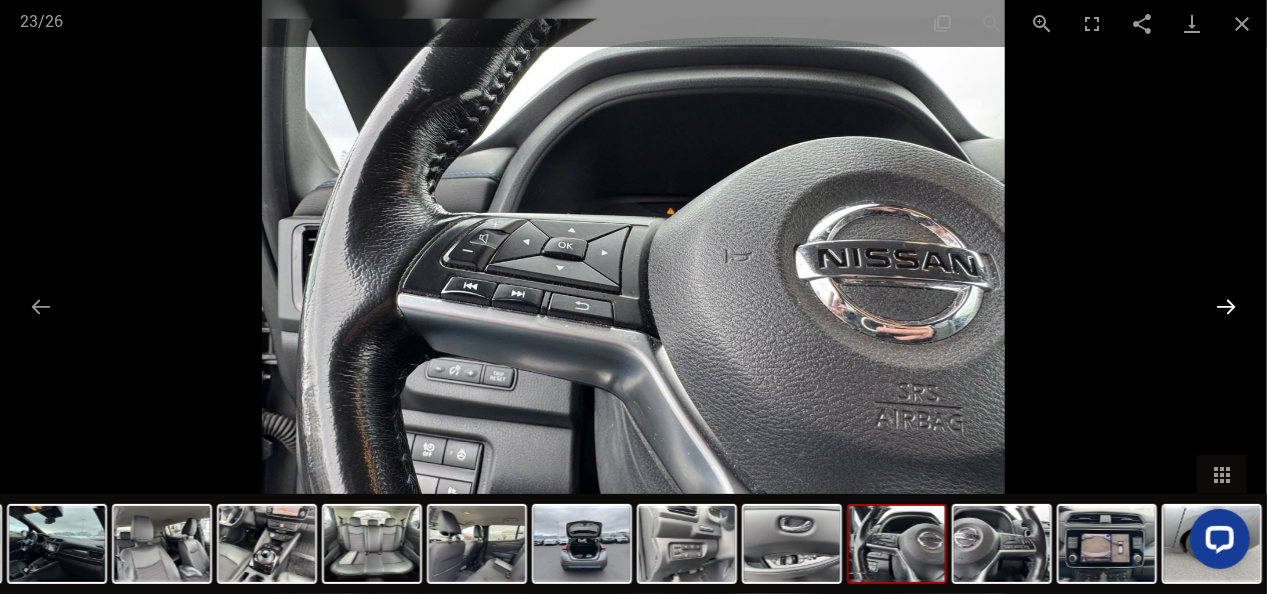 click at bounding box center [1226, 306] 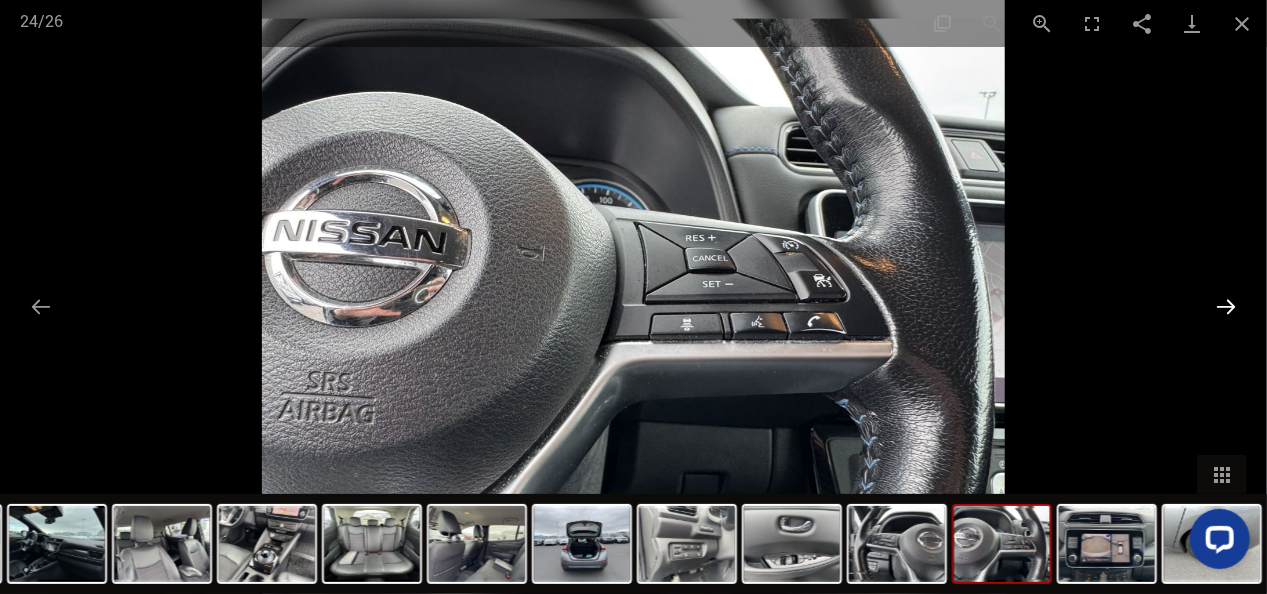 click at bounding box center (1226, 306) 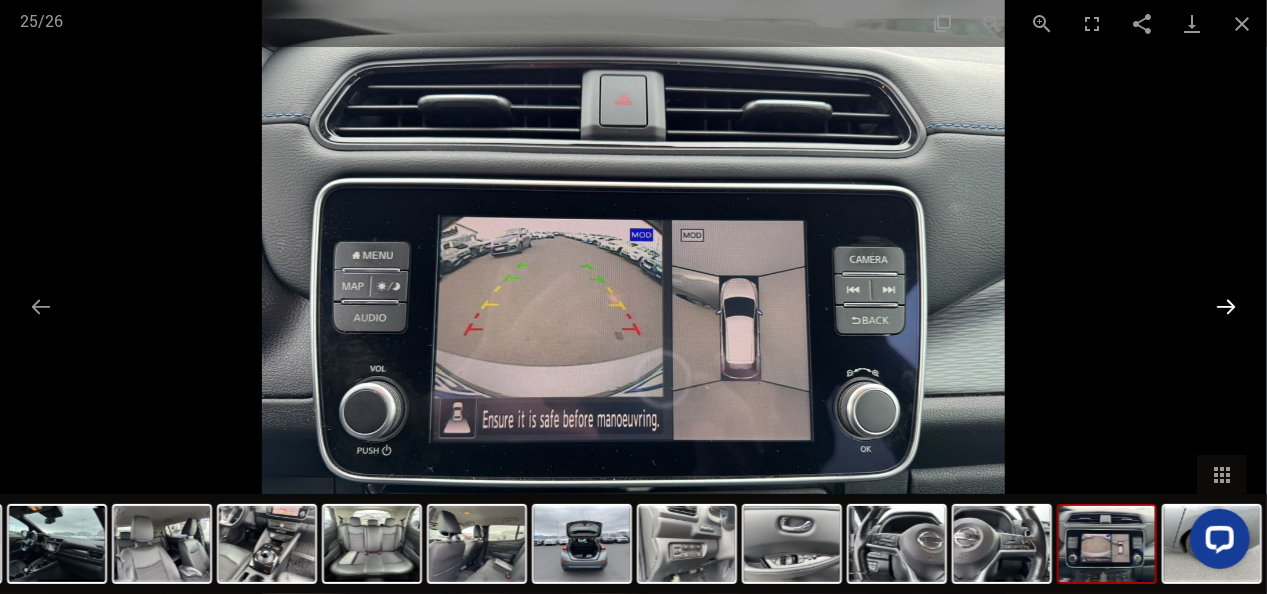 click at bounding box center (1226, 306) 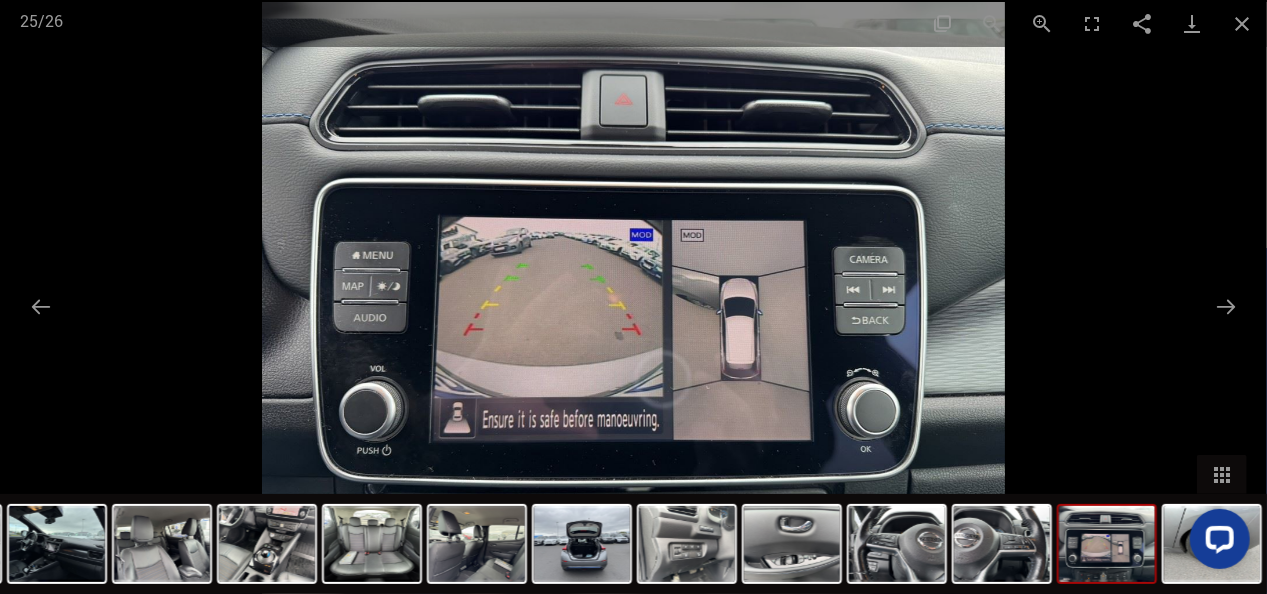 scroll, scrollTop: 1614, scrollLeft: 0, axis: vertical 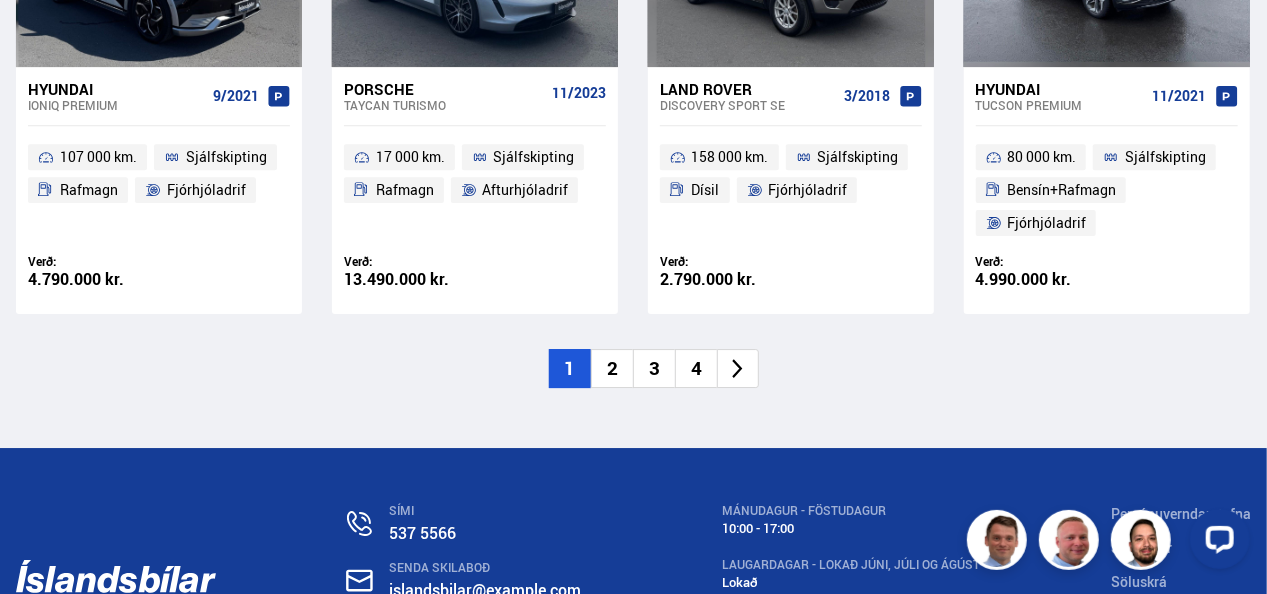 click on "2" at bounding box center (612, 368) 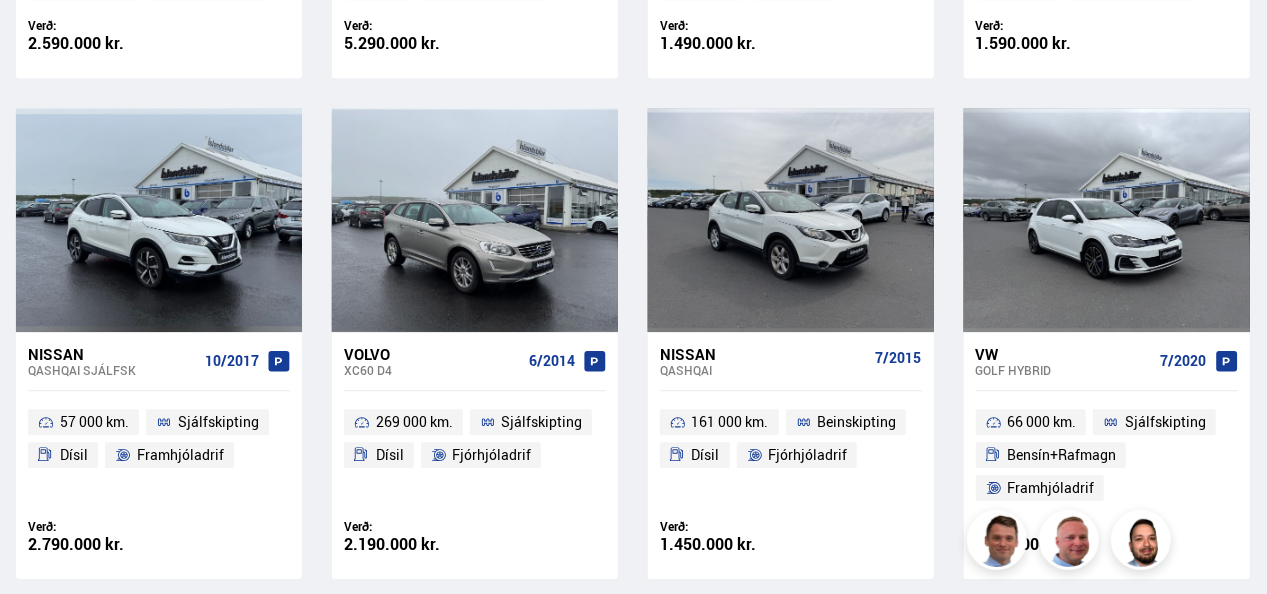 scroll, scrollTop: 3000, scrollLeft: 0, axis: vertical 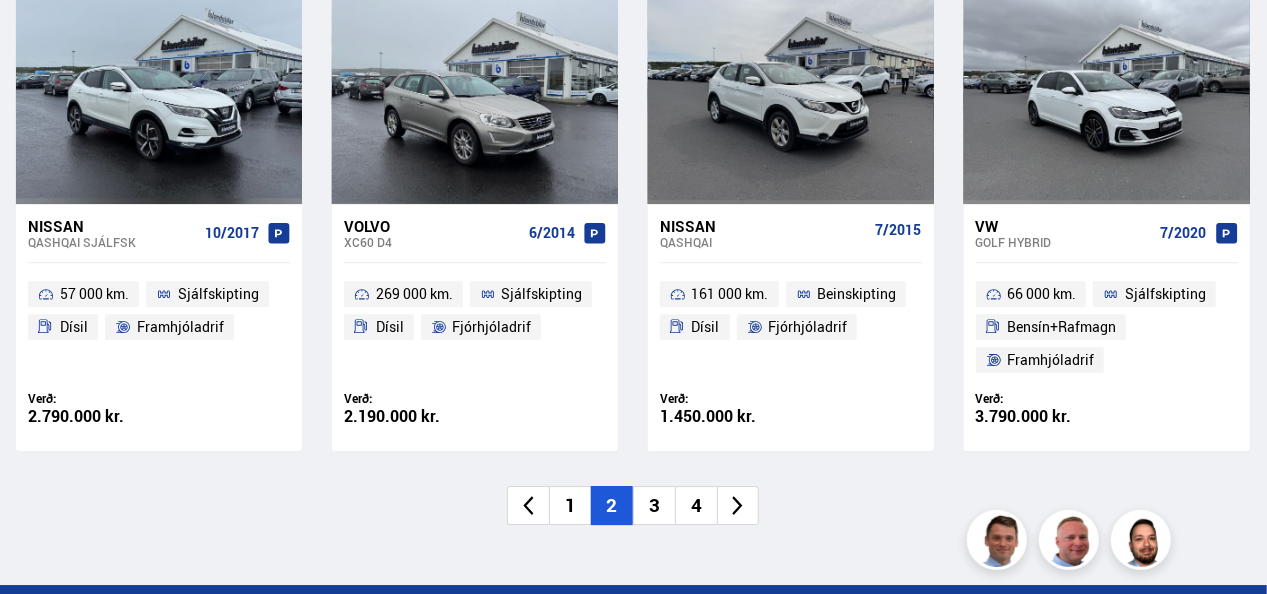 click on "3" at bounding box center (654, 505) 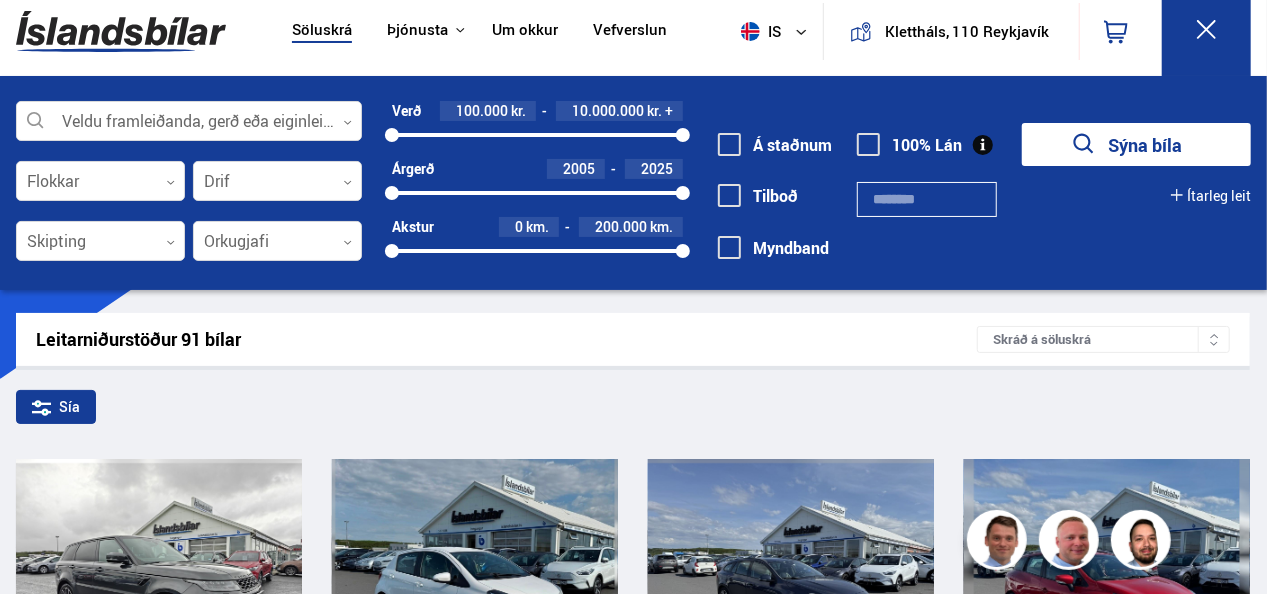 scroll, scrollTop: 0, scrollLeft: 0, axis: both 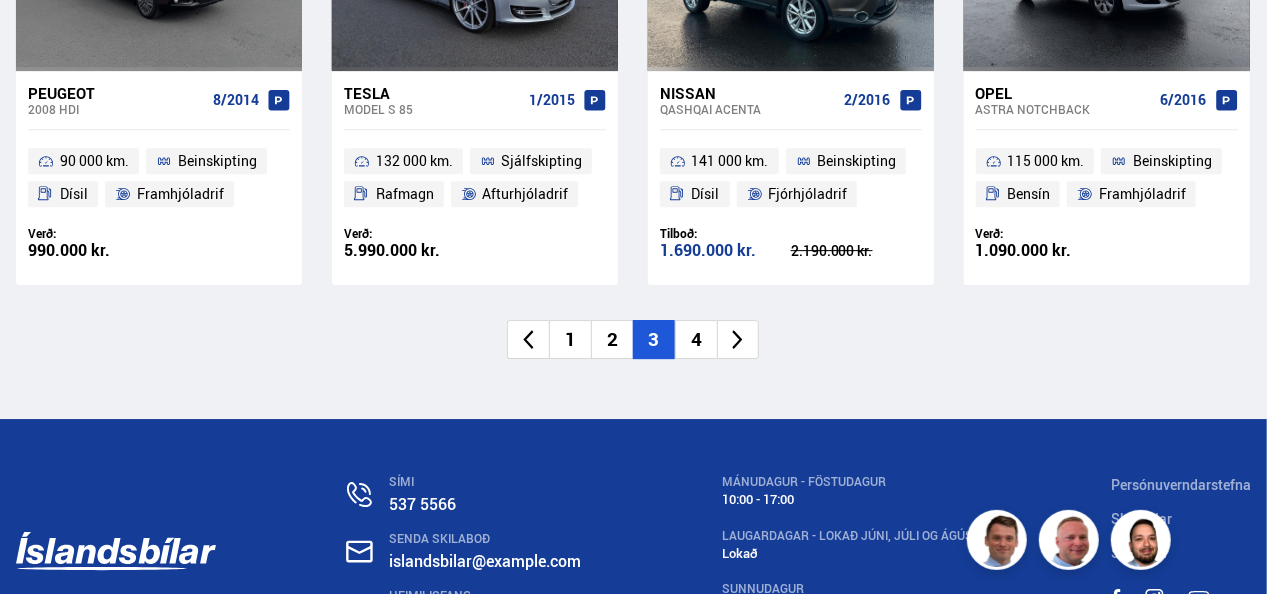 click on "4" at bounding box center [696, 339] 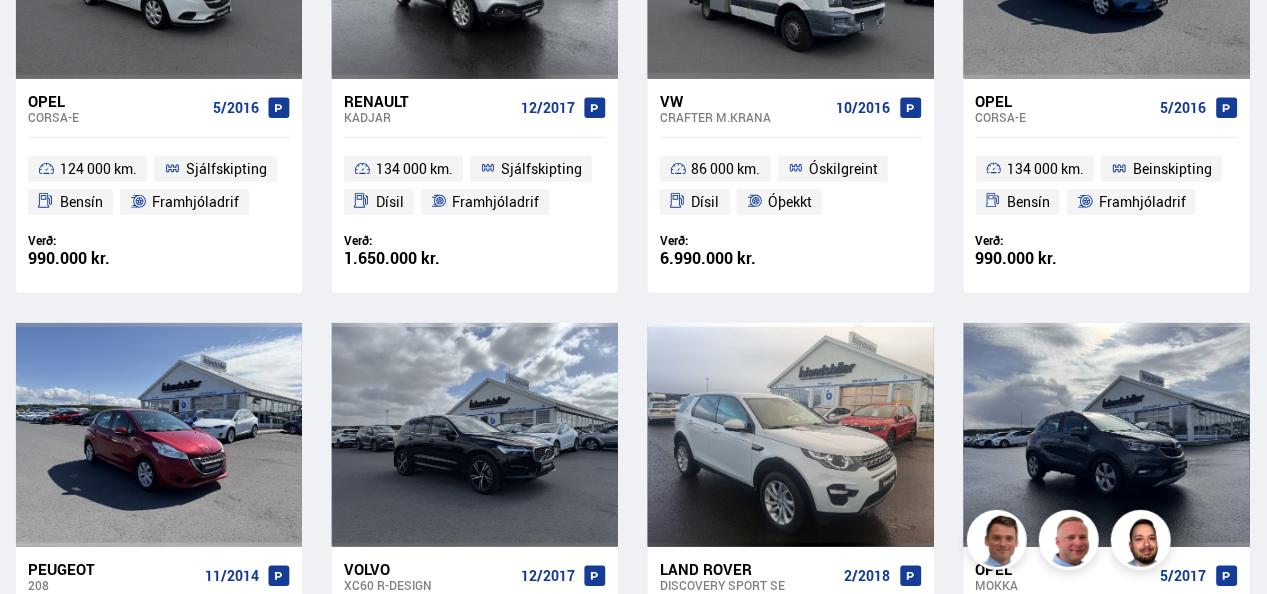 scroll, scrollTop: 86, scrollLeft: 0, axis: vertical 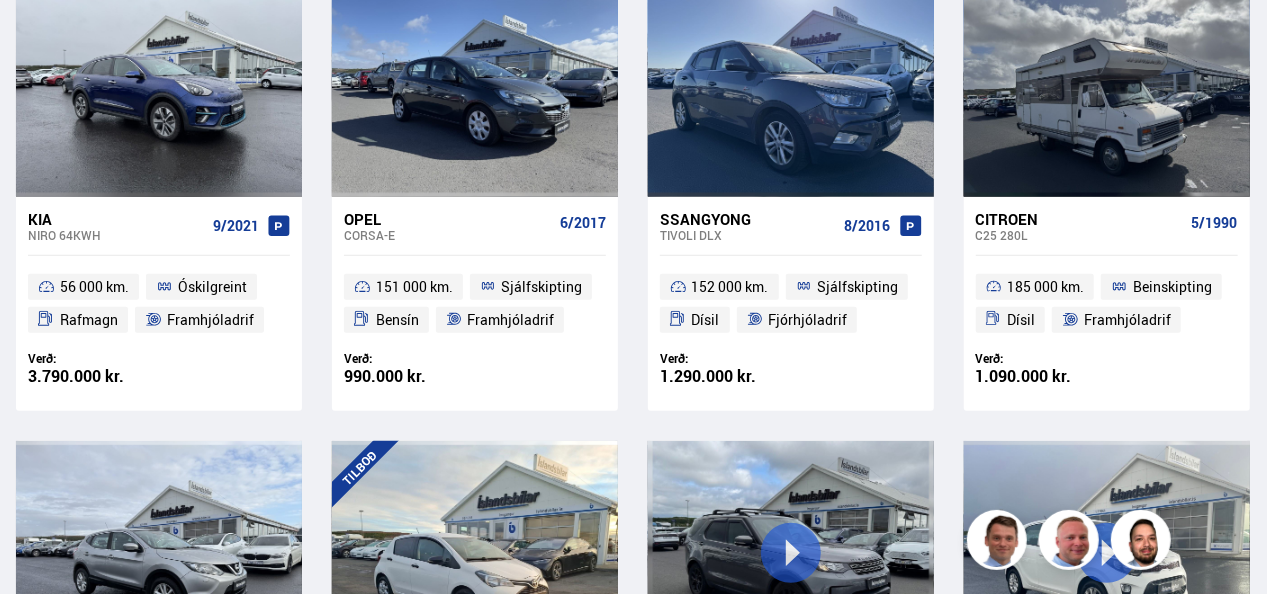 click on "Kia" at bounding box center [116, 219] 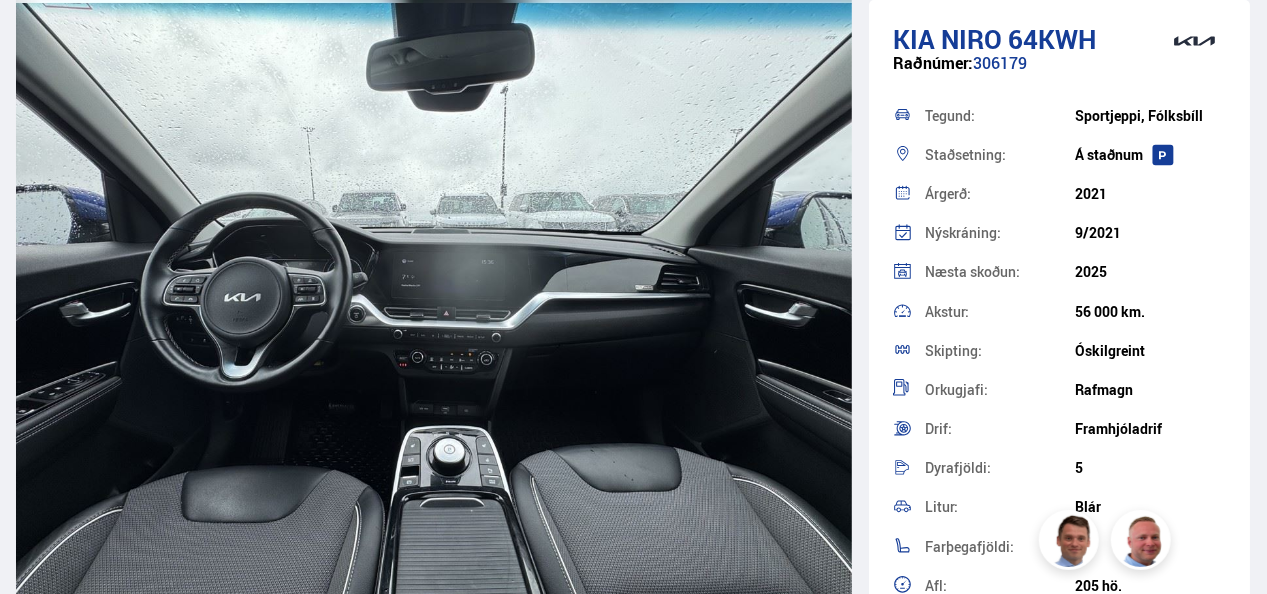 scroll, scrollTop: 6900, scrollLeft: 0, axis: vertical 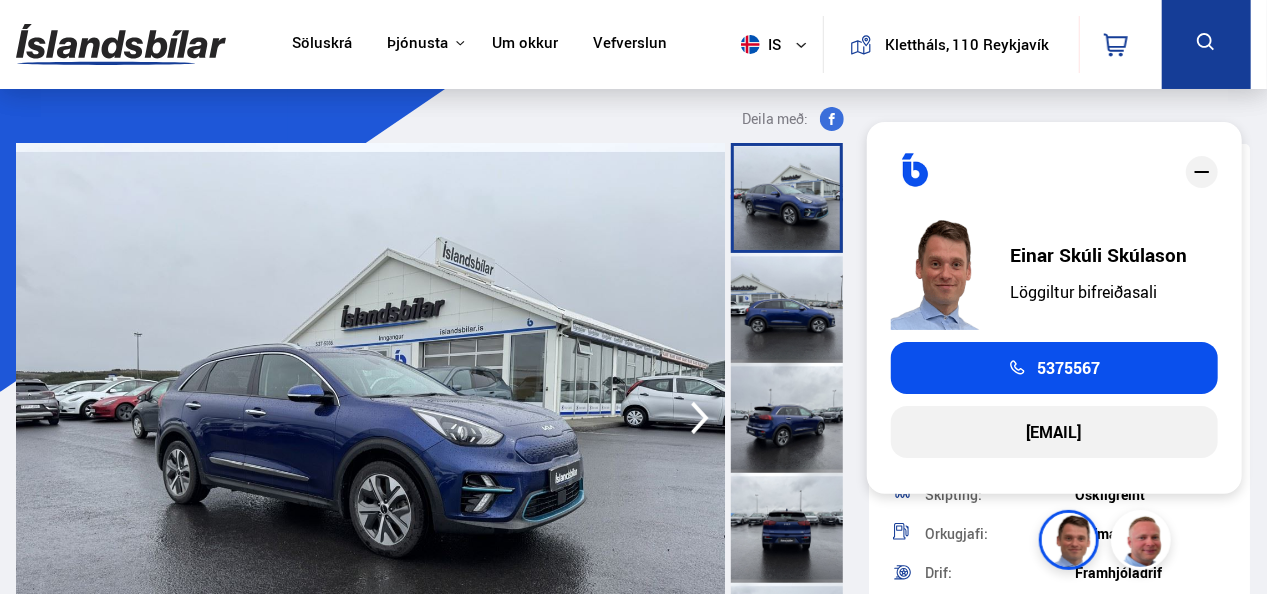 click on "Deila með:       Kia   Niro 64KWH
Verð:
3.790.000 kr.
Senda fyrirspurn
Raðnúmer:   306179
Tegund:
Sportjeppi, Fólksbíll
Staðsetning:
Á staðnum
Árgerð:
2021
Nýskráning:
9/2021
Næsta skoðun:
2025
Akstur:
56 000 km.
Skipting:
Óskilgreint
Orkugjafi:
Rafmagn
Drif:
Framhjóladrif
Dyrafjöldi:
5
Litur:
Blár
Farþegafjöldi:
5
Afl:
205 hö.
Drægni:
455 km
Stærð rafhlöðu:
64 kWh
Skráð í söluskrá:
08.05.2025
Vinsæll búnaður
AUX hljóðtengi
Akreinavari" at bounding box center [633, 10045] 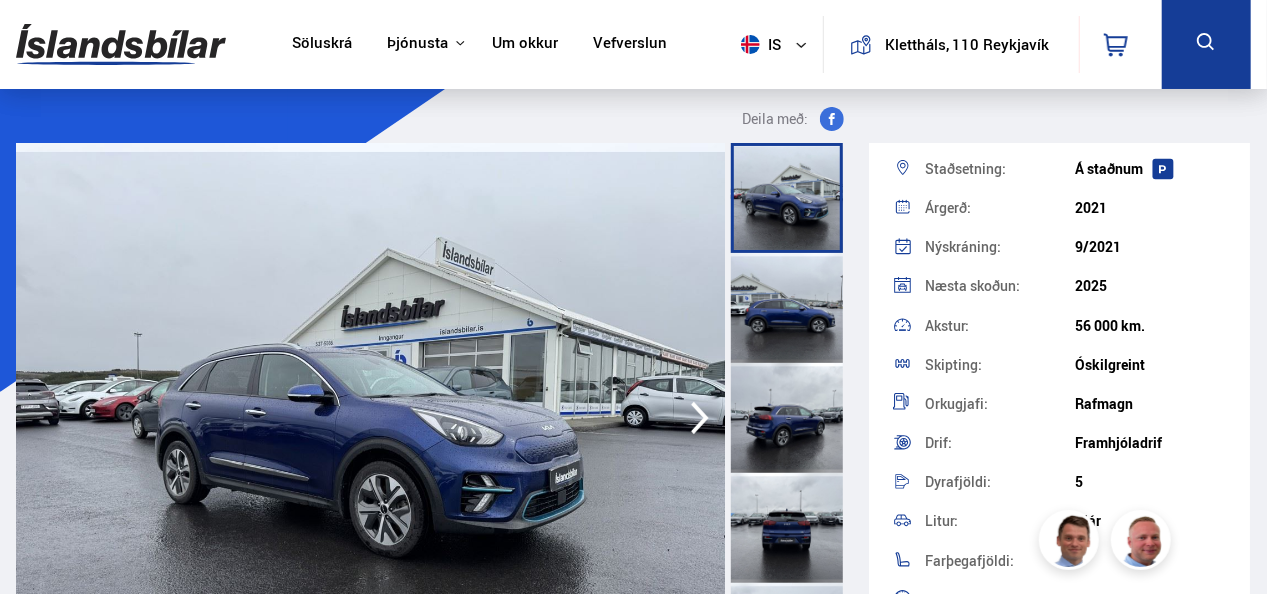 scroll, scrollTop: 100, scrollLeft: 0, axis: vertical 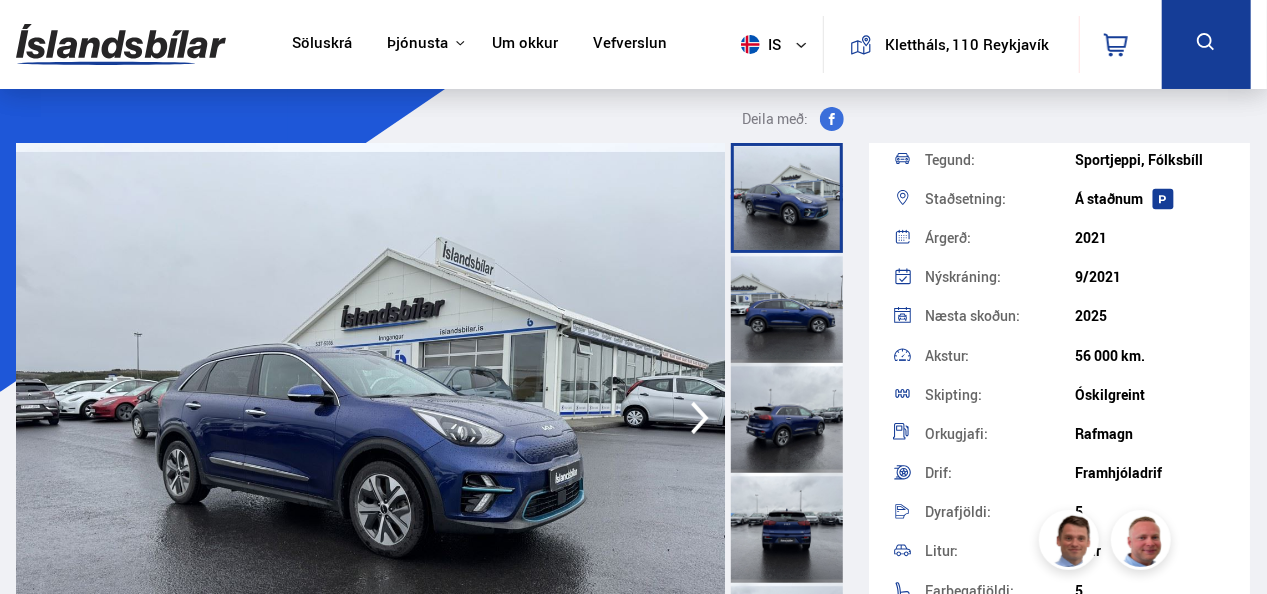 click on "Söluskrá" at bounding box center [322, 44] 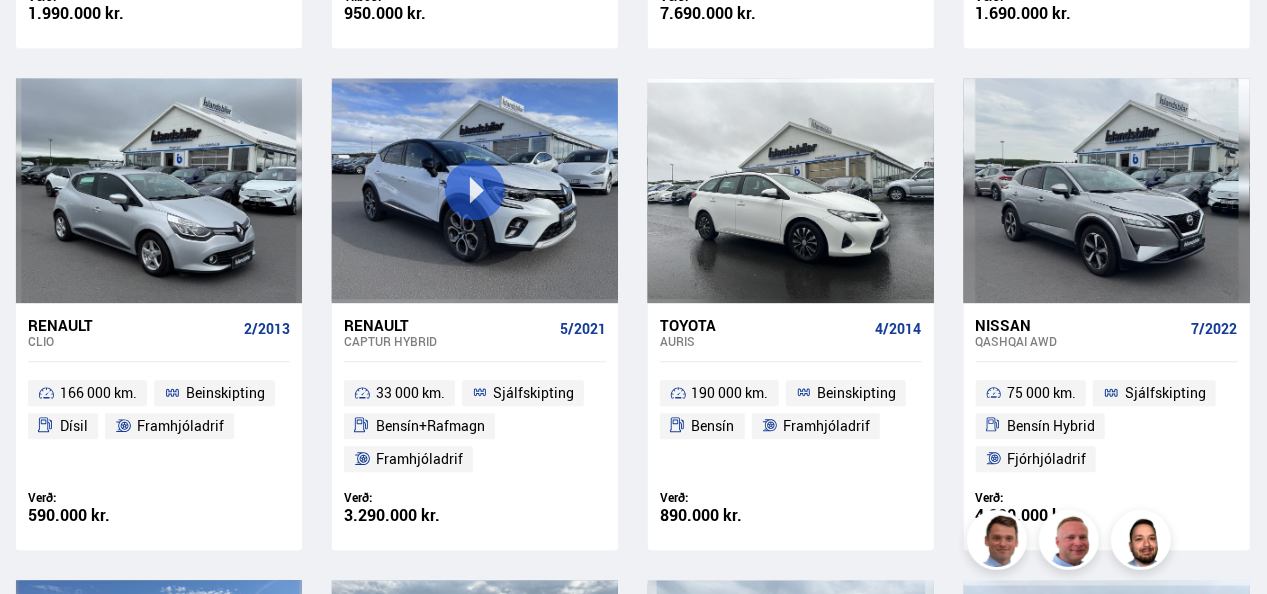 scroll, scrollTop: 2800, scrollLeft: 0, axis: vertical 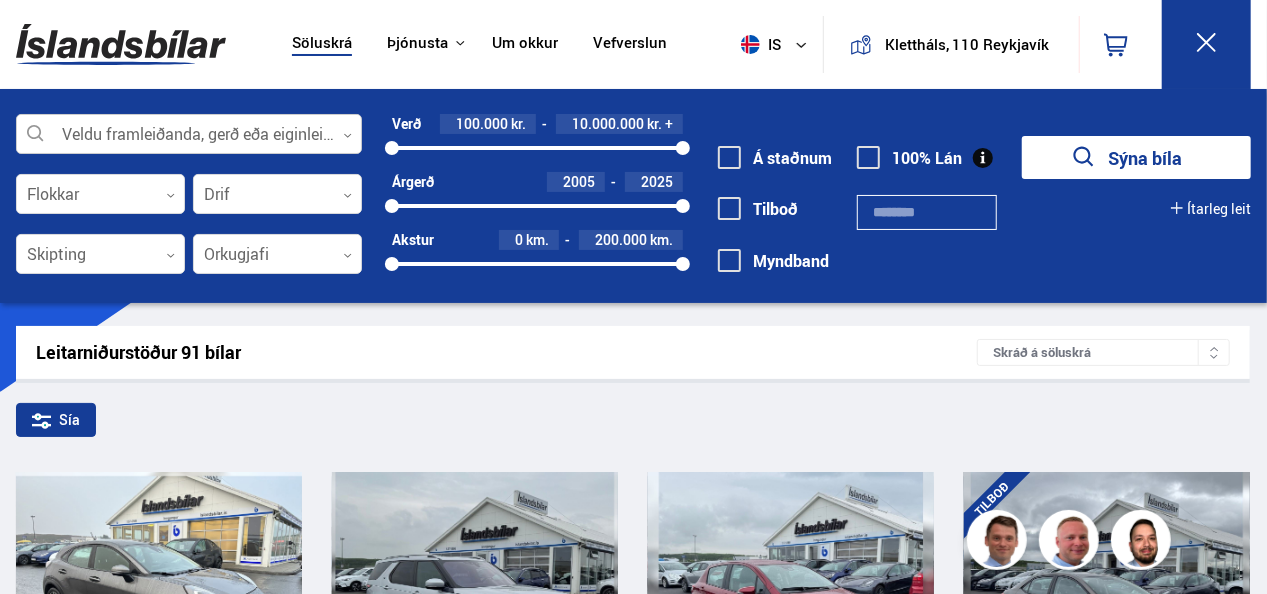 click 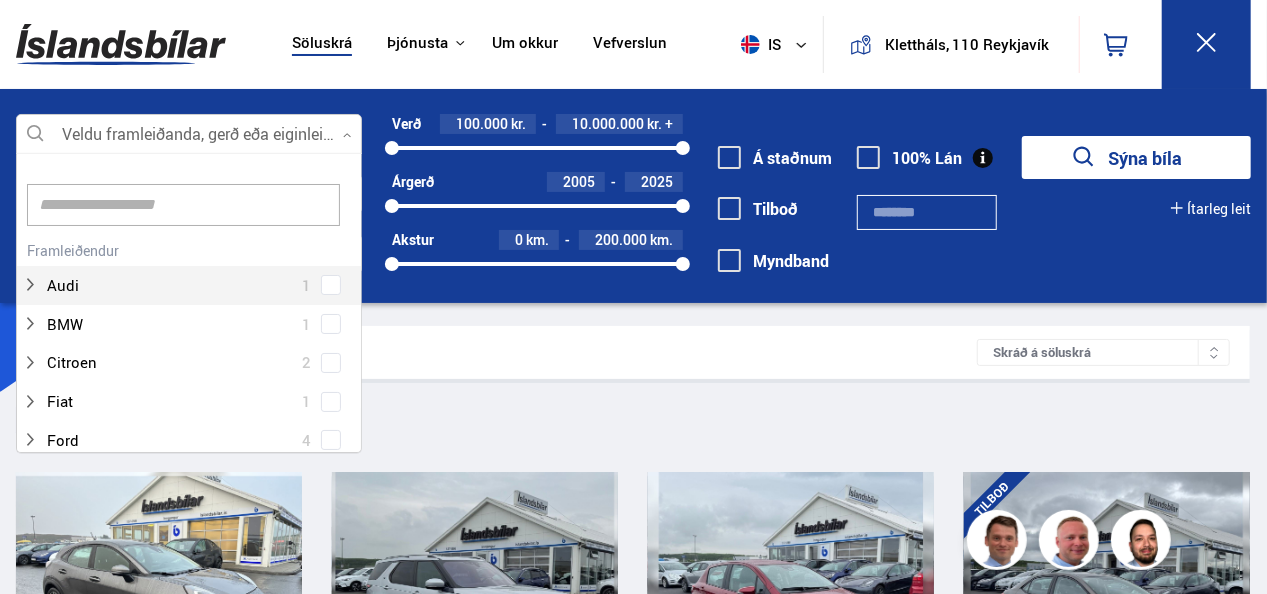 scroll, scrollTop: 301, scrollLeft: 352, axis: both 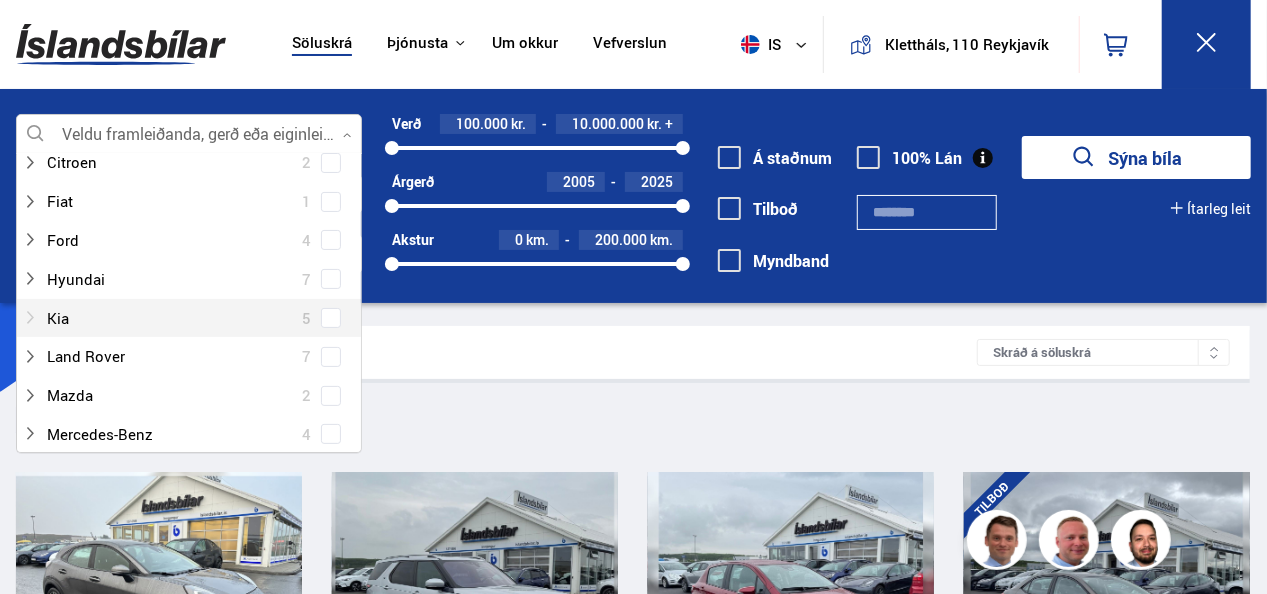 click at bounding box center (169, 318) 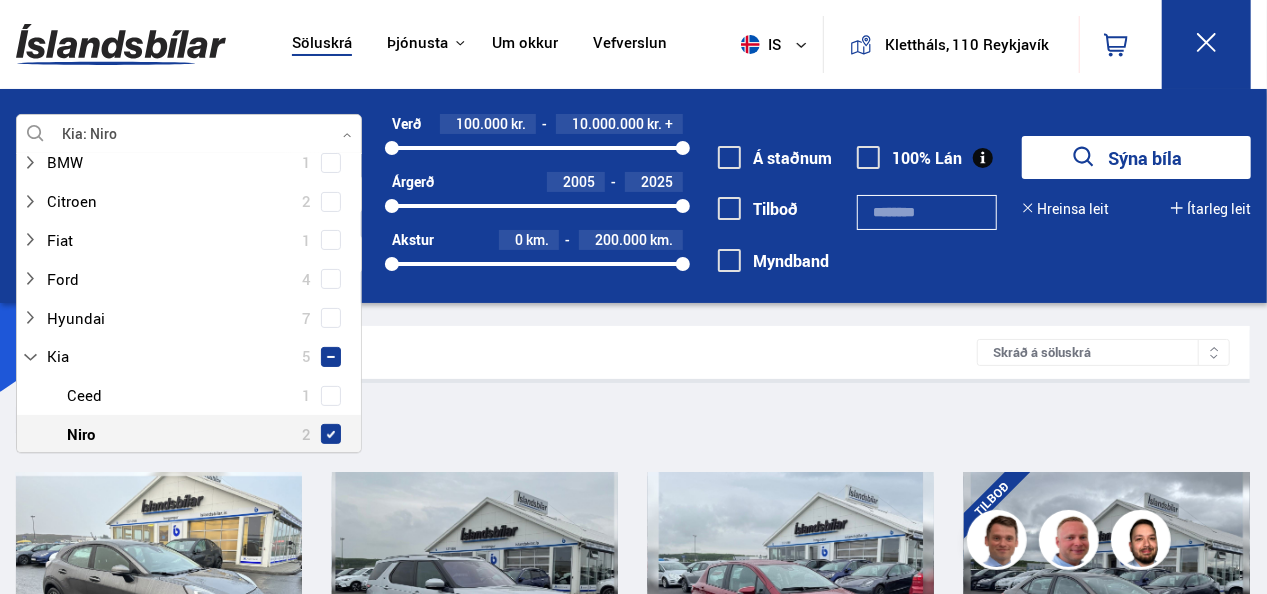 click on "2" at bounding box center [306, 434] 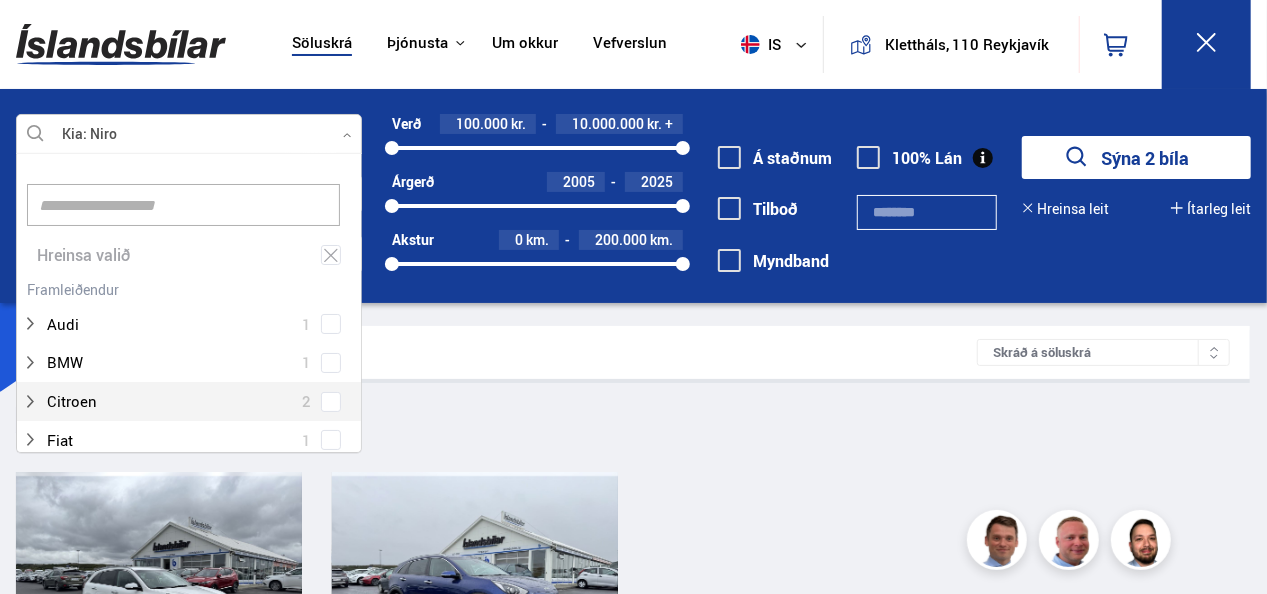 click on "Sía
Kia  Niro" at bounding box center (633, 424) 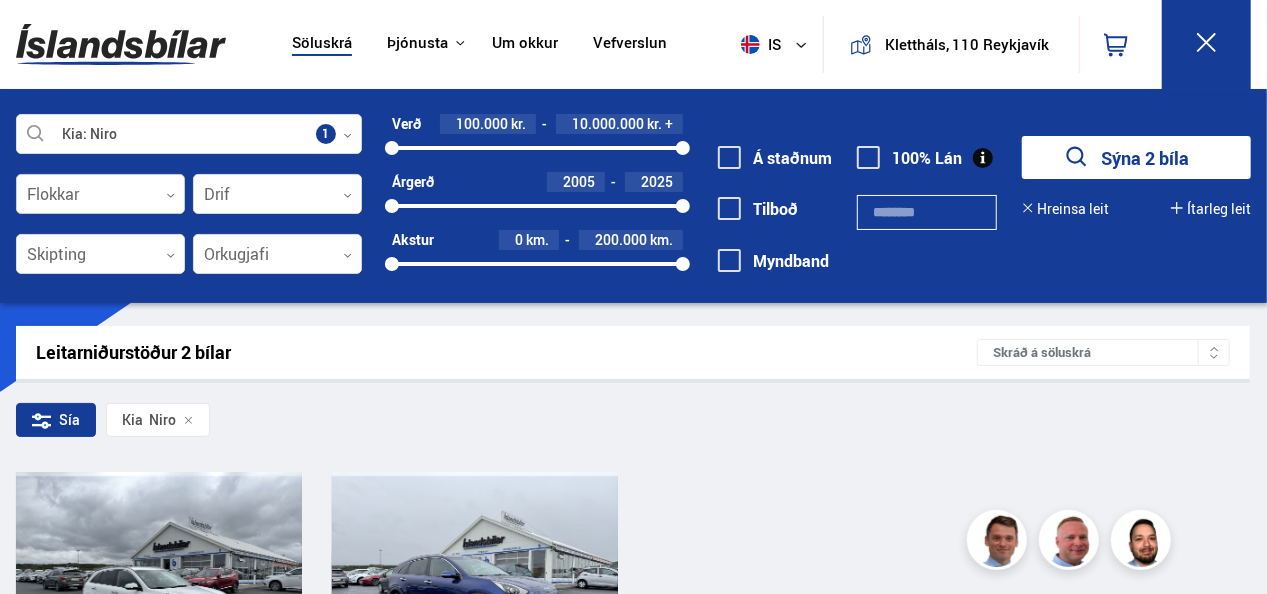 click at bounding box center (100, 195) 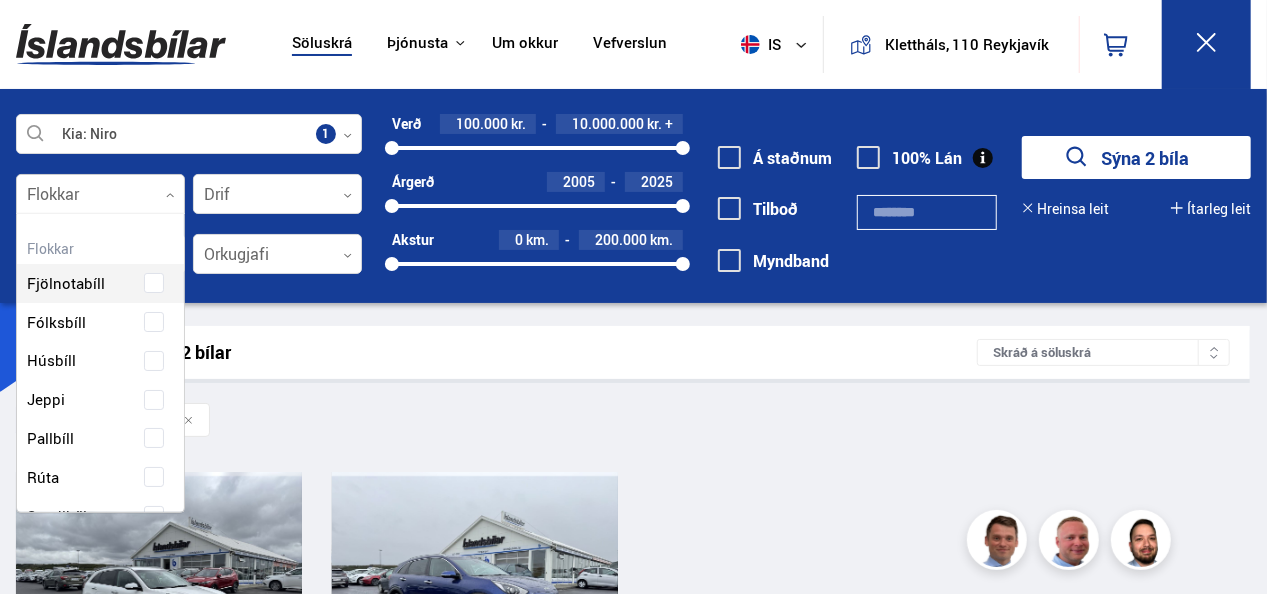 scroll, scrollTop: 301, scrollLeft: 175, axis: both 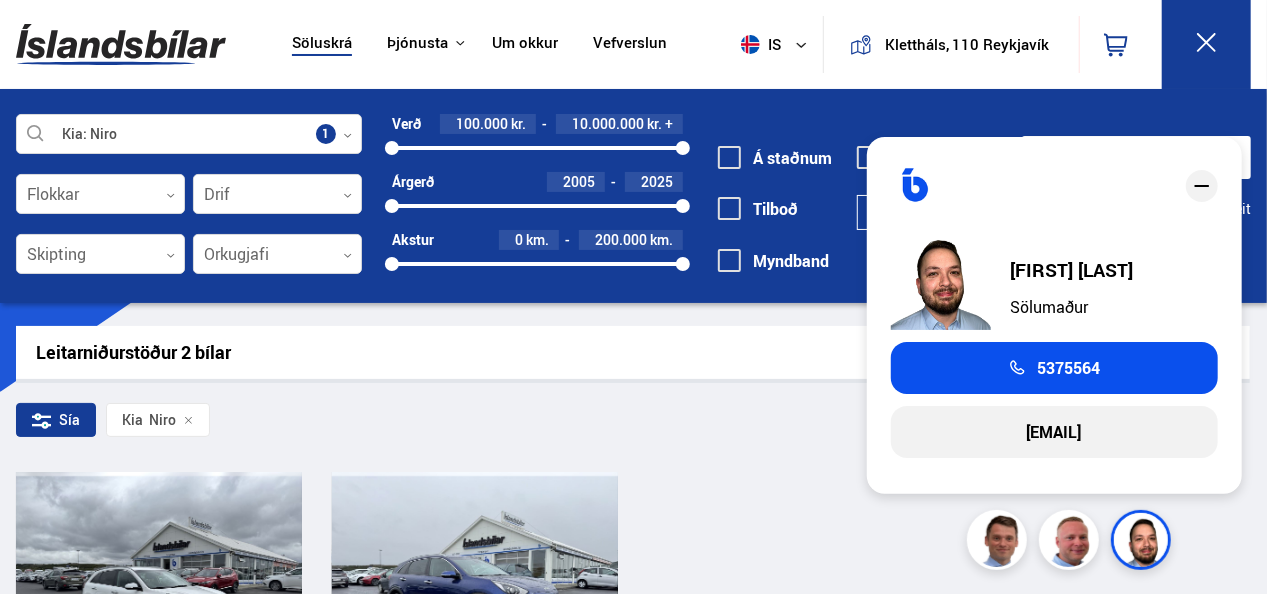 click on "Sía
Kia  Niro" at bounding box center [633, 424] 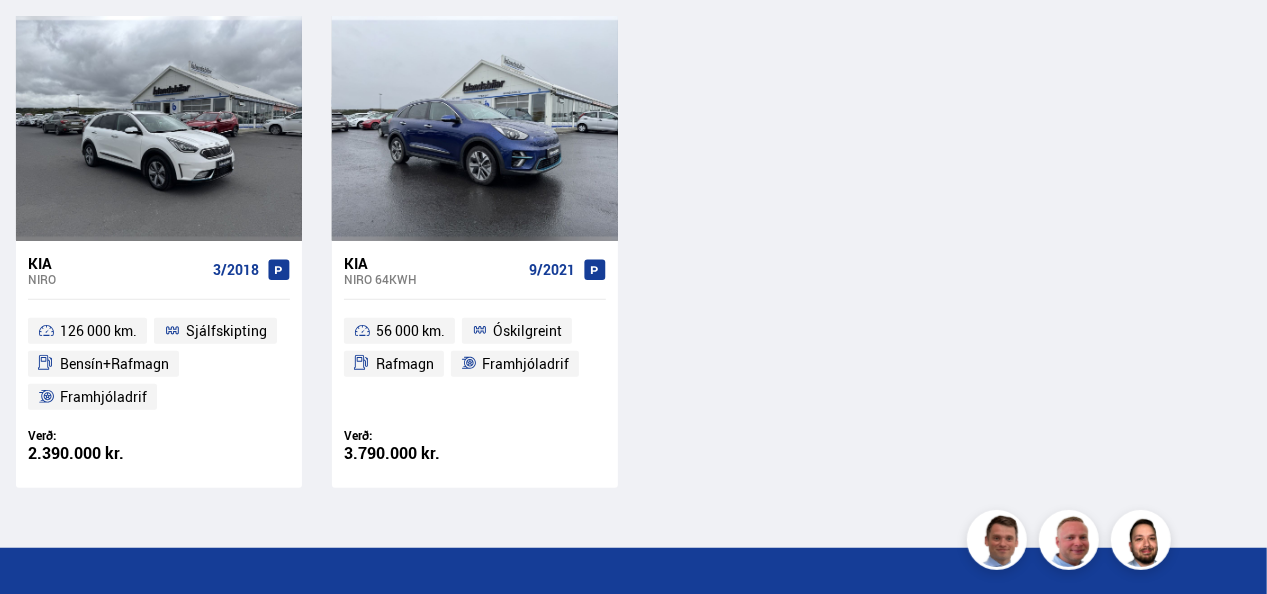 scroll, scrollTop: 500, scrollLeft: 0, axis: vertical 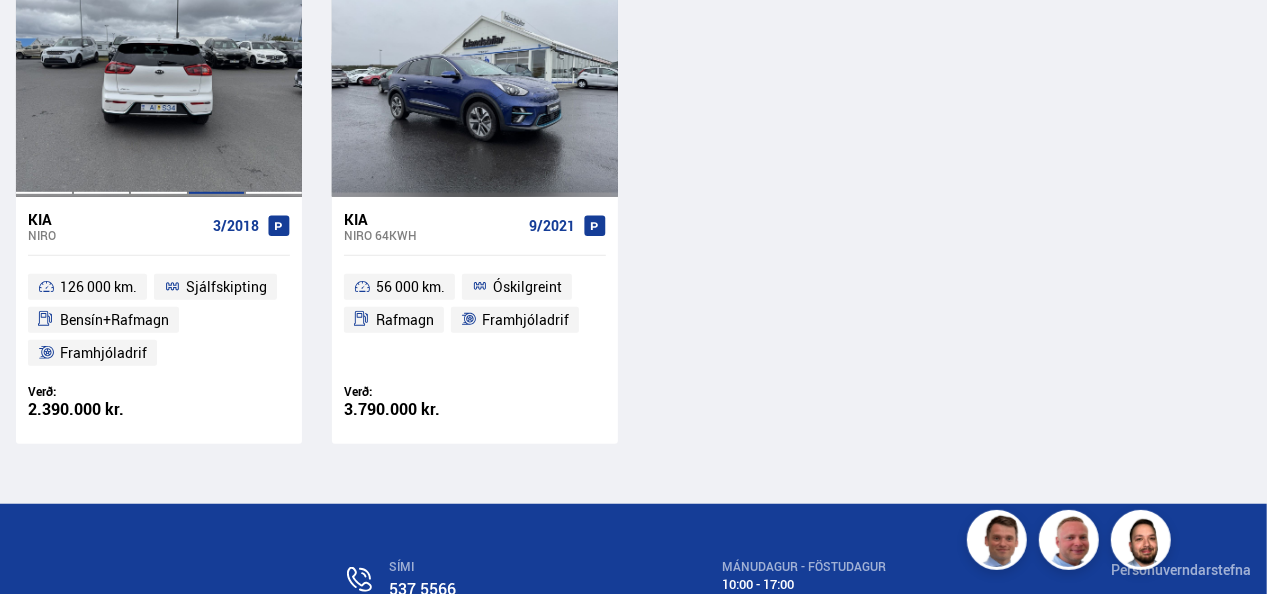 click at bounding box center (217, 84) 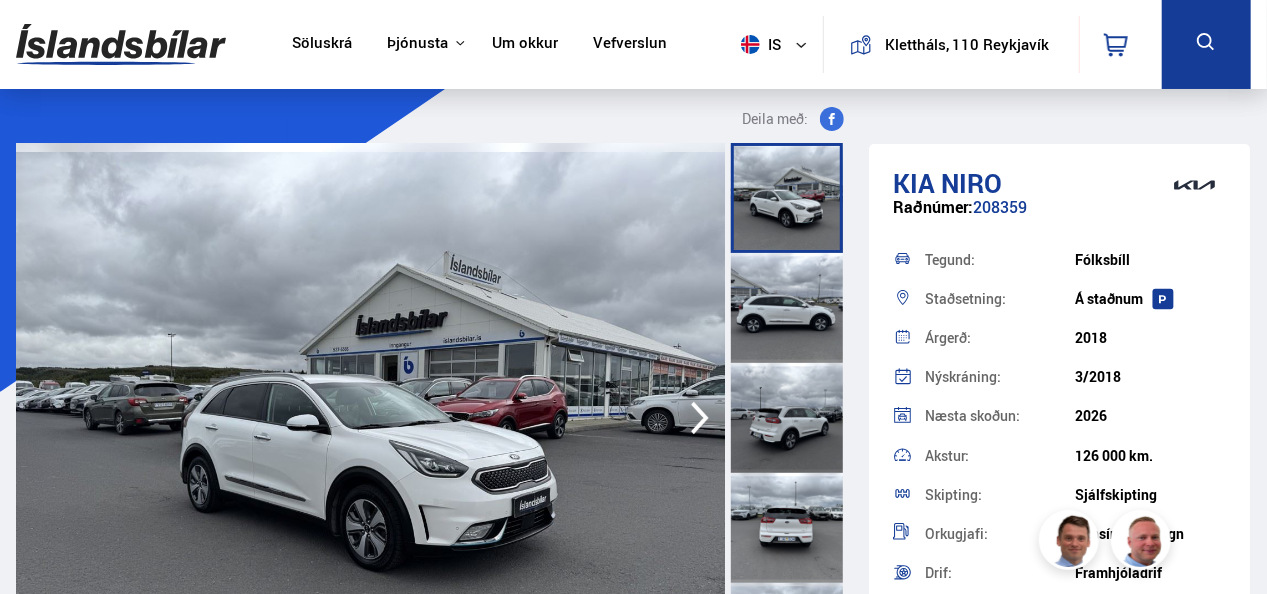 click 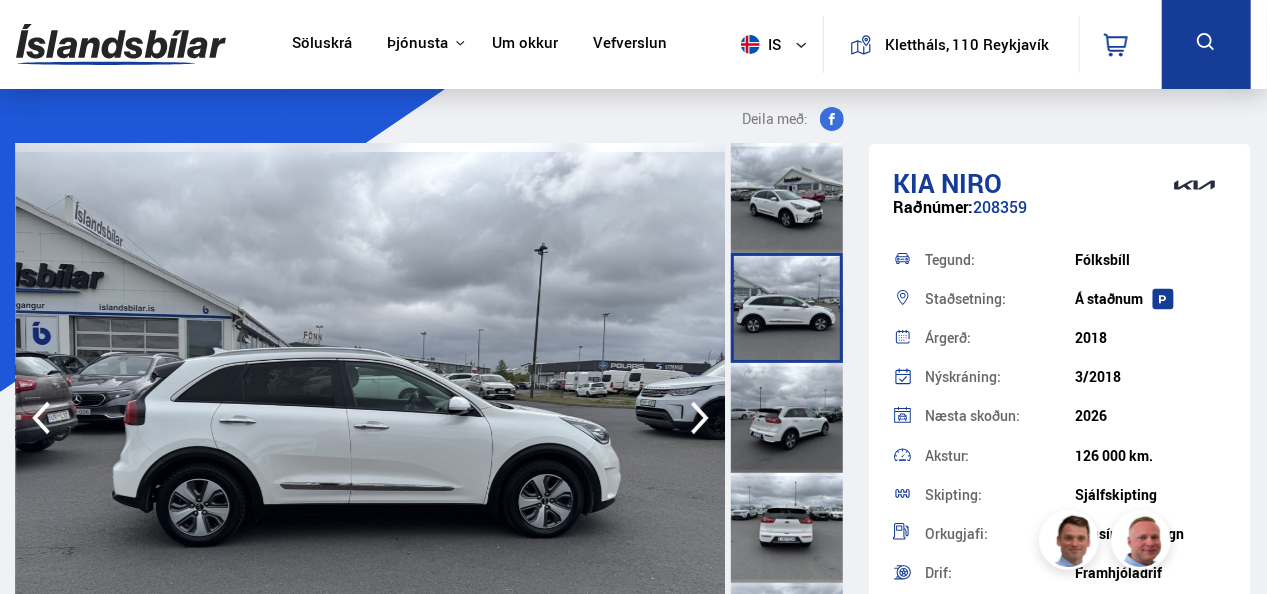 click 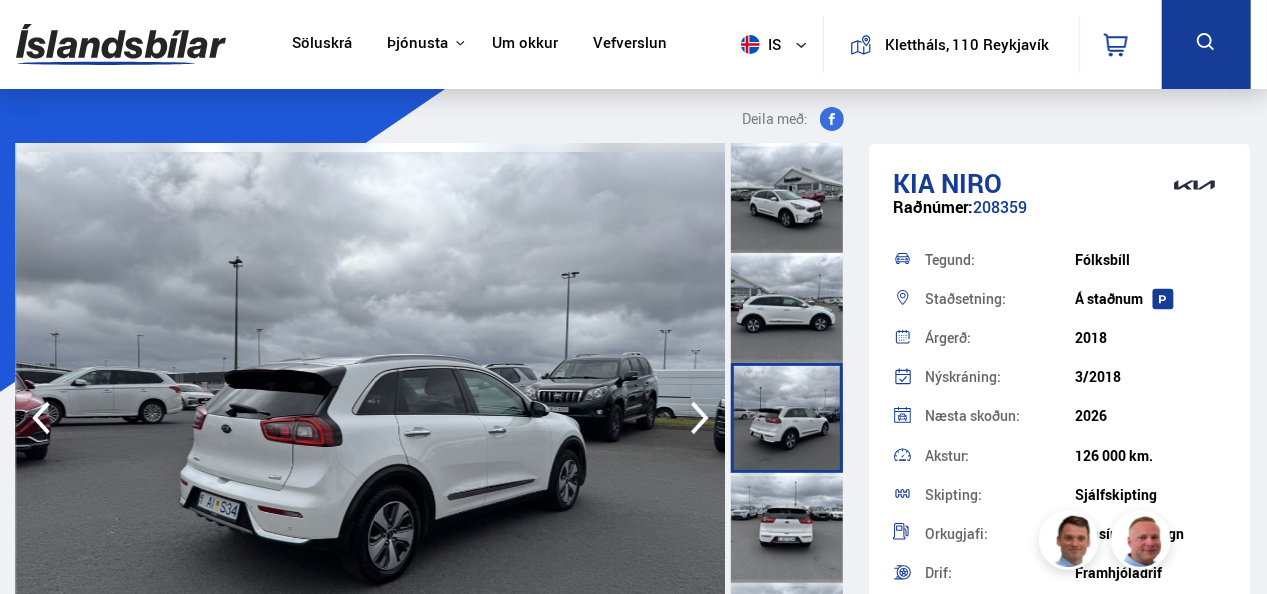 click 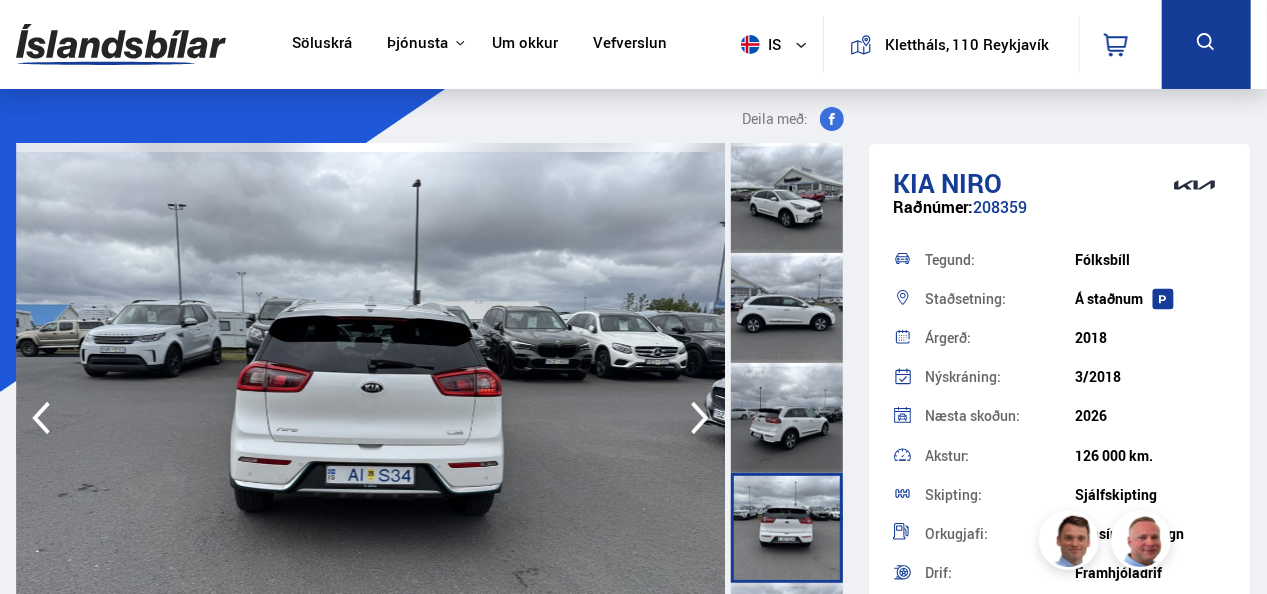 click 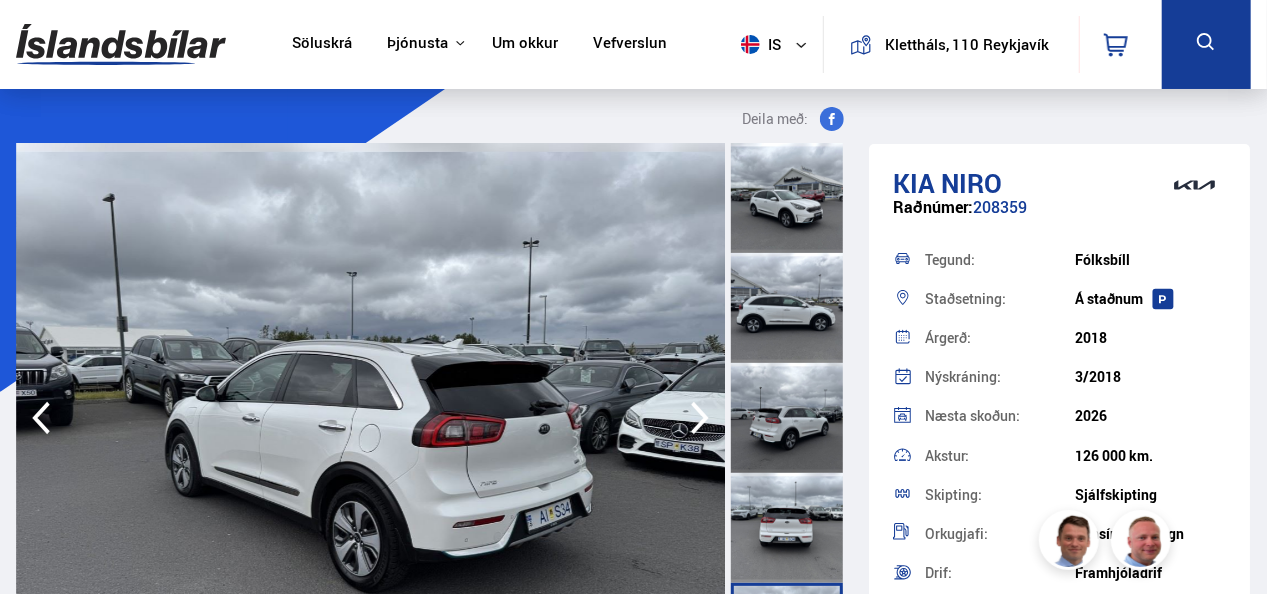 click 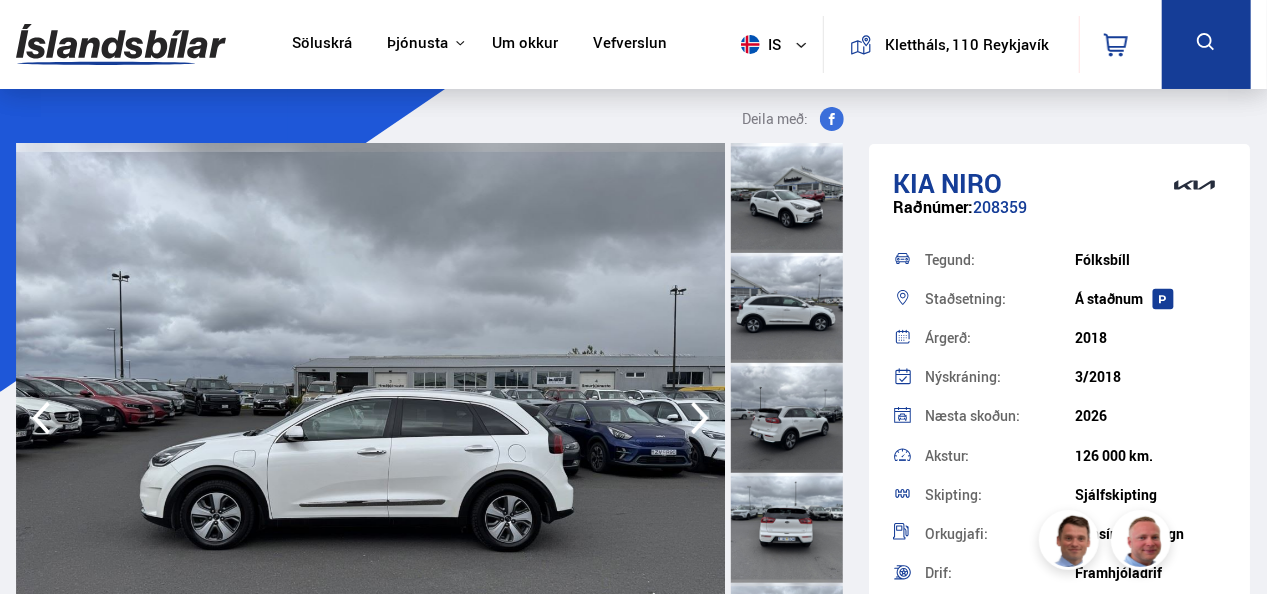 click 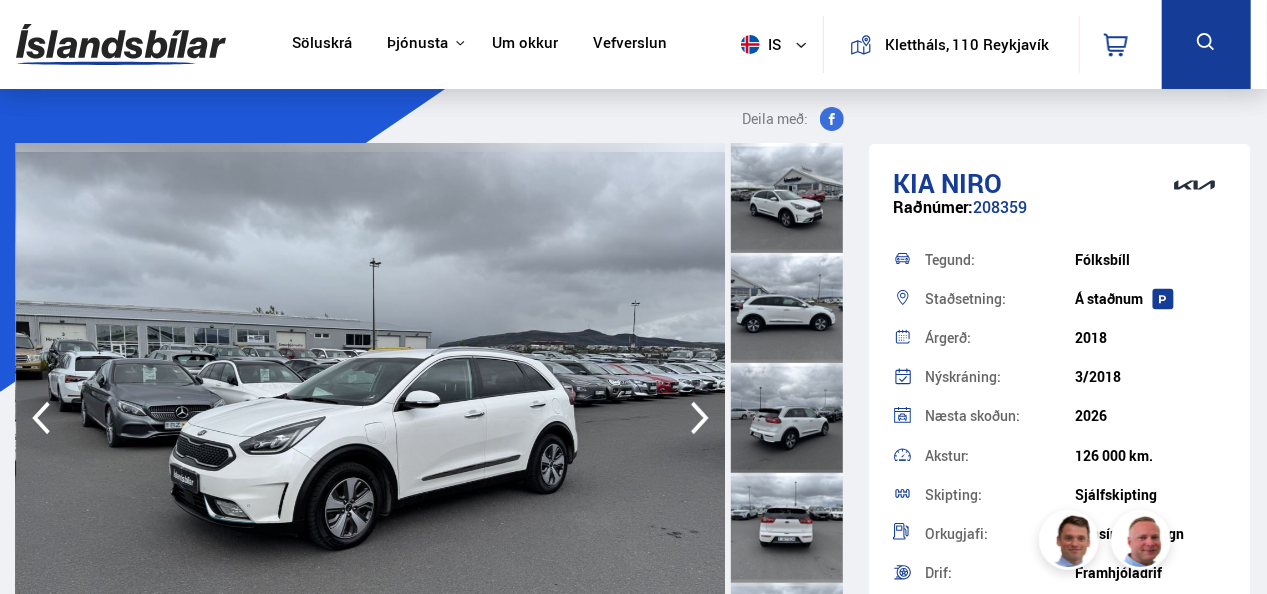 click 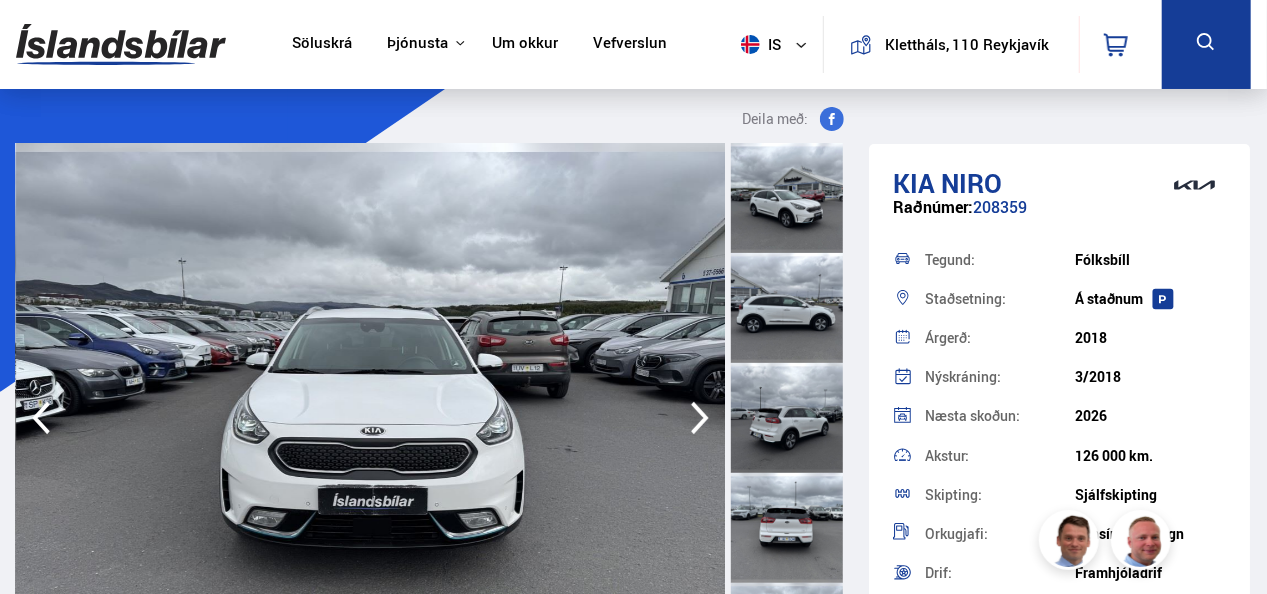 click 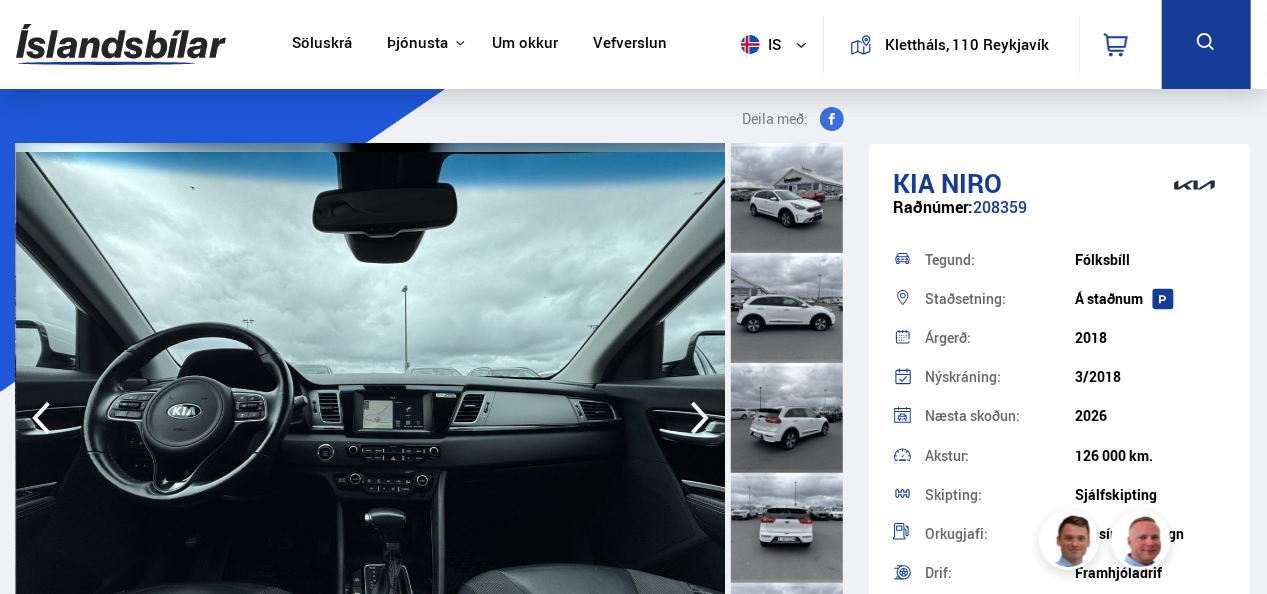 click 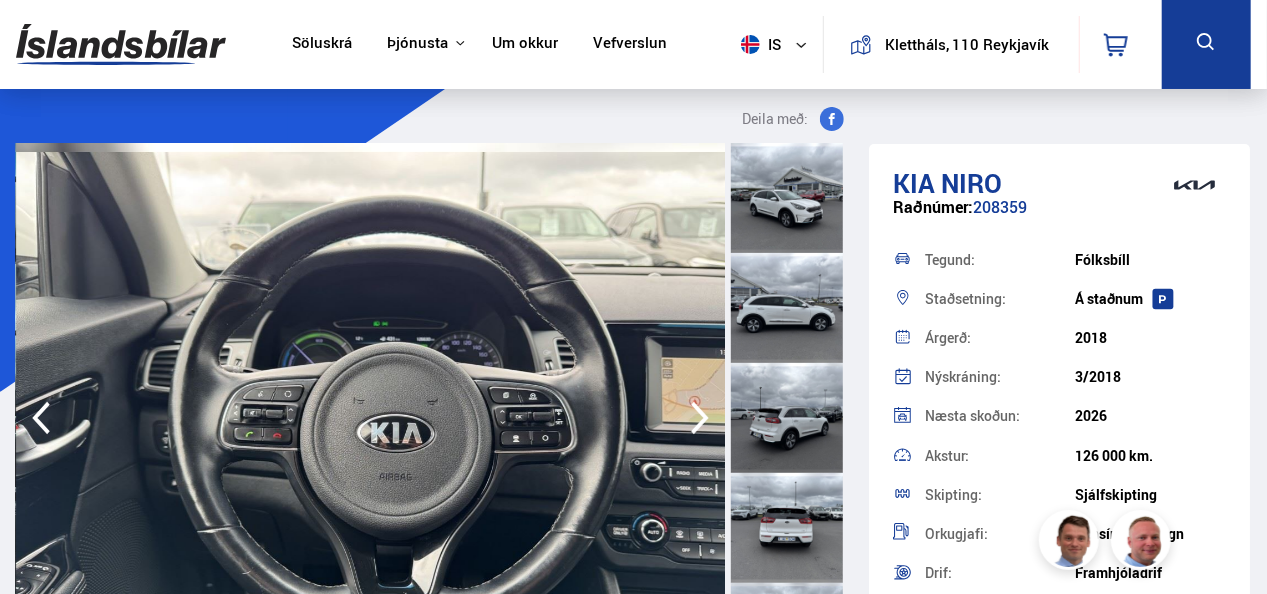 click 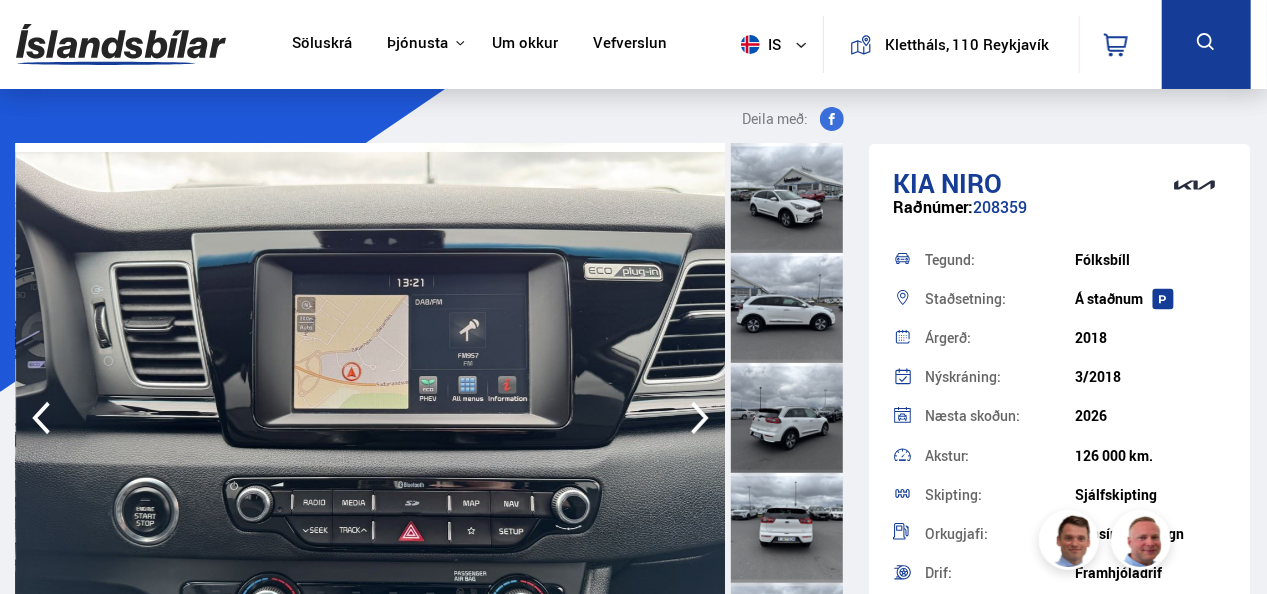 click 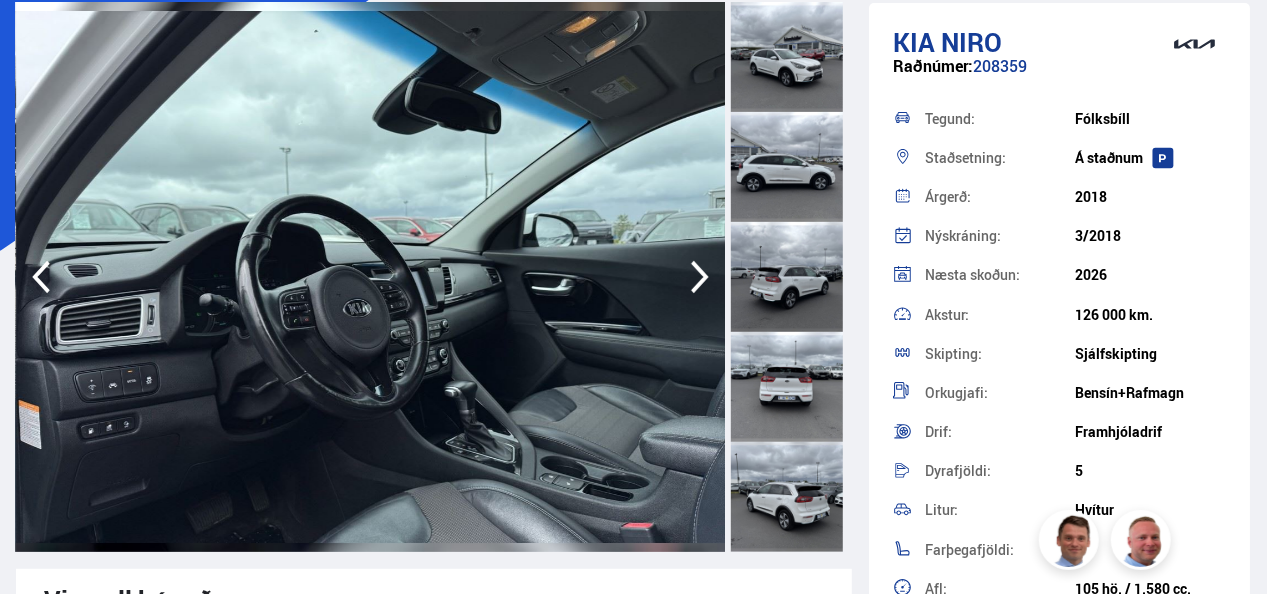 scroll, scrollTop: 100, scrollLeft: 0, axis: vertical 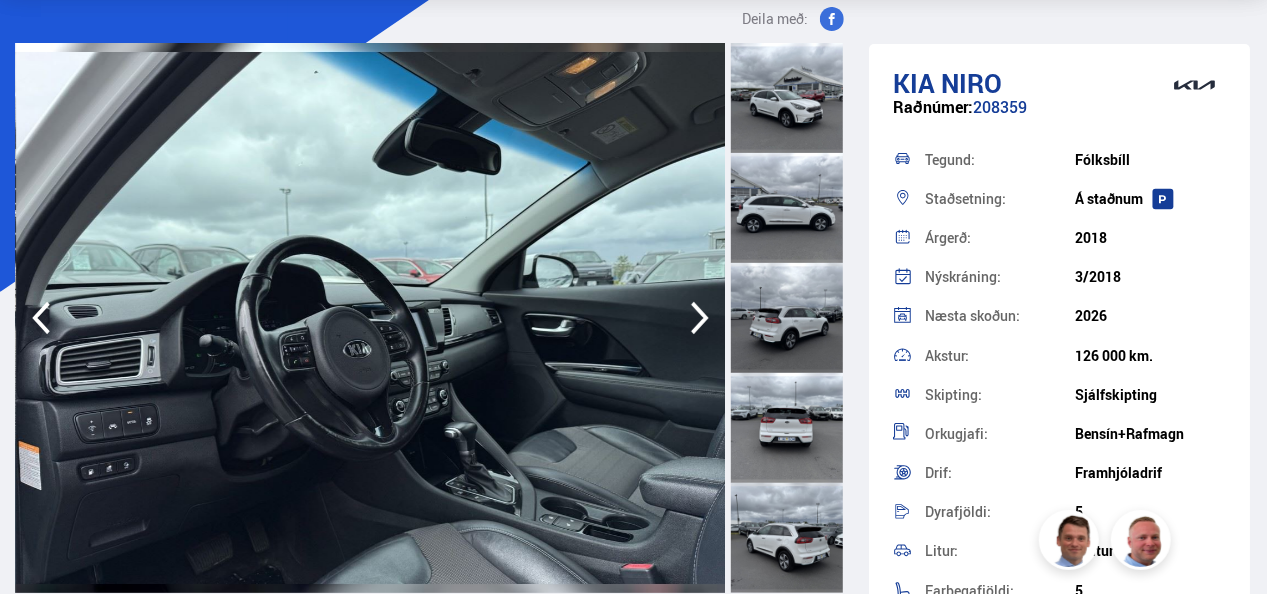 click 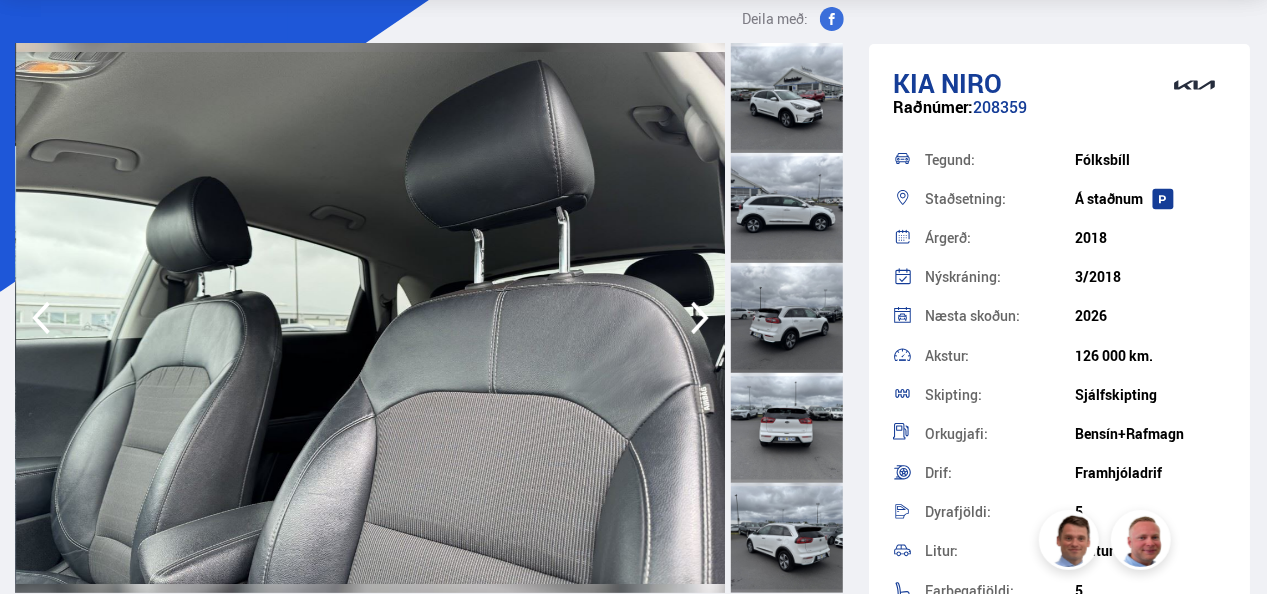 click 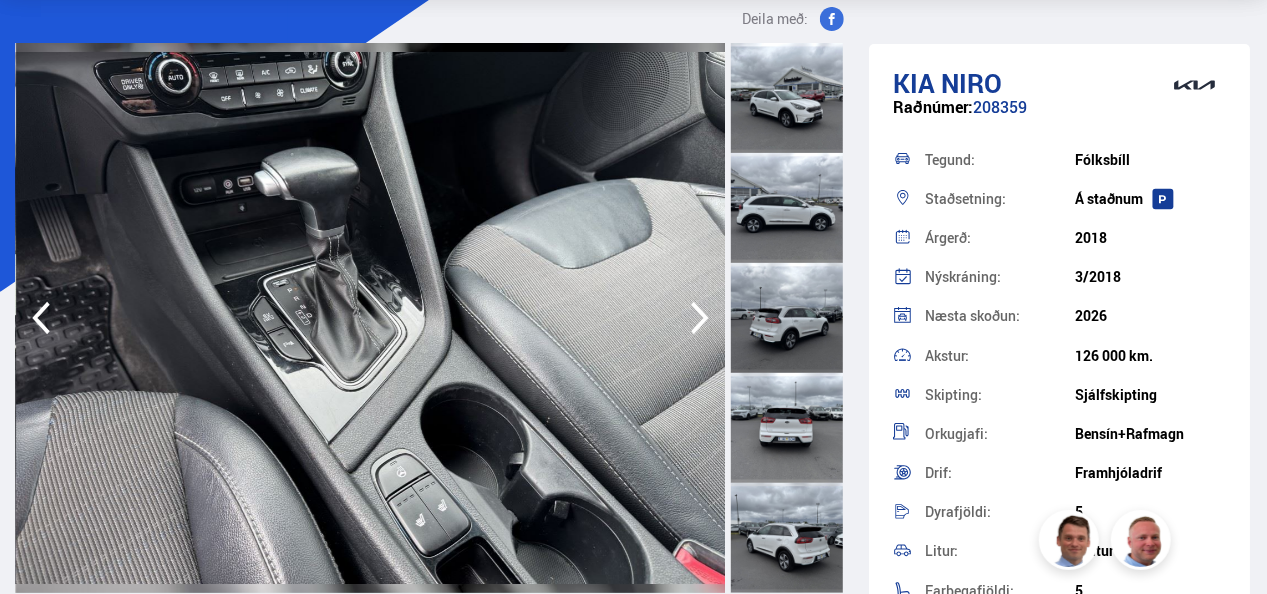 click 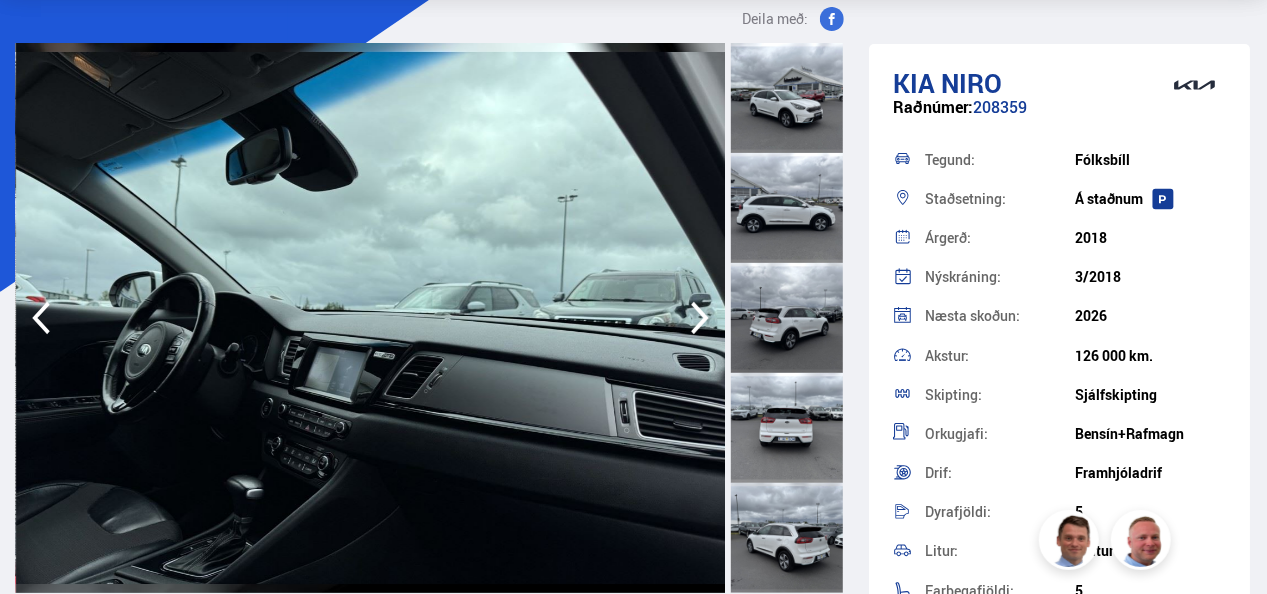 click 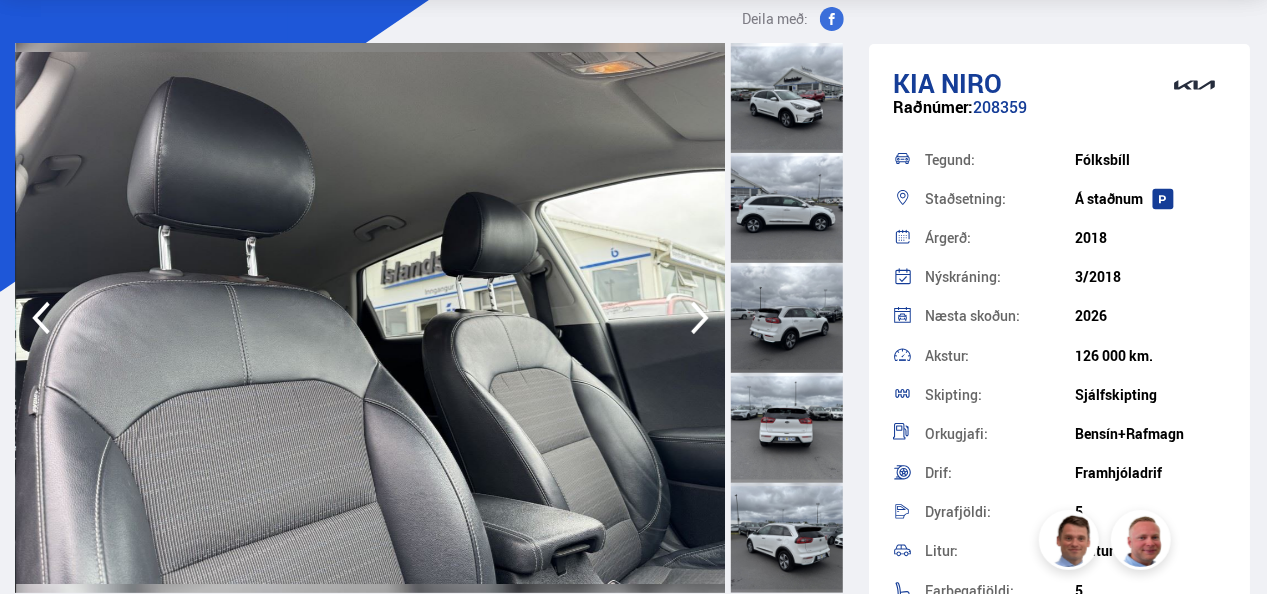 click 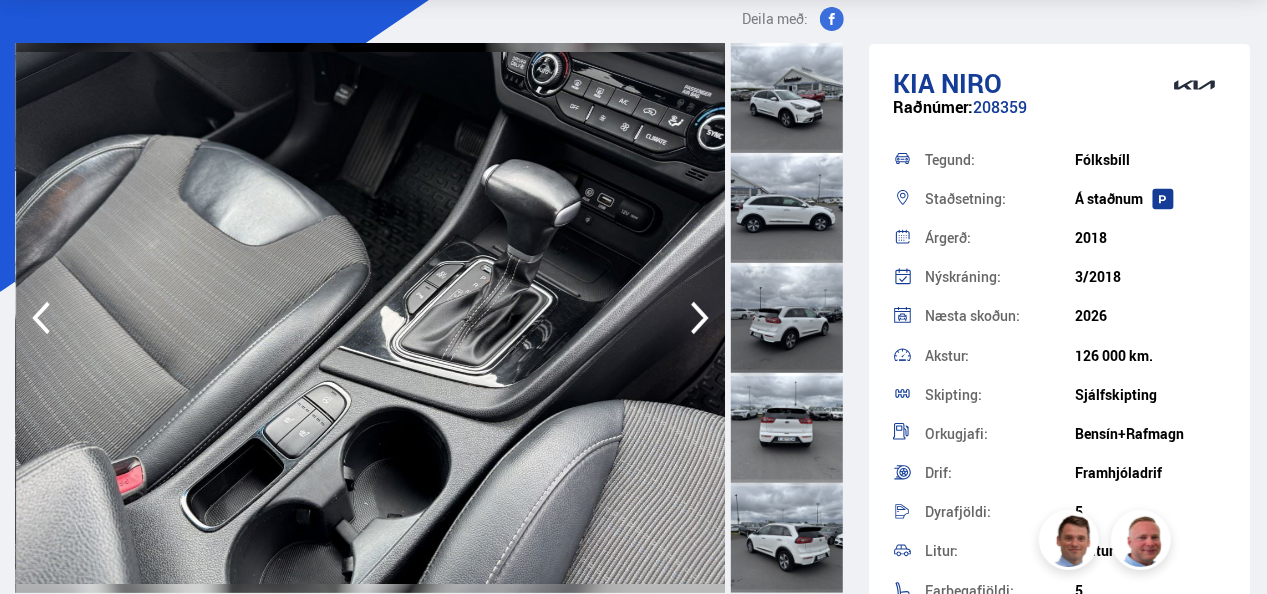 click 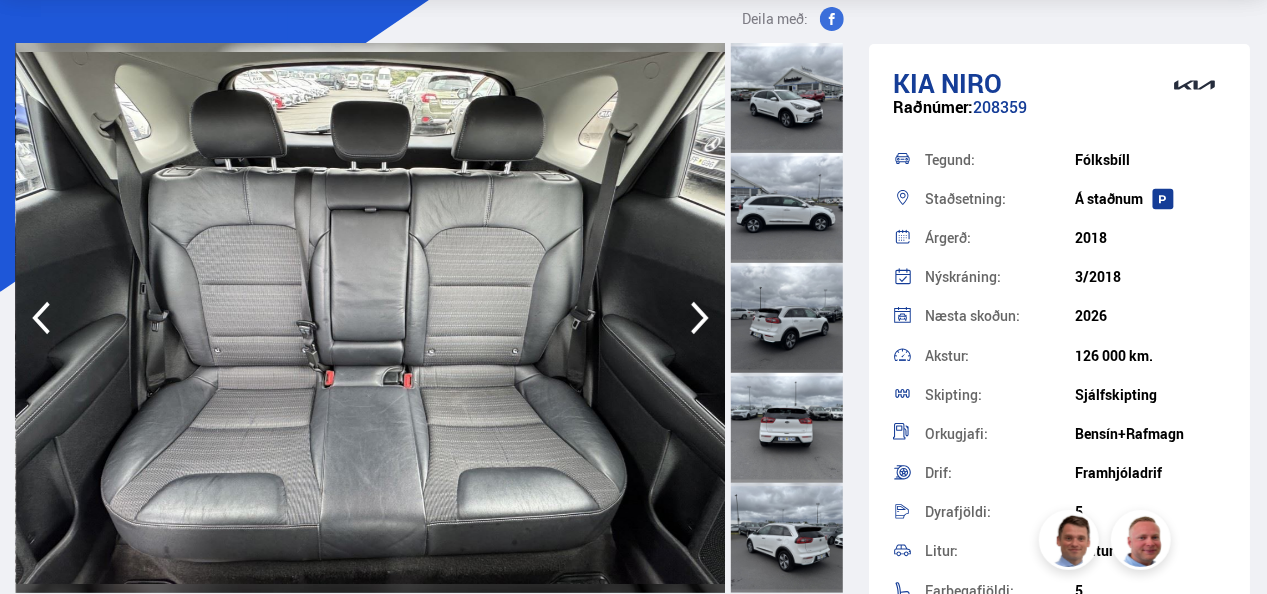 click 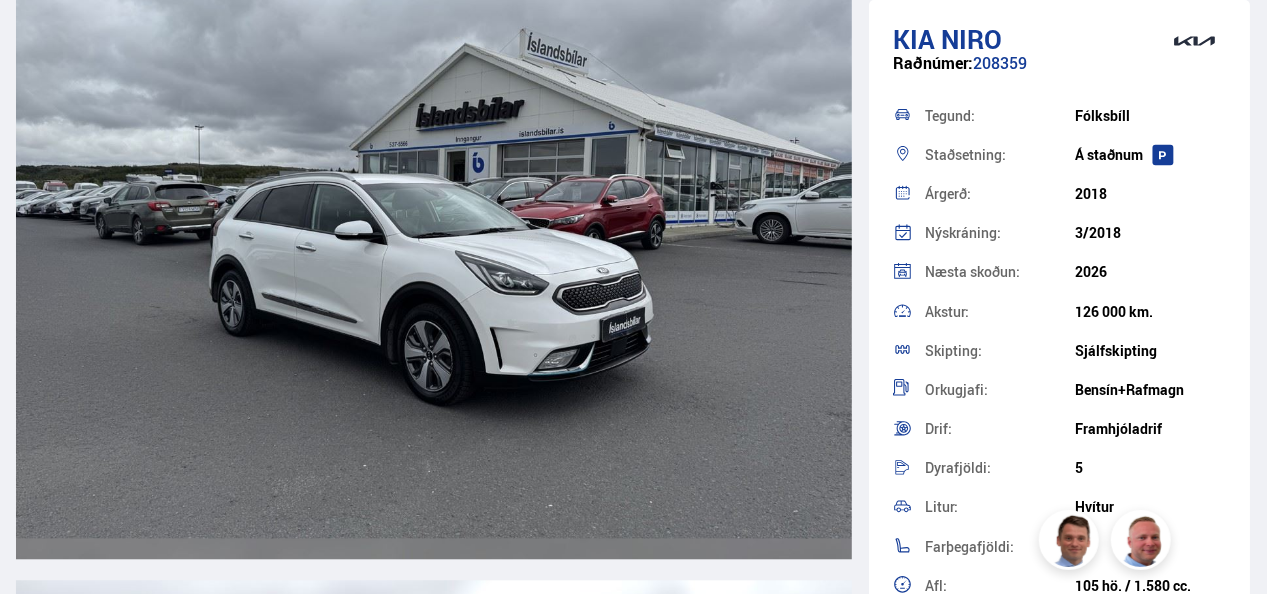 scroll, scrollTop: 2300, scrollLeft: 0, axis: vertical 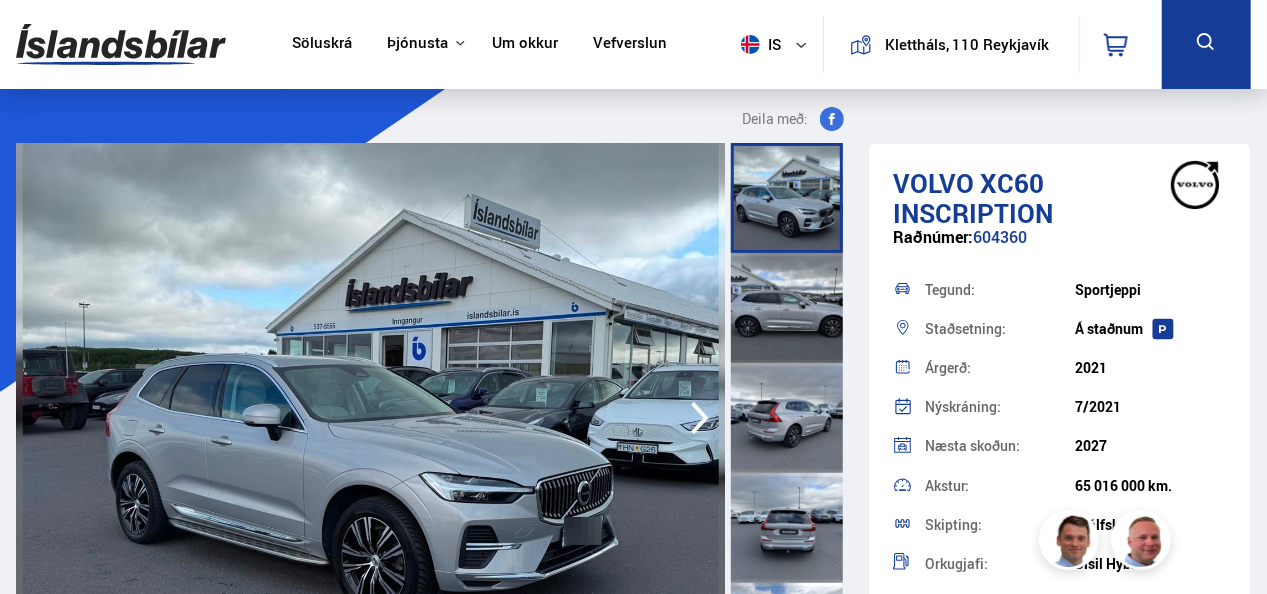 click on "Klettháls, [POSTAL_CODE] [CITY]       is      is
en
pl
Klettháls, [POSTAL_CODE] [CITY]    is      is
en
pl
Veldu framleiðanda, gerð eða eiginleika 0   Flokkar 0   Drif 0   Skipting 0   Orkugjafi 0   Verð   100.000   kr.   10.000.000   kr.
+
100000 10000000   Árgerð   2005     2025       2005 2025   Akstur   0   km.   200.000   km.     0 200000
Á staðnum
Tilboð
Myndband" at bounding box center [633, 11234] 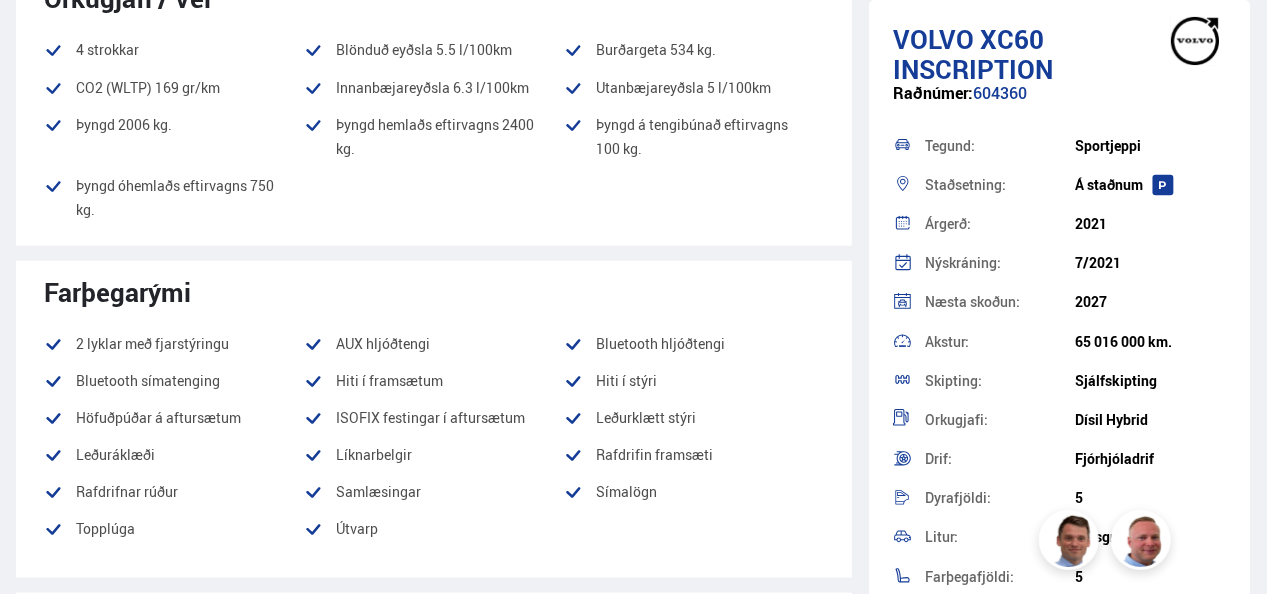 scroll, scrollTop: 1300, scrollLeft: 0, axis: vertical 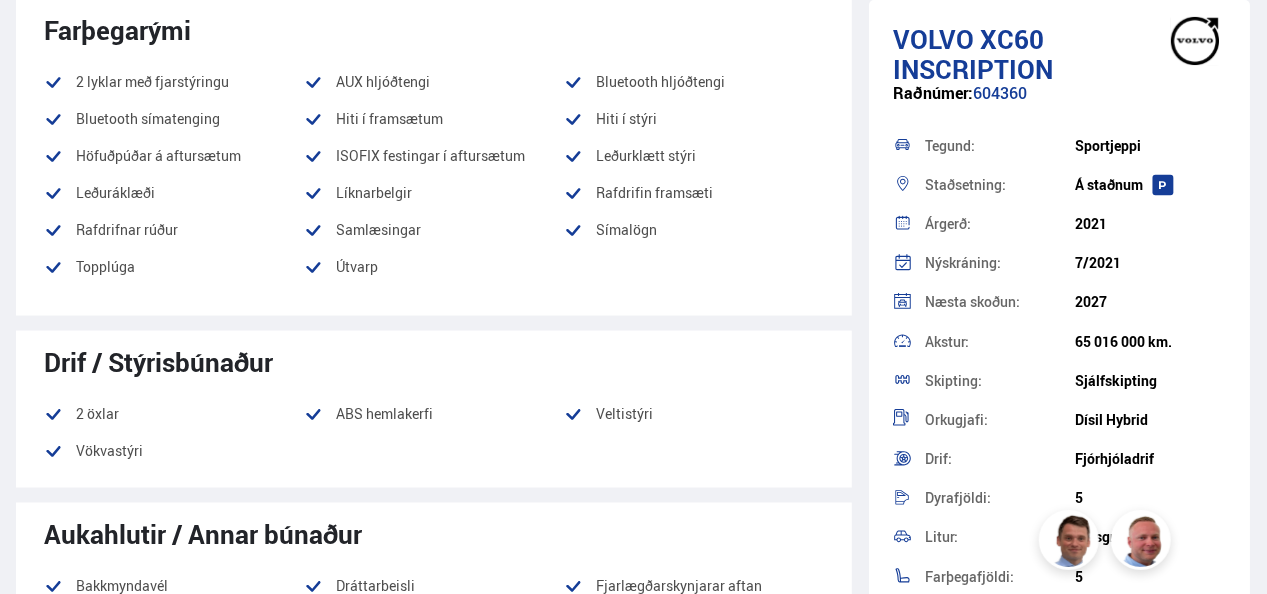 click on "Deila með:       Volvo   XC60 INSCRIPTION
Verð:
7.690.000 kr.
Senda fyrirspurn
Raðnúmer:   604360
Tegund:
Sportjeppi
Staðsetning:
Á staðnum
Árgerð:
2021
Nýskráning:
7/2021
Næsta skoðun:
2027
Akstur:
65 016 000 km.
Skipting:
Sjálfskipting
Orkugjafi:
Dísil Hybrid
Drif:
Fjórhjóladrif
Dyrafjöldi:
5
Litur:
Ljósgrár
Farþegafjöldi:
5
Afl:
236 hö. / 1.969 cc.
CO2:
144 g/km
Skráð í söluskrá:
16.07.2025
Skoðar skipti á ódýrari
Vinsæll búnaður
AUX hljóðtengi
Bakkmyndavél" at bounding box center (633, 9817) 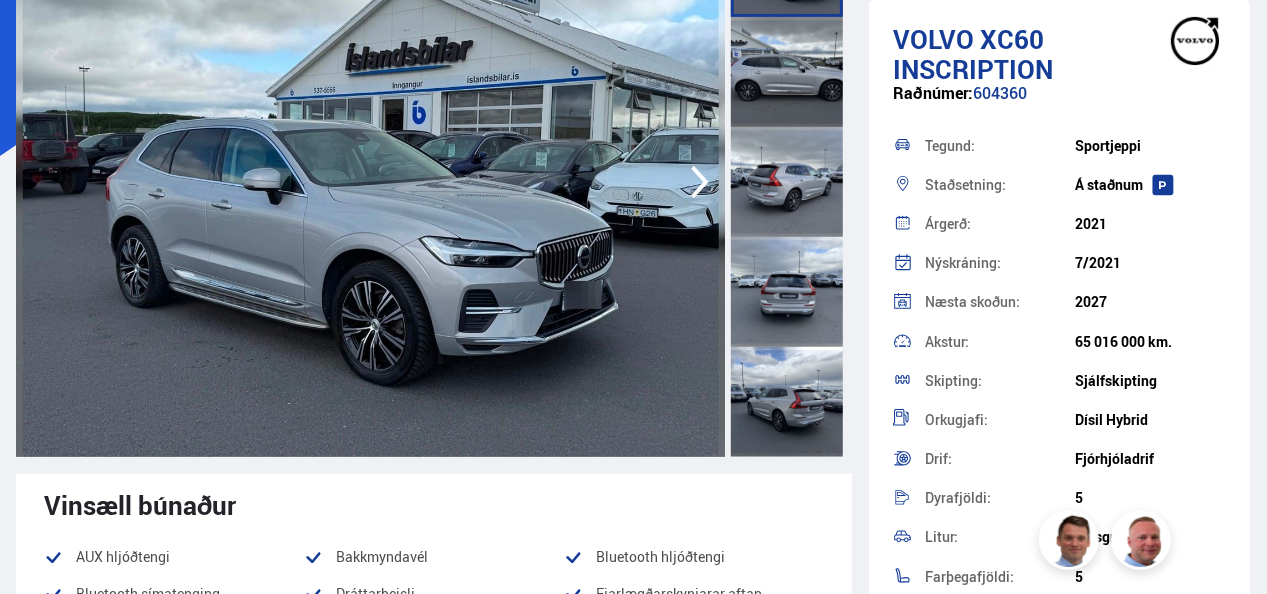 scroll, scrollTop: 400, scrollLeft: 0, axis: vertical 